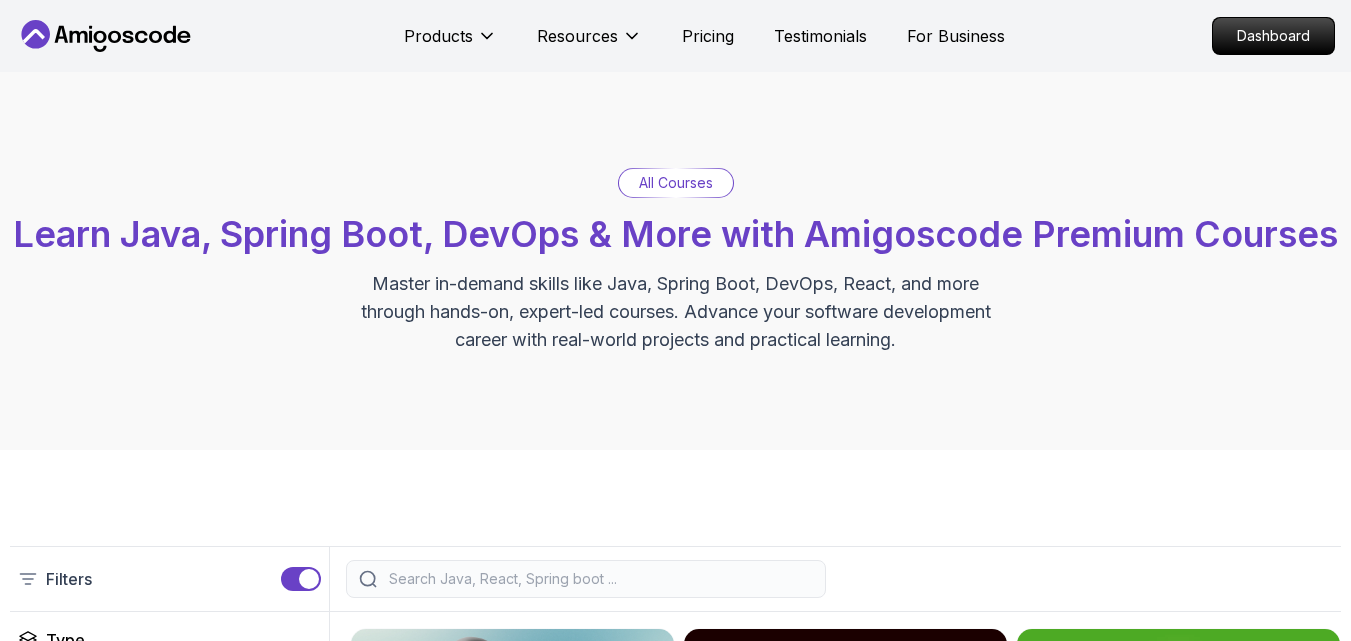 scroll, scrollTop: 742, scrollLeft: 0, axis: vertical 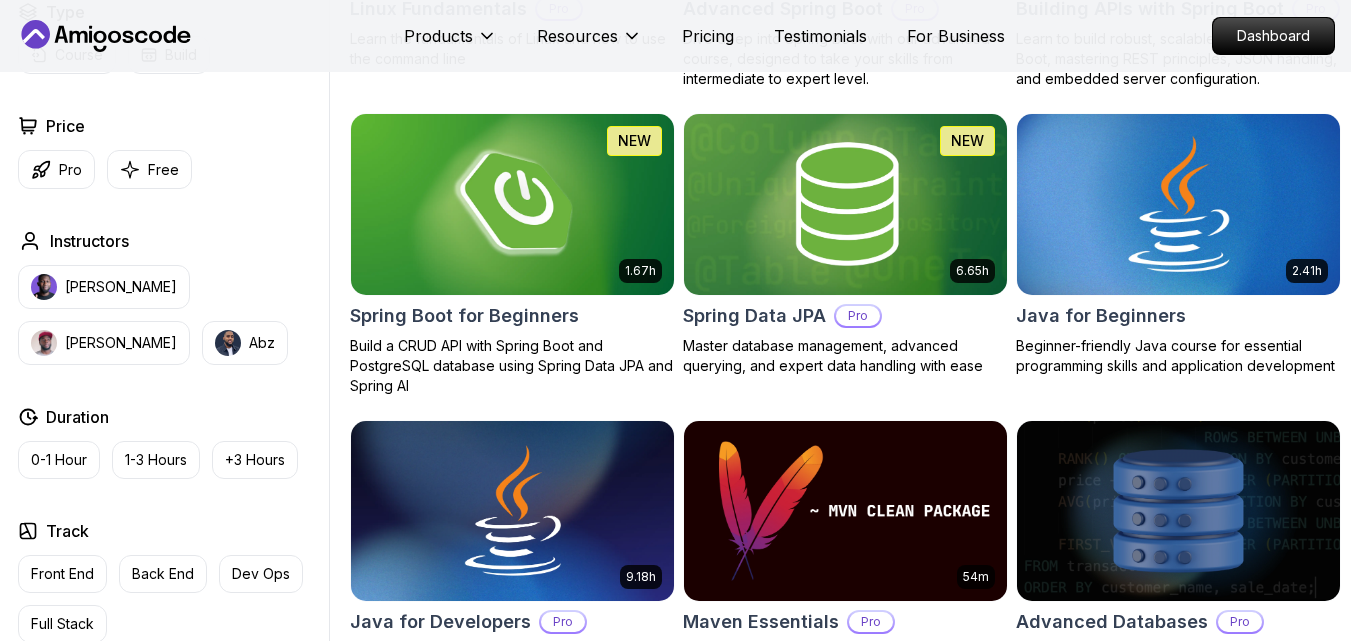 click at bounding box center (1178, 204) 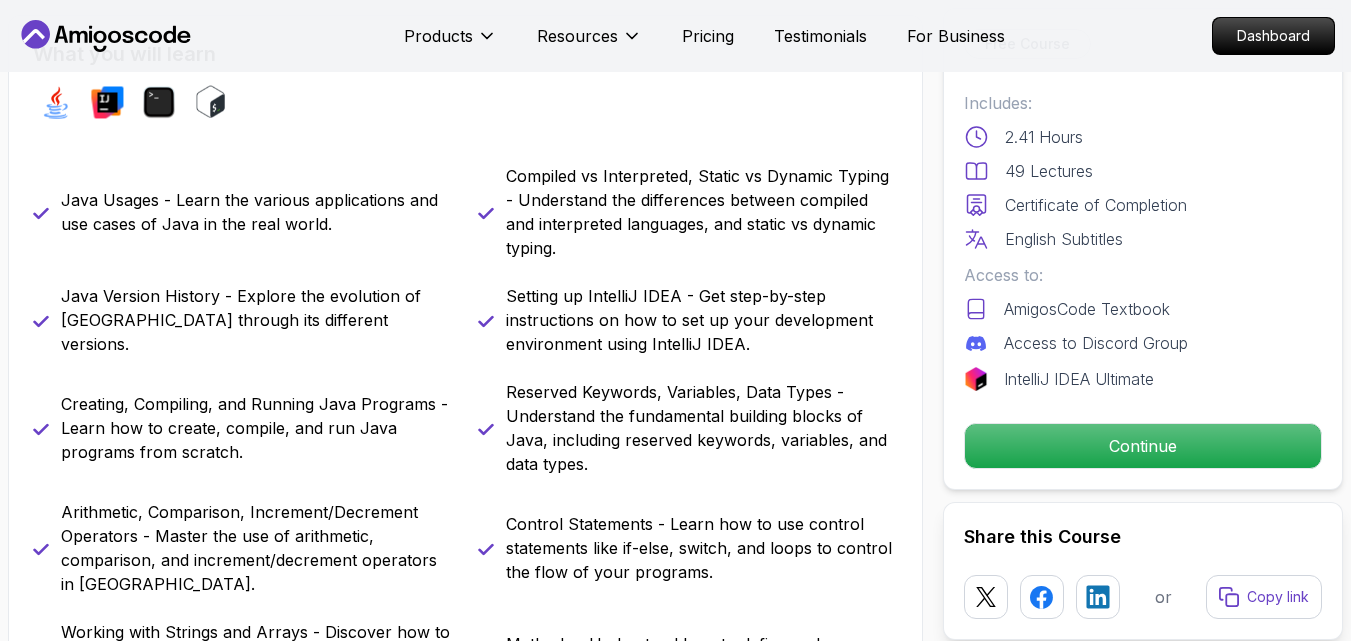 scroll, scrollTop: 0, scrollLeft: 0, axis: both 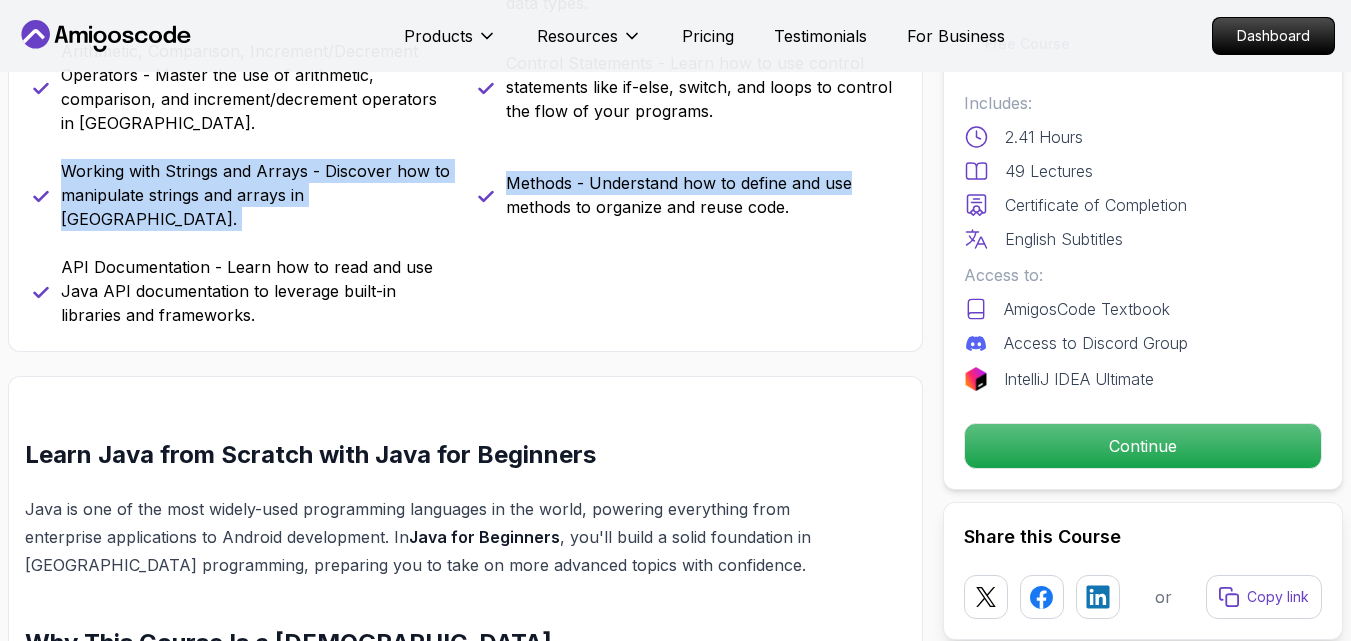 drag, startPoint x: 1350, startPoint y: 153, endPoint x: 1344, endPoint y: 128, distance: 25.70992 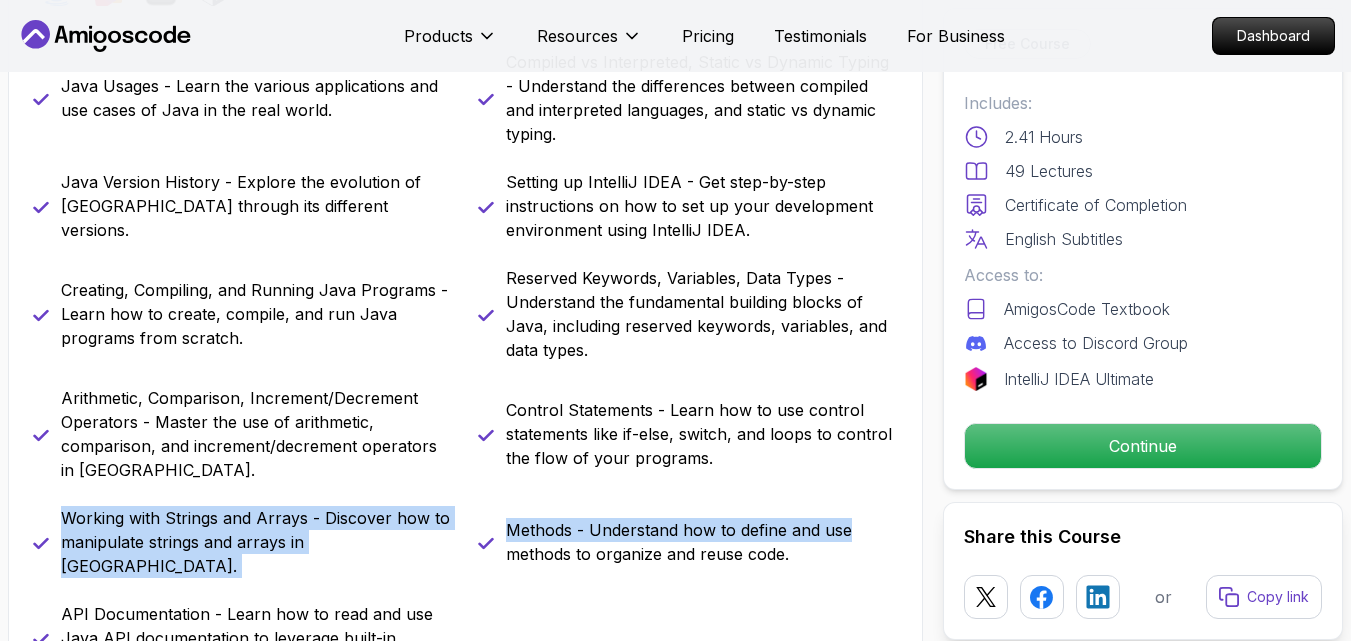 scroll, scrollTop: 695, scrollLeft: 0, axis: vertical 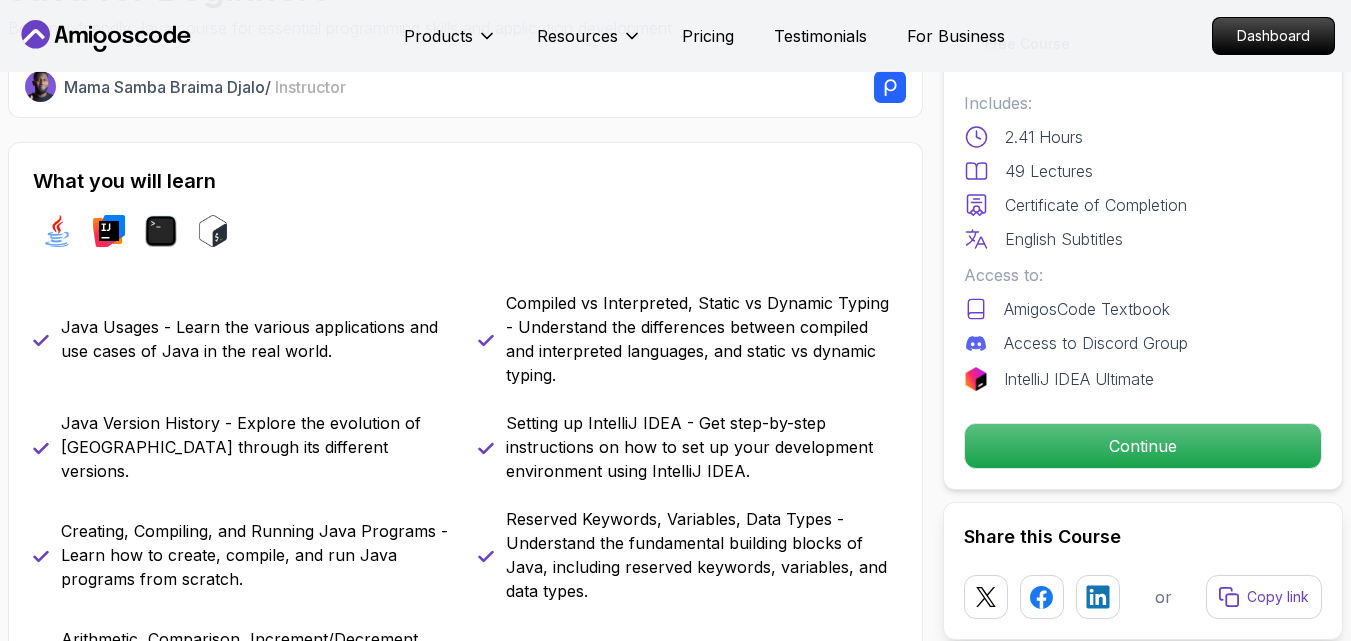 click on "java intellij terminal bash" at bounding box center (465, 231) 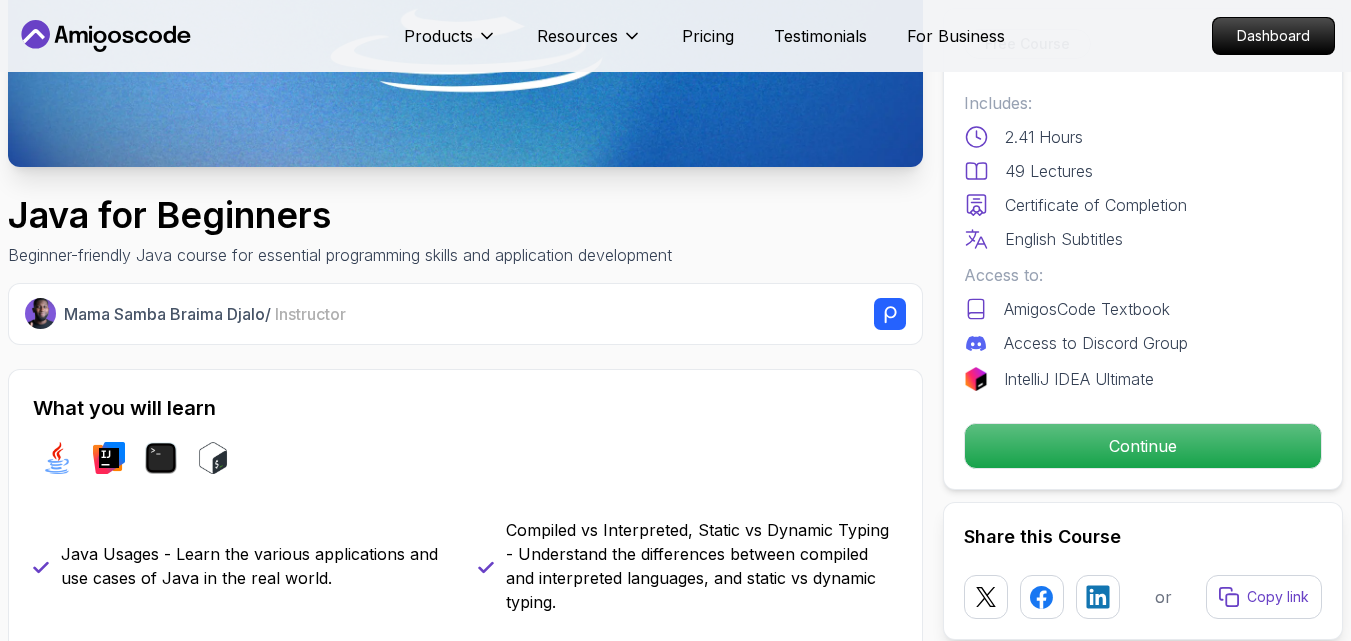 scroll, scrollTop: 508, scrollLeft: 0, axis: vertical 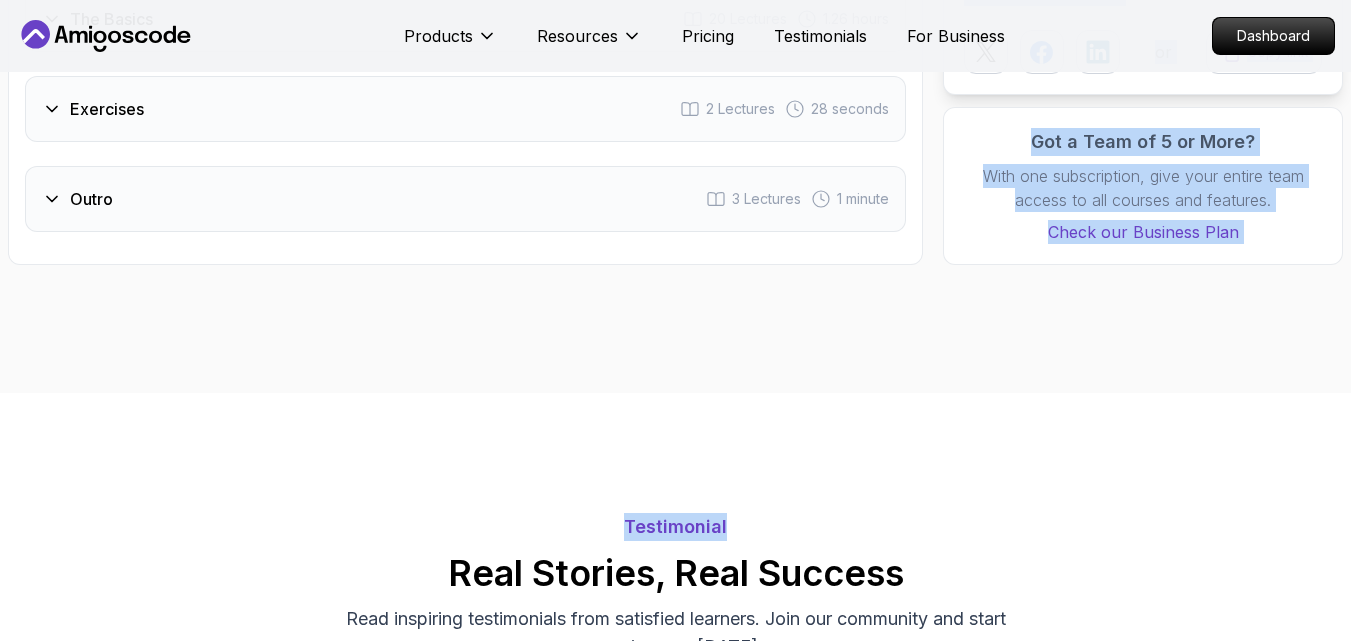 drag, startPoint x: 1349, startPoint y: 321, endPoint x: 1345, endPoint y: 275, distance: 46.173584 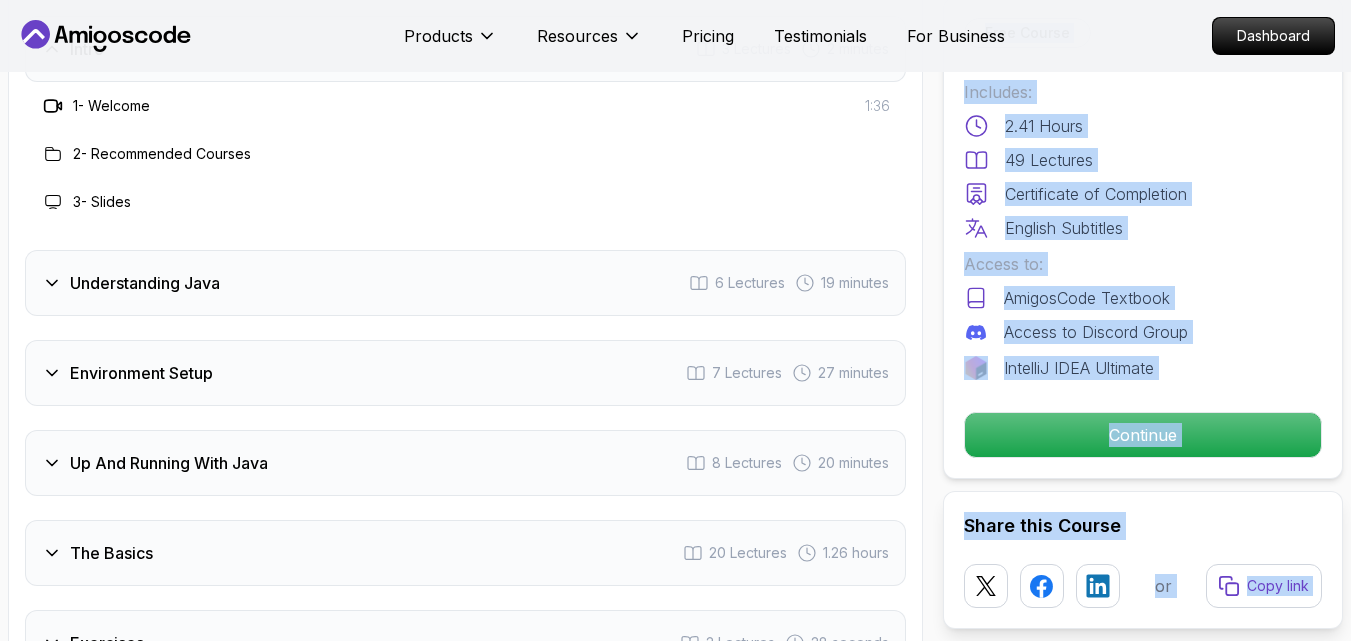 scroll, scrollTop: 3007, scrollLeft: 0, axis: vertical 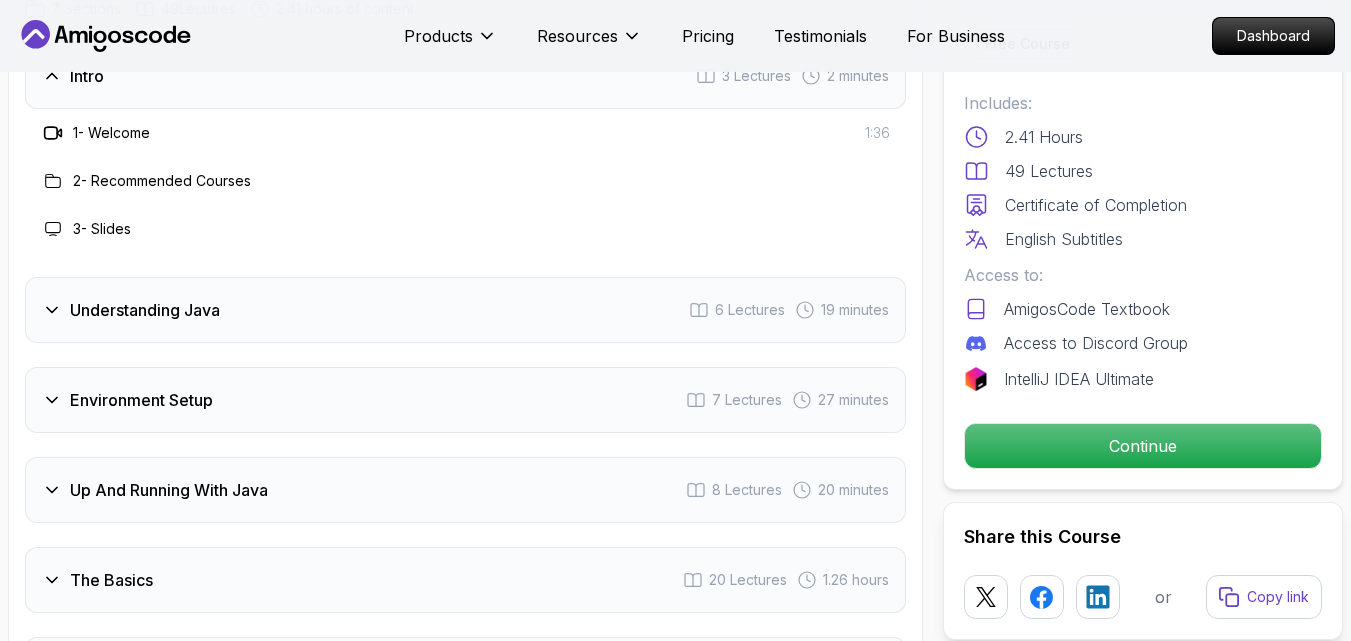 click on "3  -   Slides" at bounding box center [465, 229] 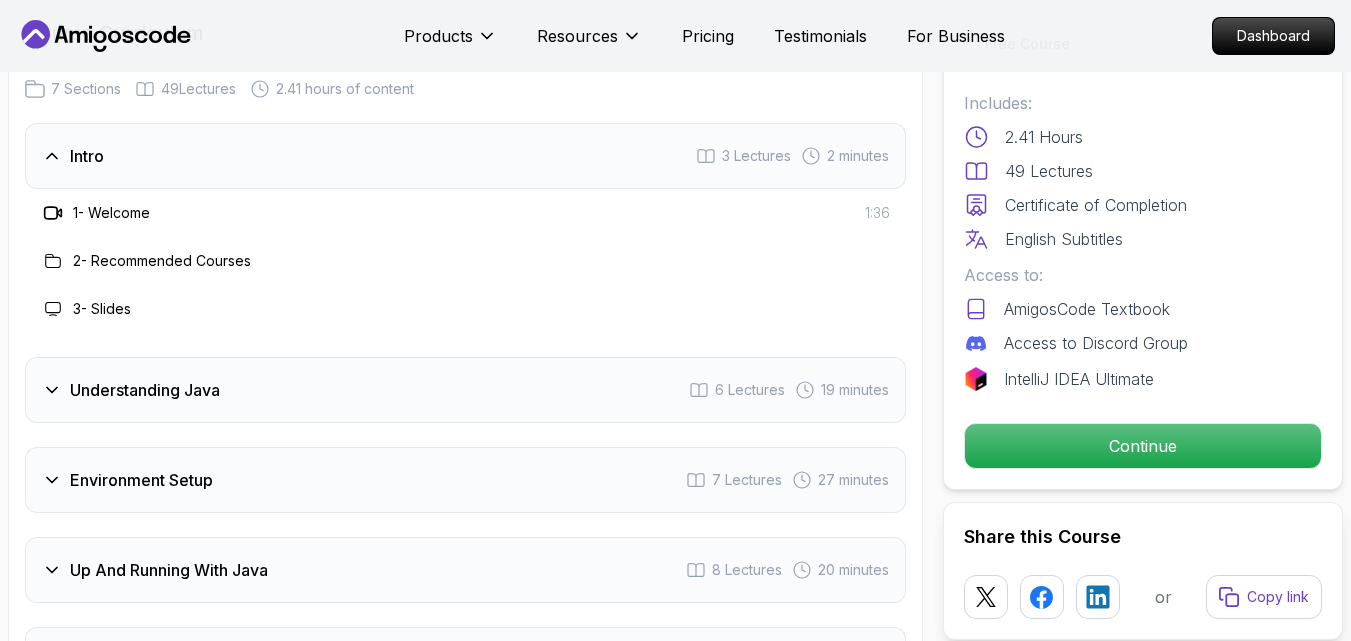 scroll, scrollTop: 2767, scrollLeft: 0, axis: vertical 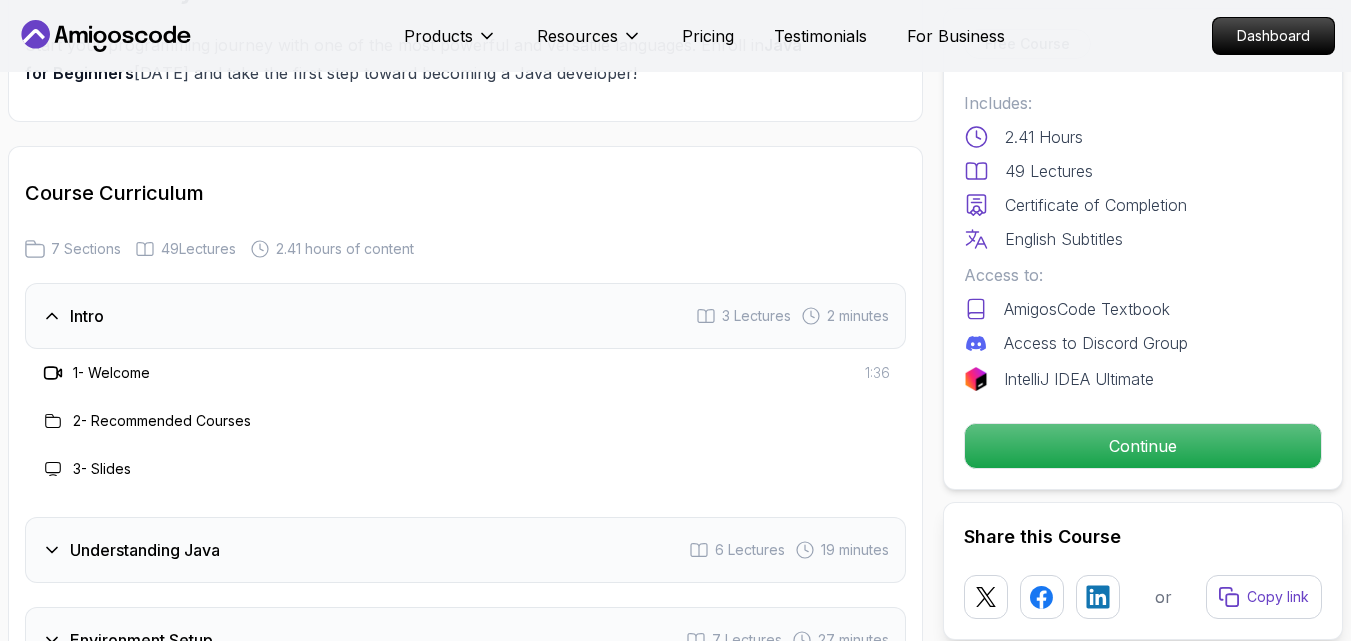 click 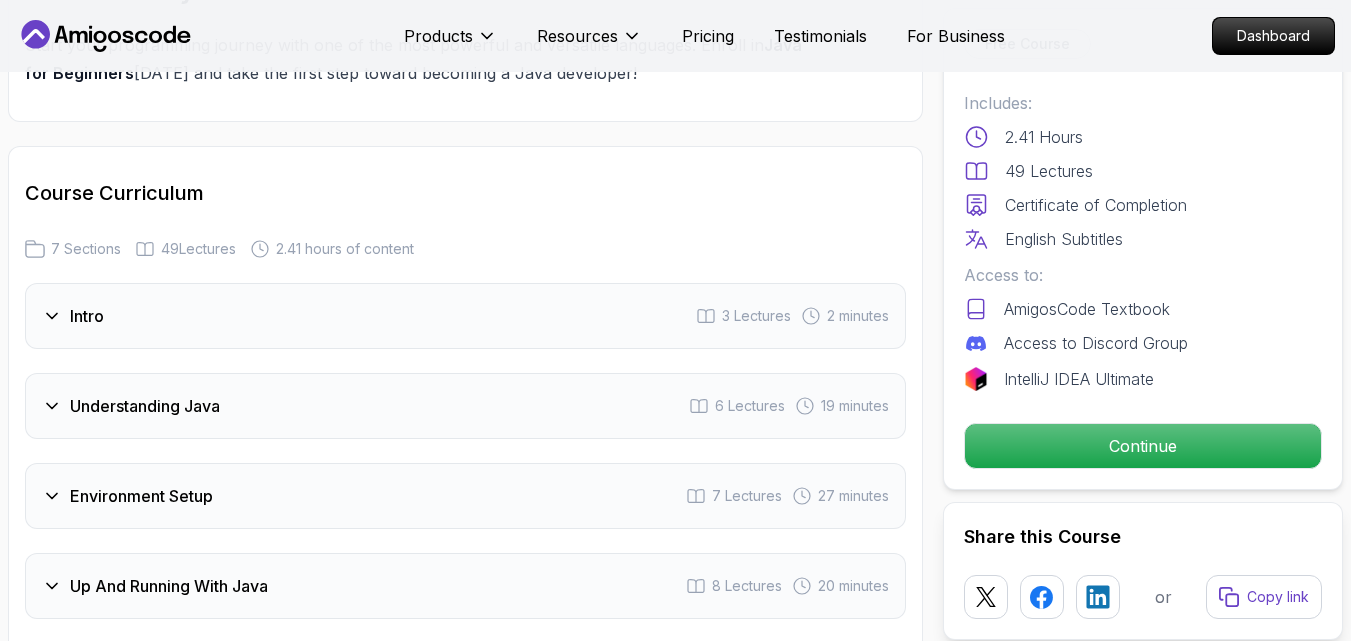 click 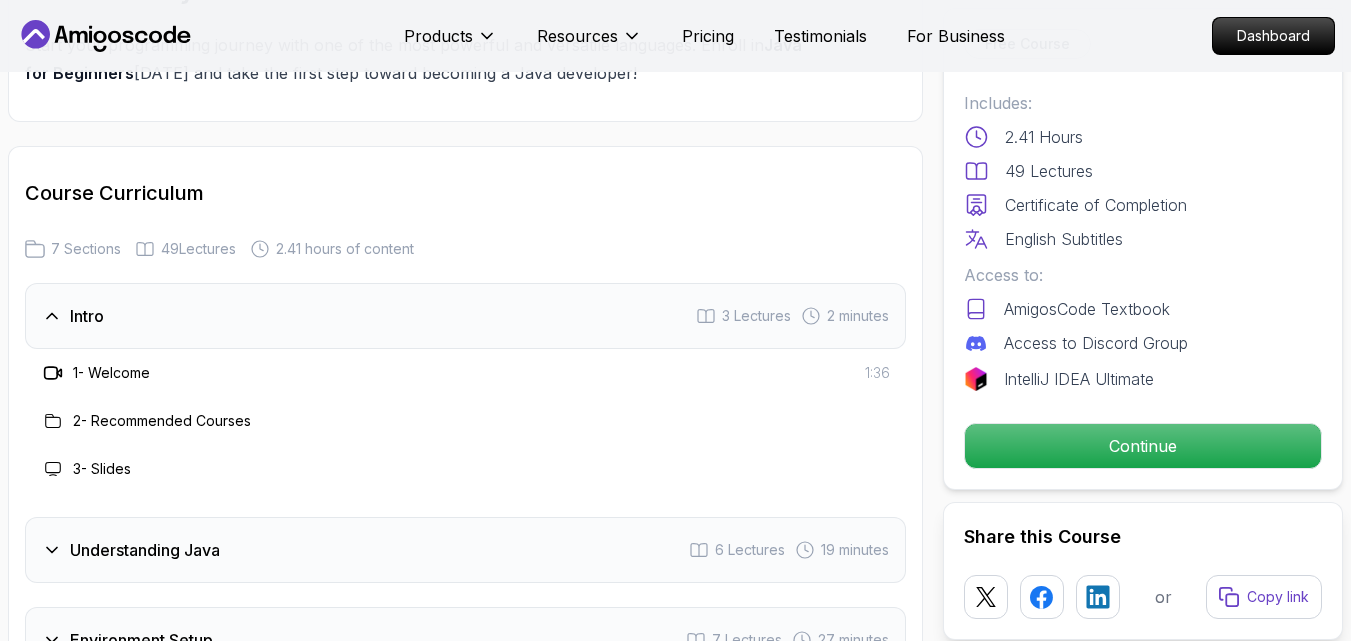 click on "Intro 3   Lectures     2 minutes" at bounding box center [465, 316] 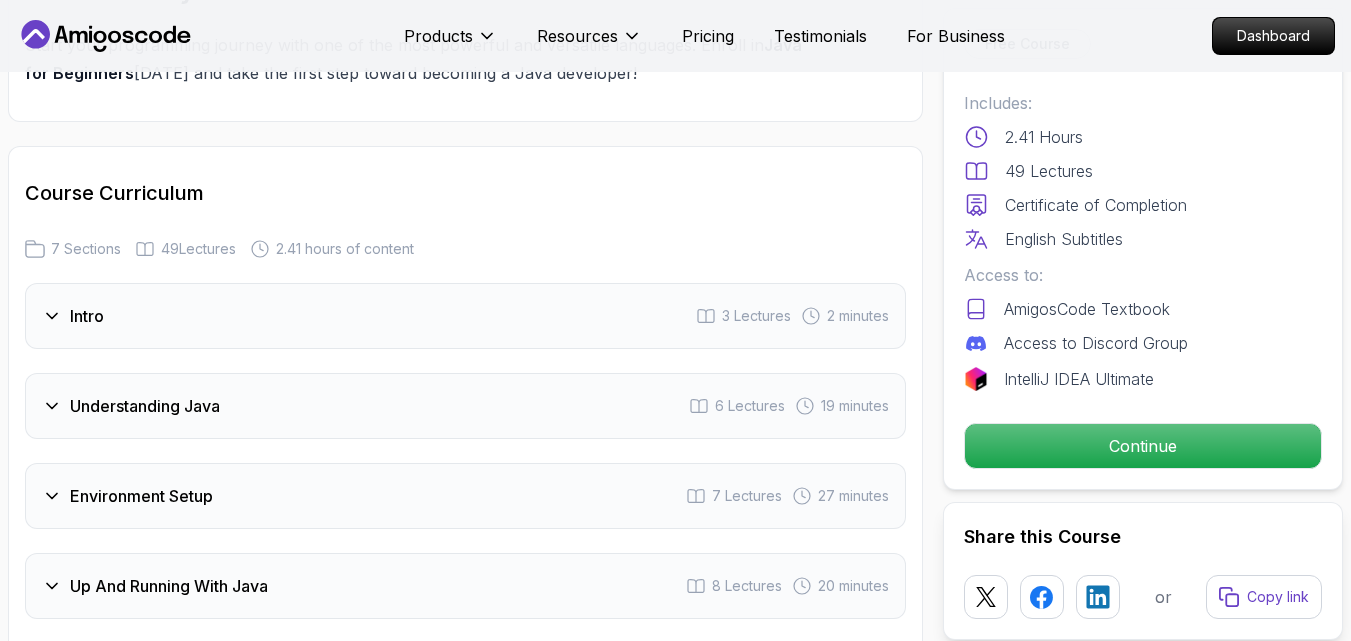type 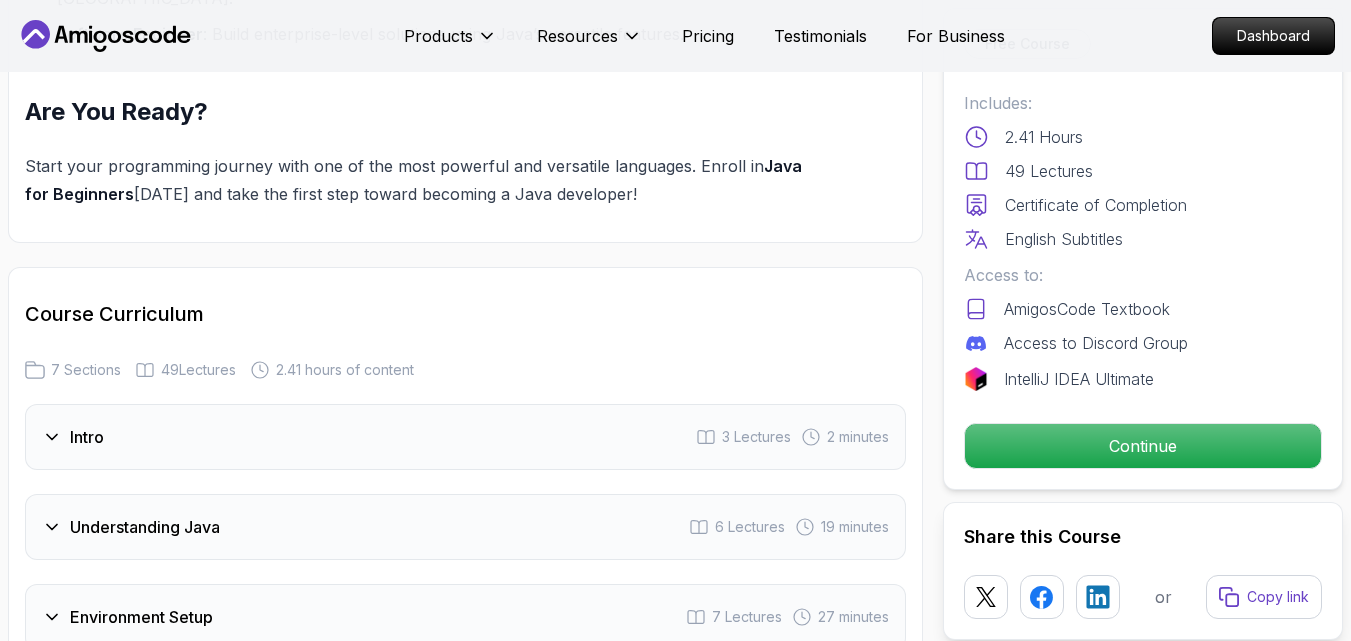scroll, scrollTop: 2647, scrollLeft: 0, axis: vertical 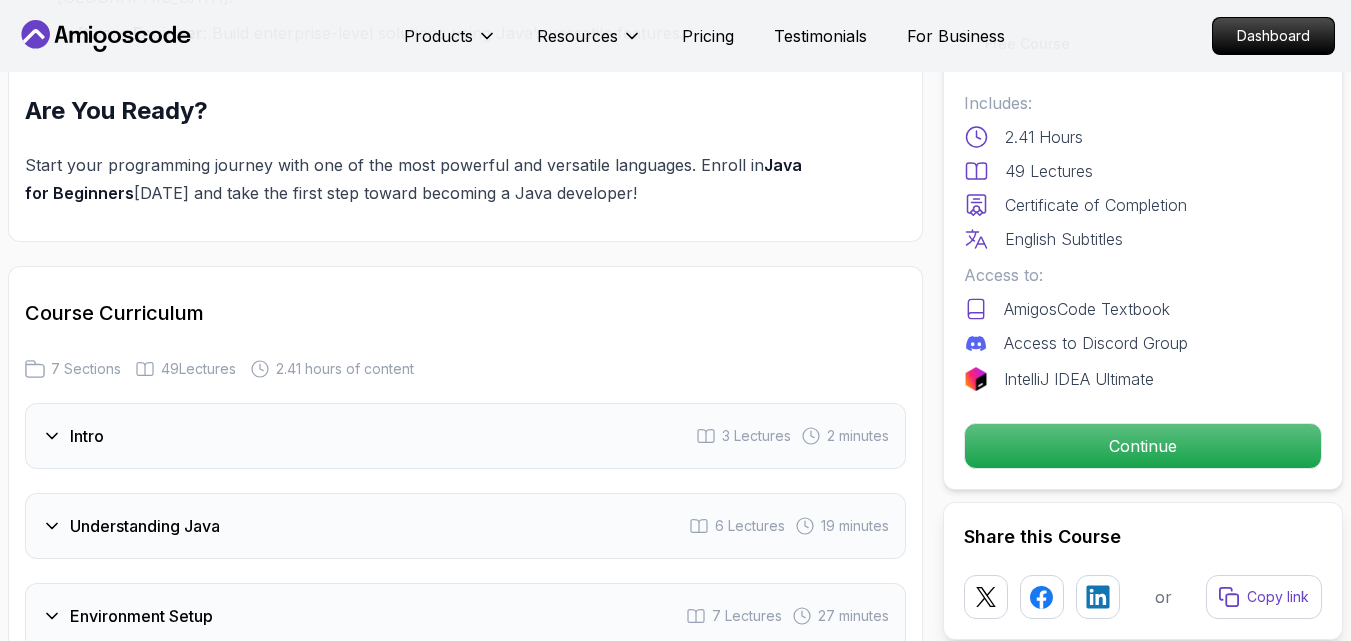 click 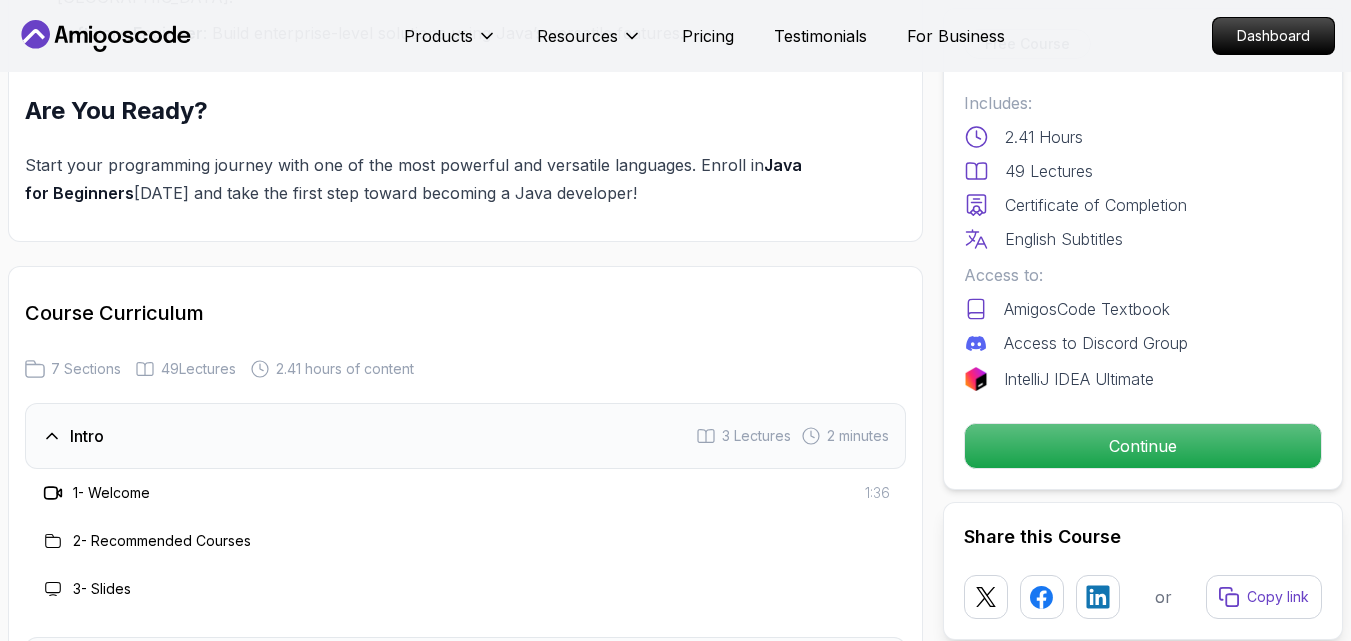 click 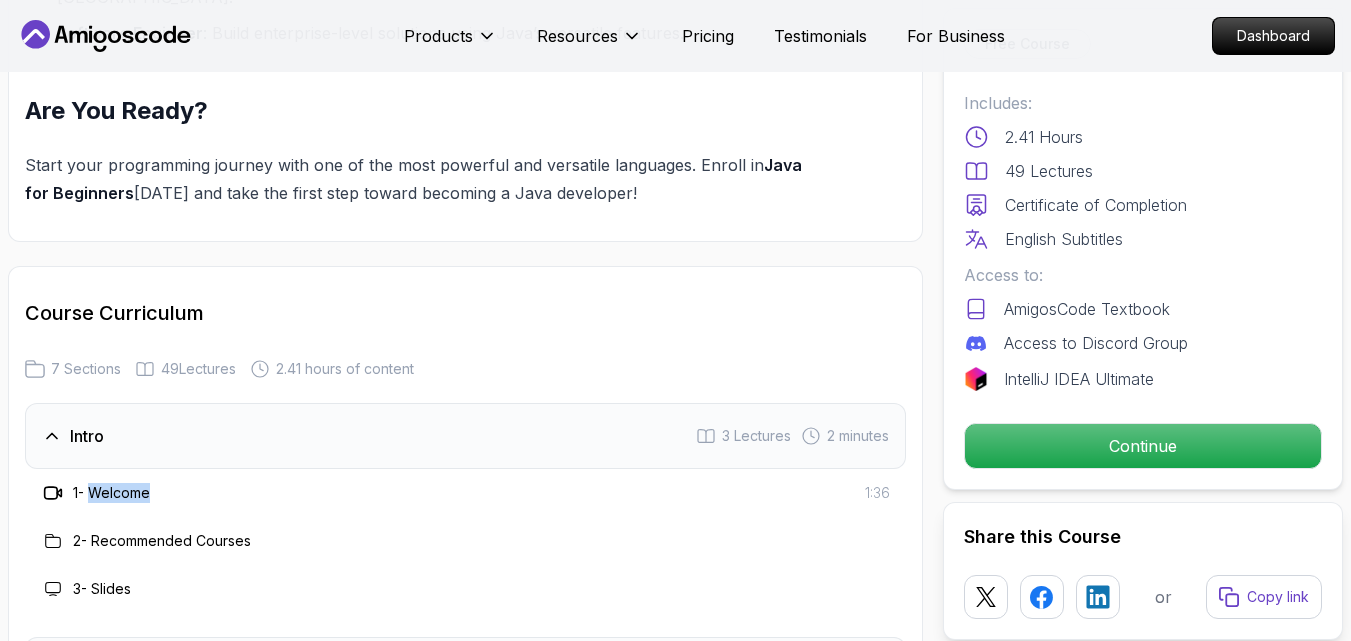 click on "1  -   Welcome" at bounding box center [111, 493] 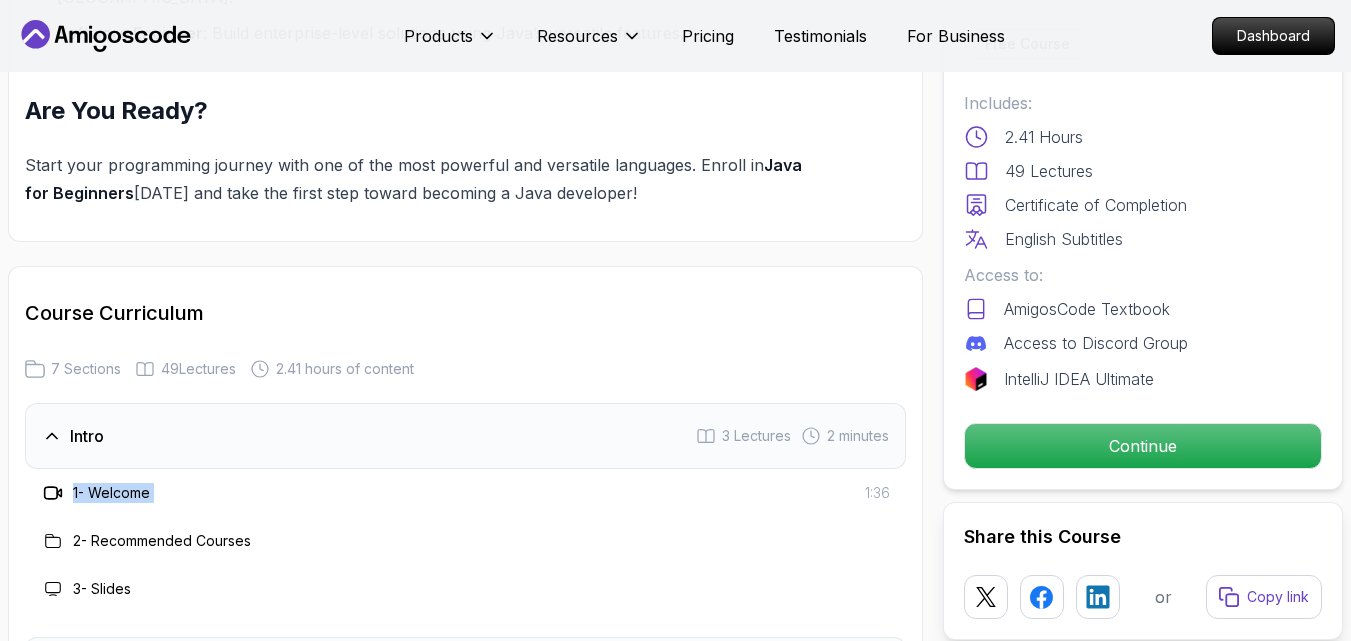 click on "1  -   Welcome" at bounding box center (111, 493) 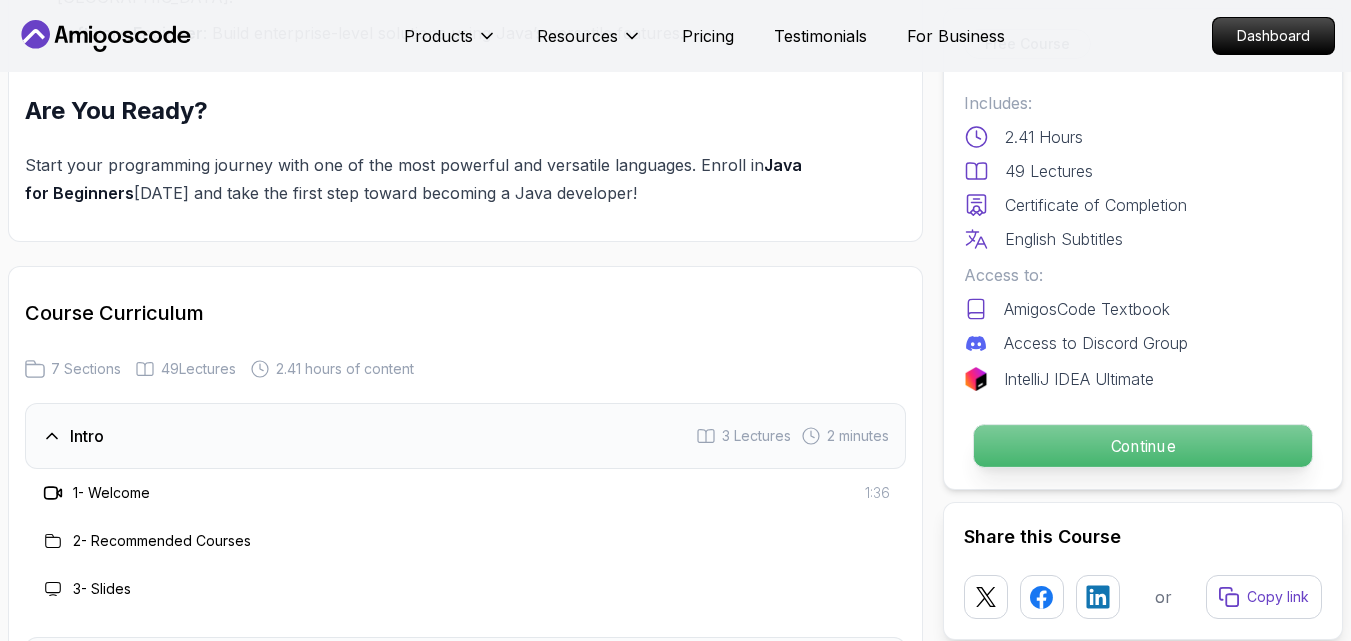 click on "Continue" at bounding box center [1143, 446] 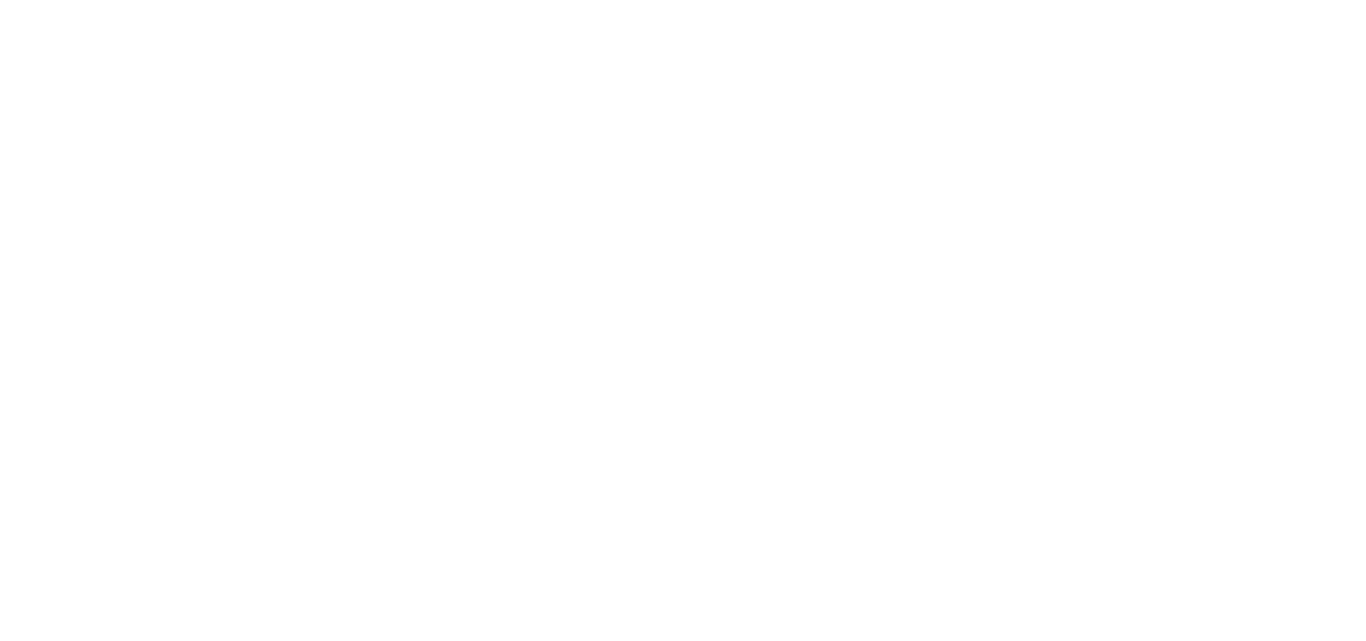 scroll, scrollTop: 0, scrollLeft: 0, axis: both 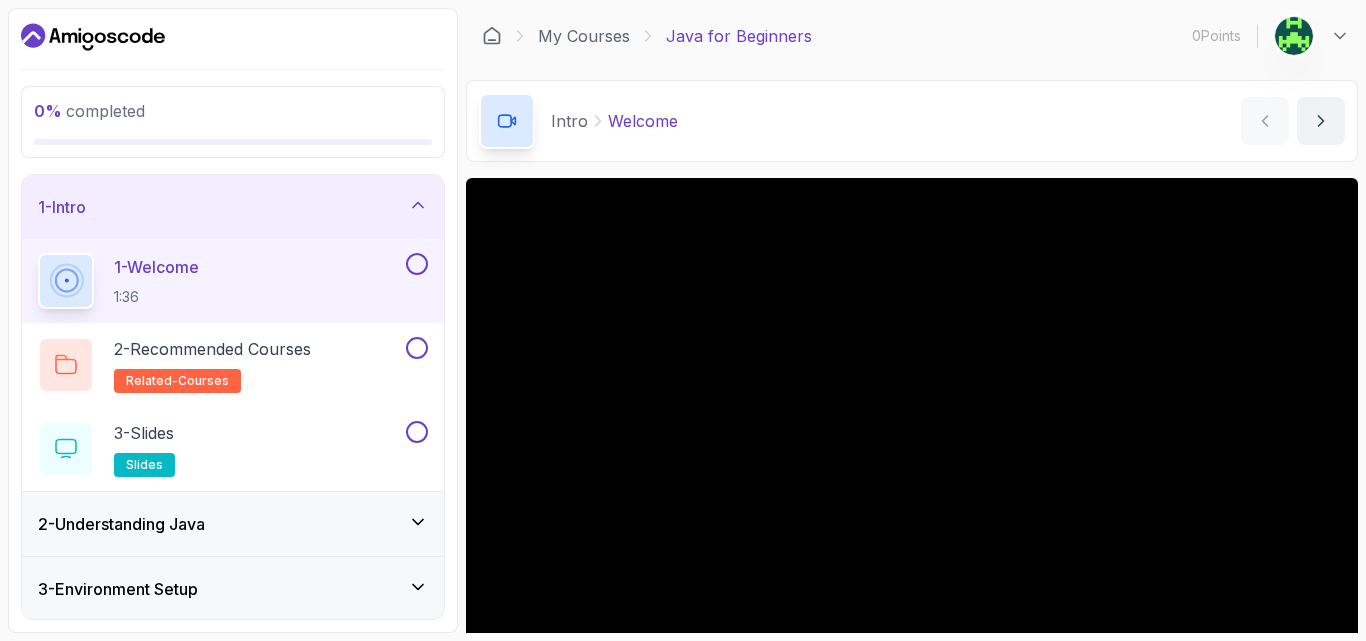 click on "Intro Welcome Welcome by  nelson" at bounding box center (912, 121) 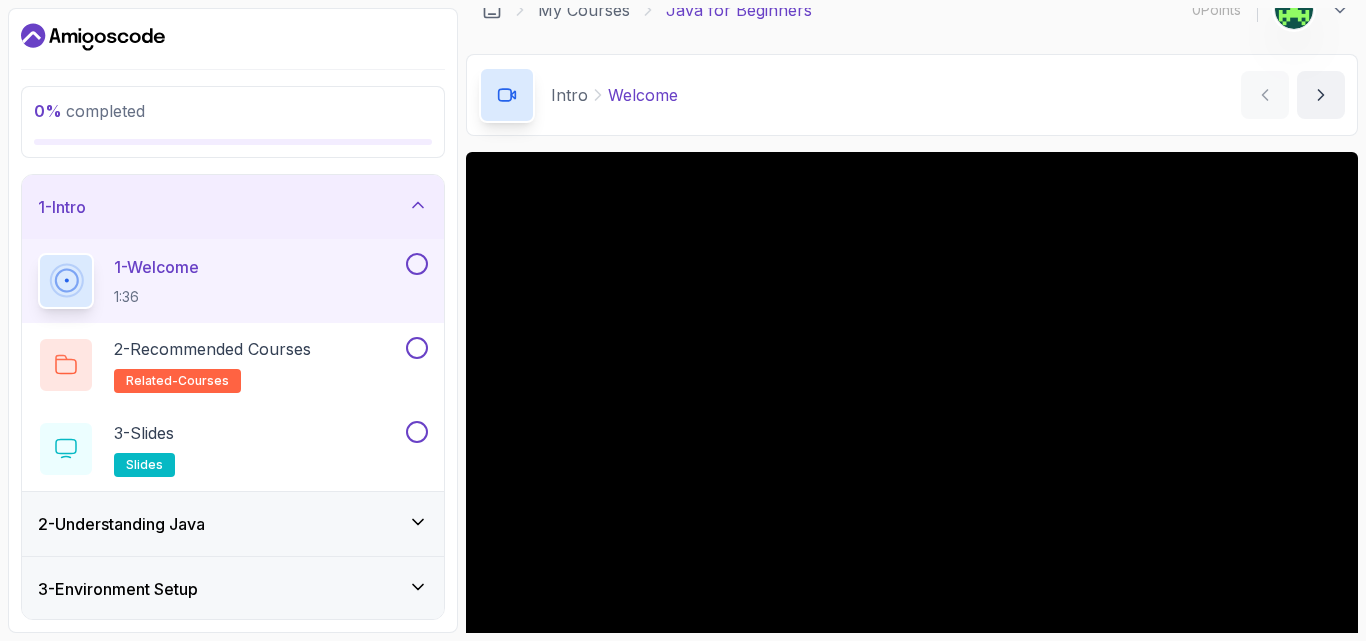 scroll, scrollTop: 0, scrollLeft: 0, axis: both 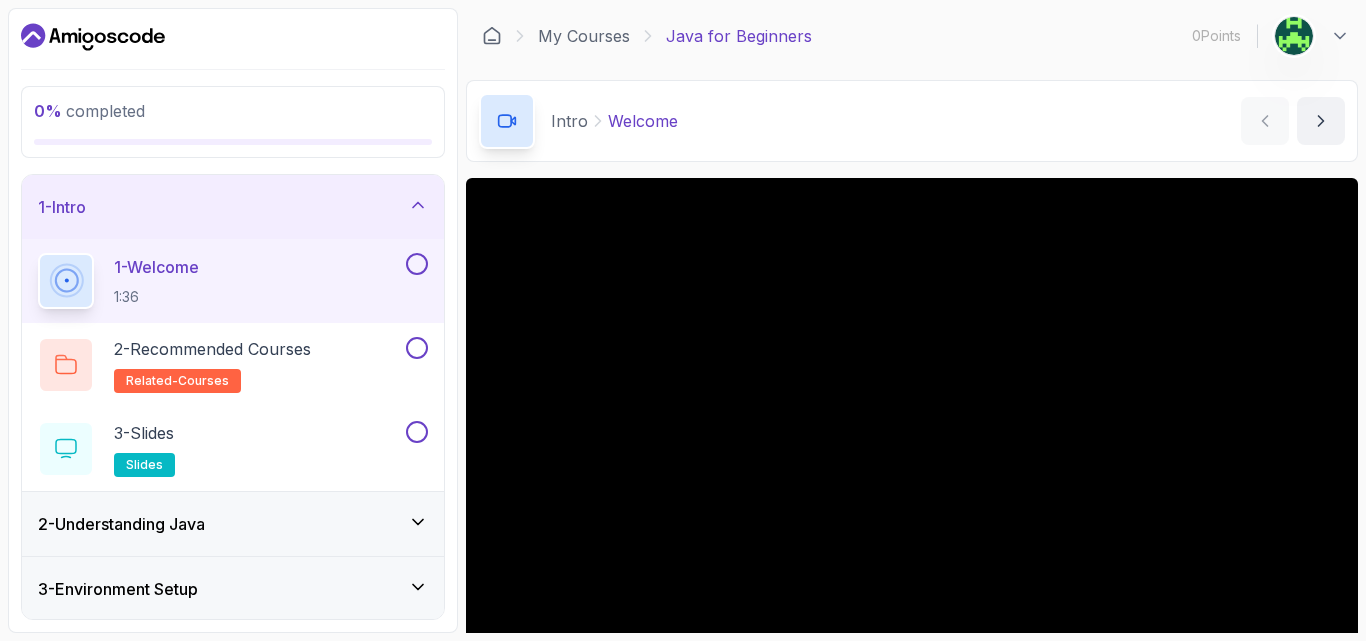 click on "0 % completed 1  -  Intro 1  -  Welcome 1:36 2  -  Recommended Courses related-courses 3  -  Slides slides 2  -  Understanding Java 3  -  Environment Setup 4  -  Up And Running With Java 5  -  The Basics 6  -  Exercises 7  -  Outro" at bounding box center [233, 320] 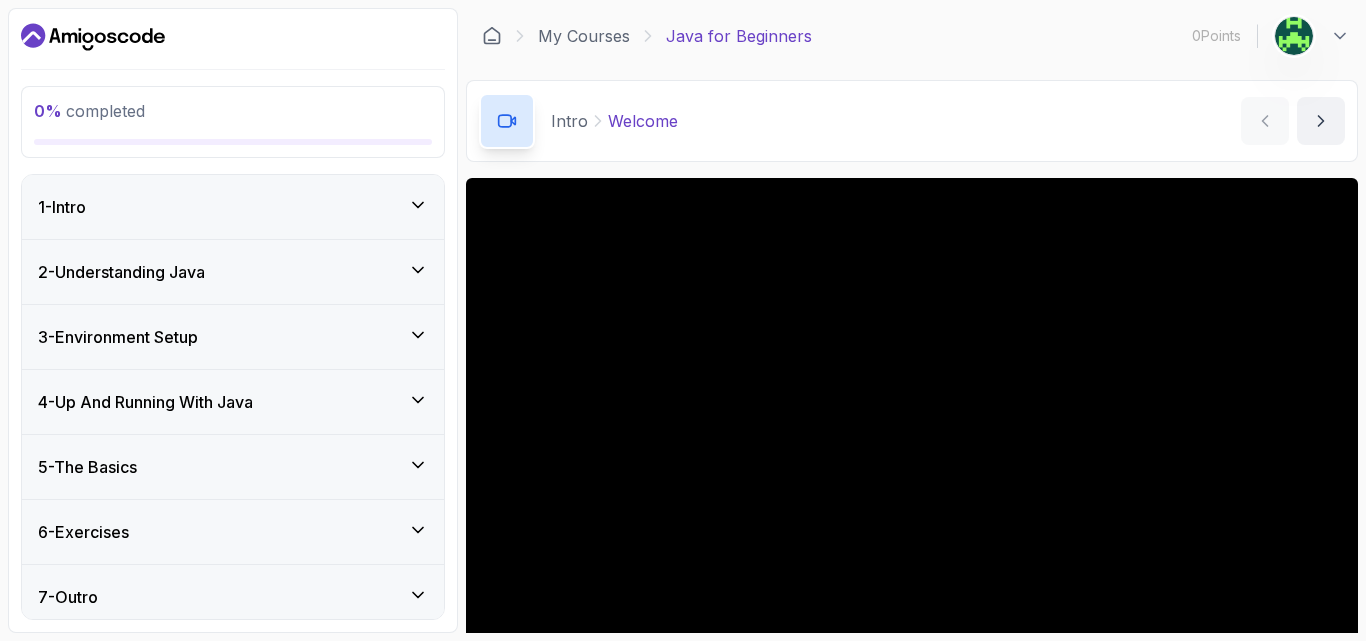 click 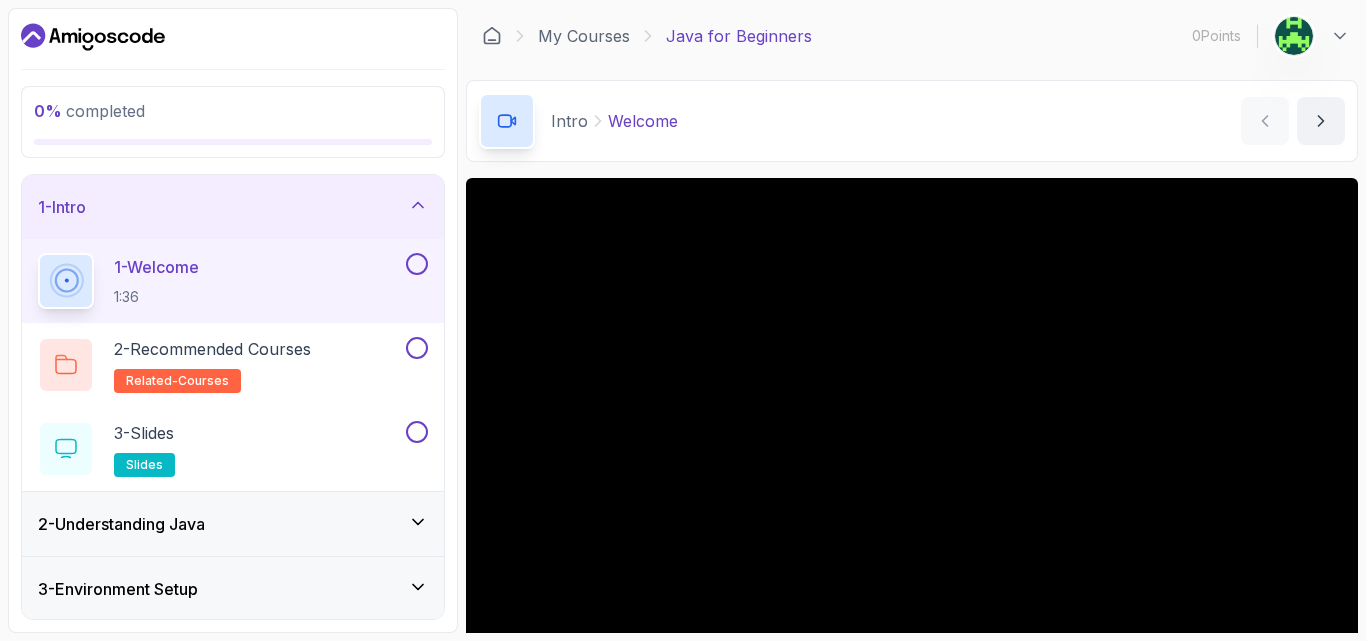 type 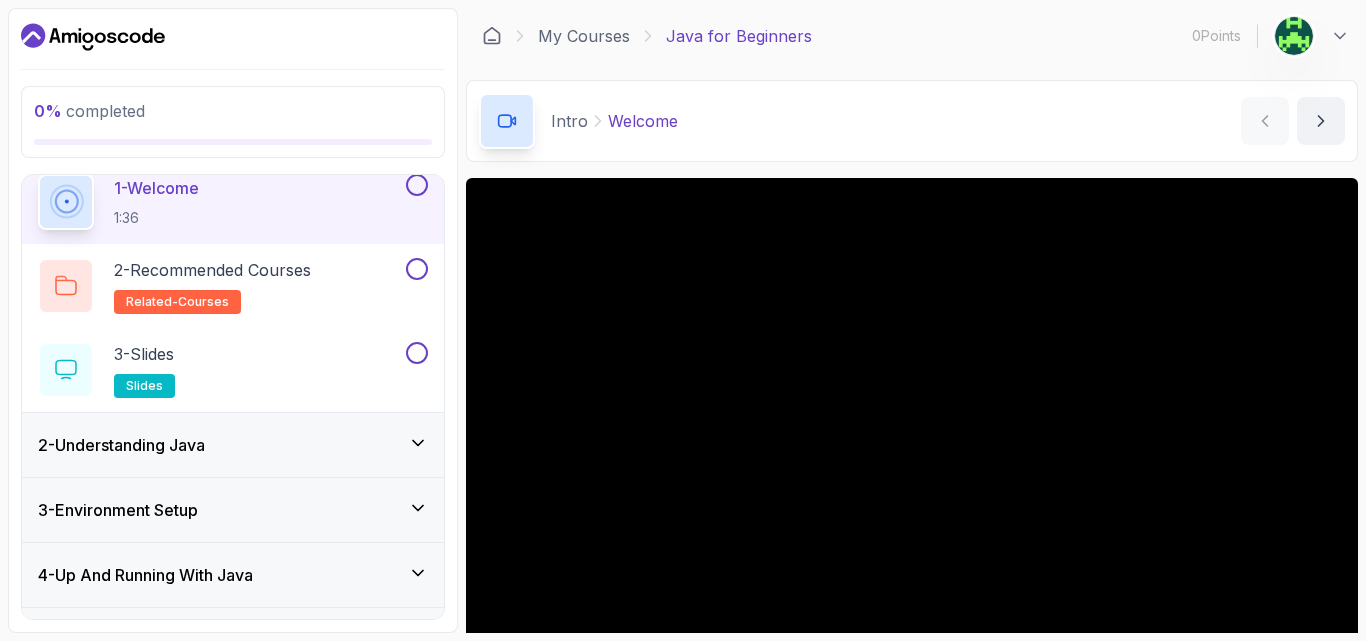 scroll, scrollTop: 80, scrollLeft: 0, axis: vertical 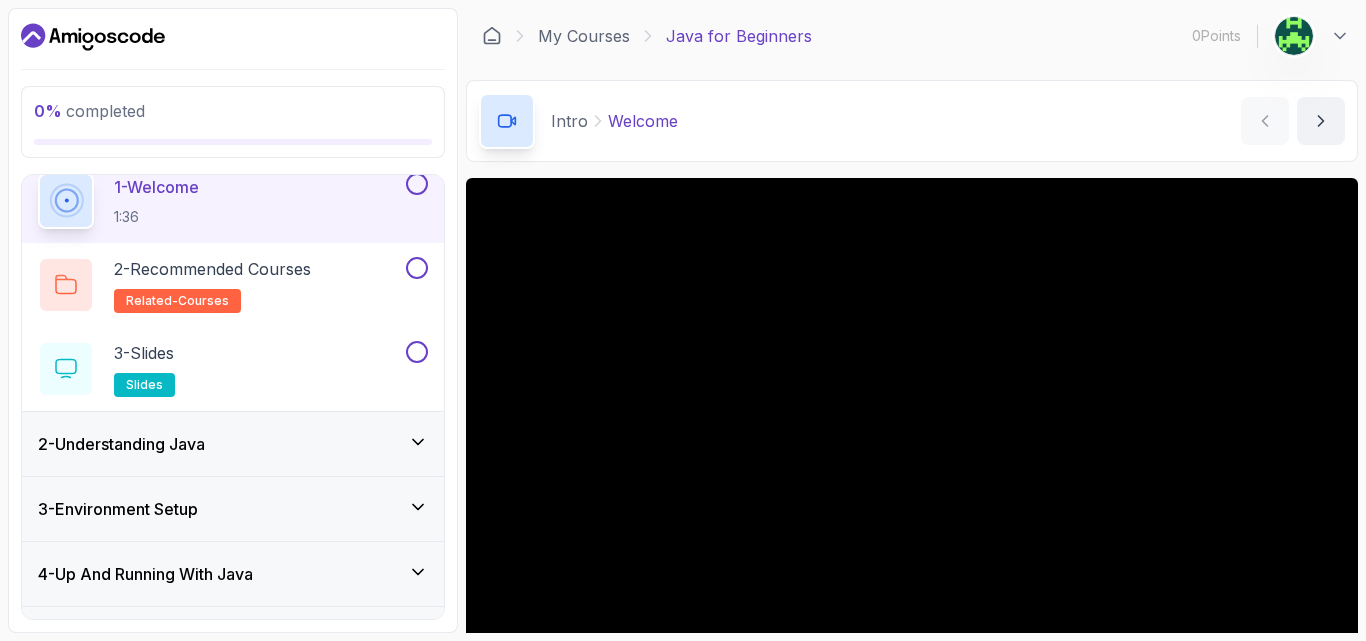 click on "Intro Welcome Welcome by  nelson" at bounding box center (912, 121) 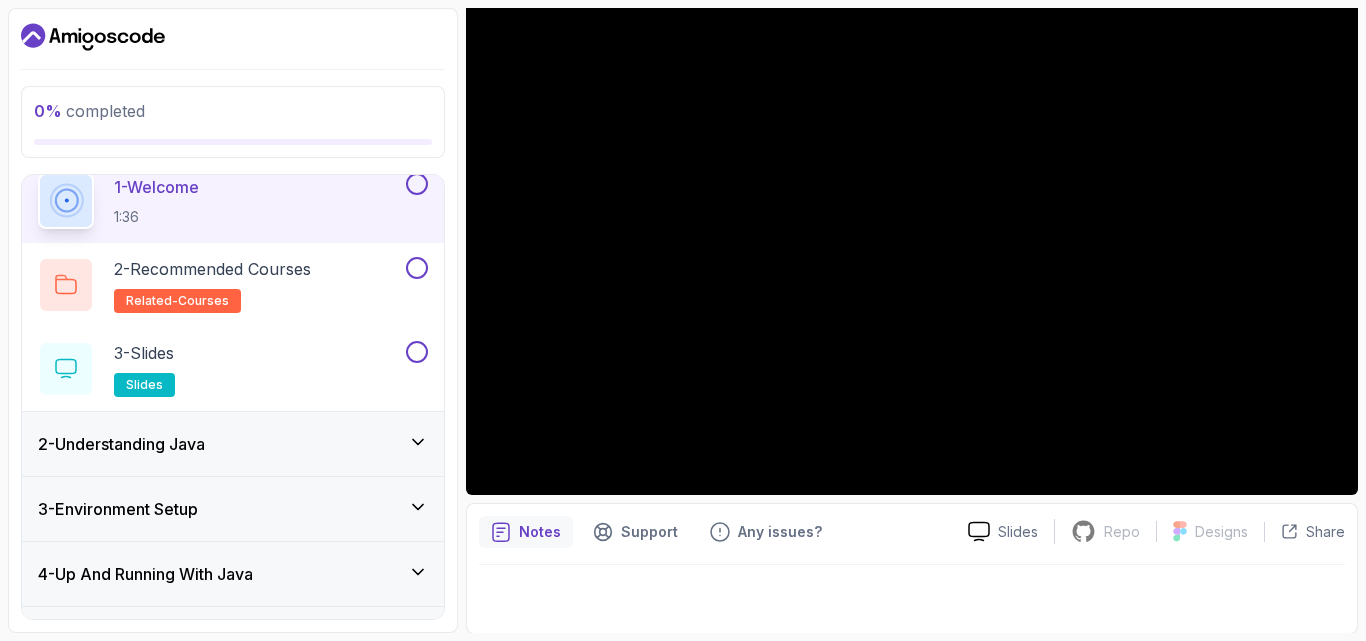 scroll, scrollTop: 186, scrollLeft: 0, axis: vertical 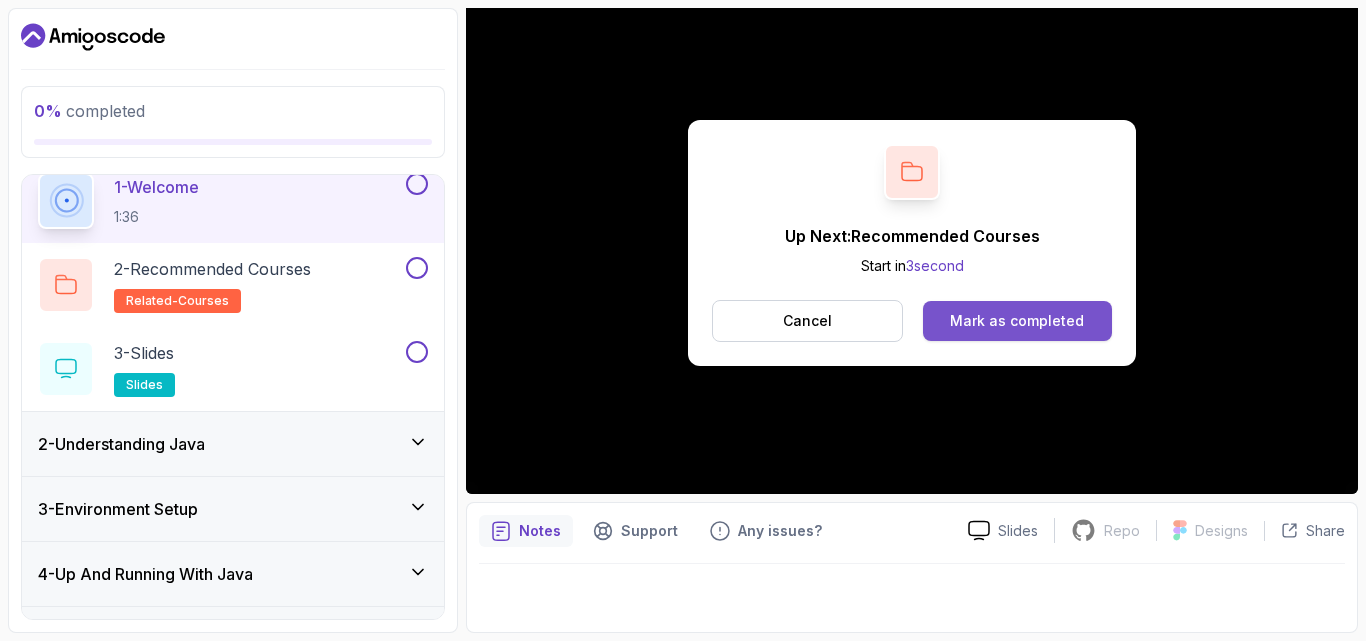 click on "Mark as completed" at bounding box center [1017, 321] 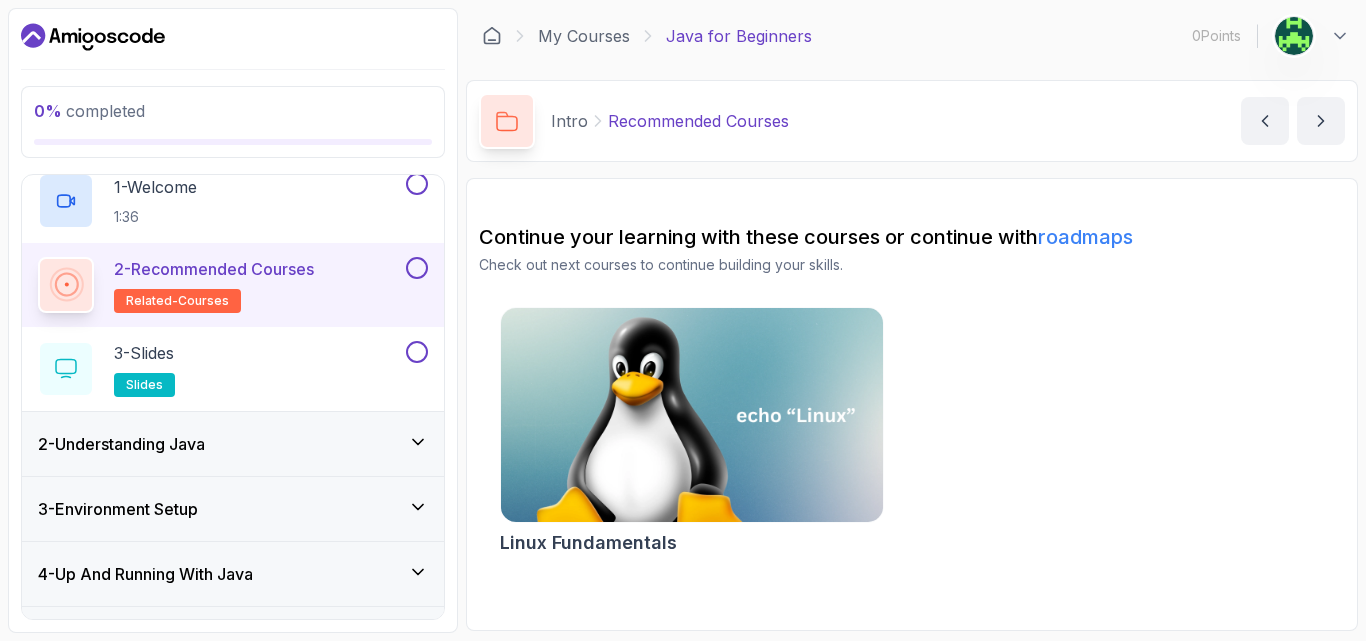 scroll, scrollTop: 0, scrollLeft: 0, axis: both 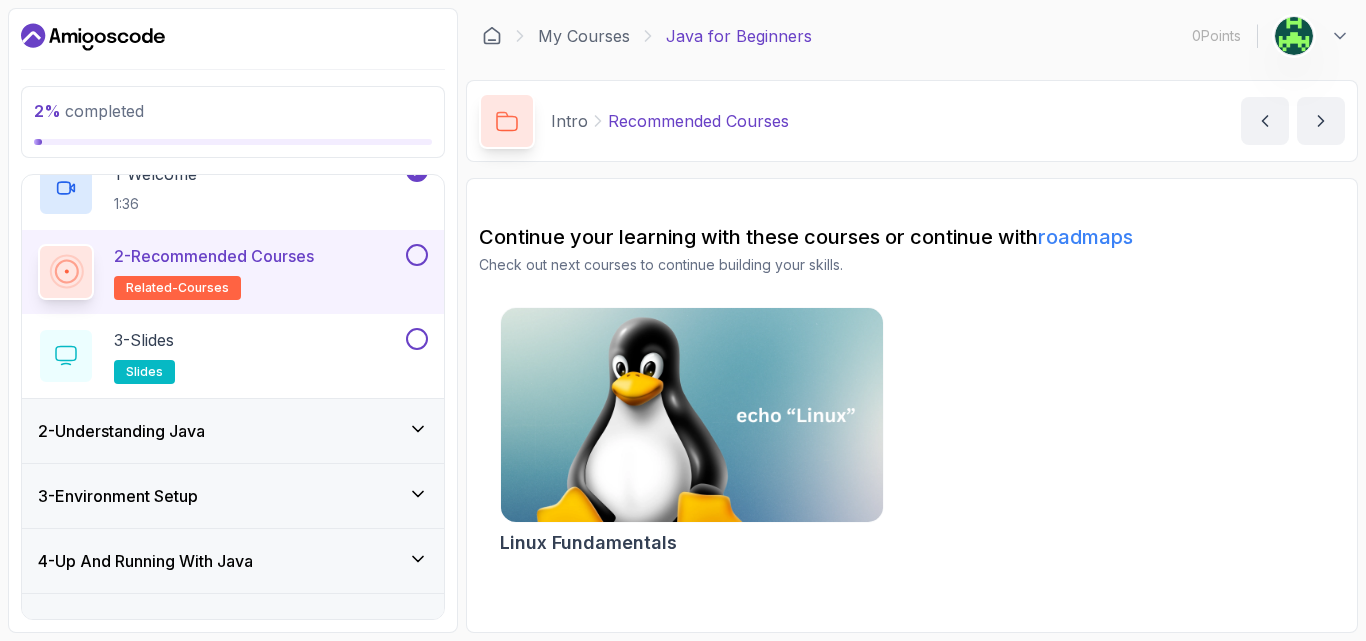 click on "Intro Recommended Courses Recommended Courses by  nelson" at bounding box center (912, 121) 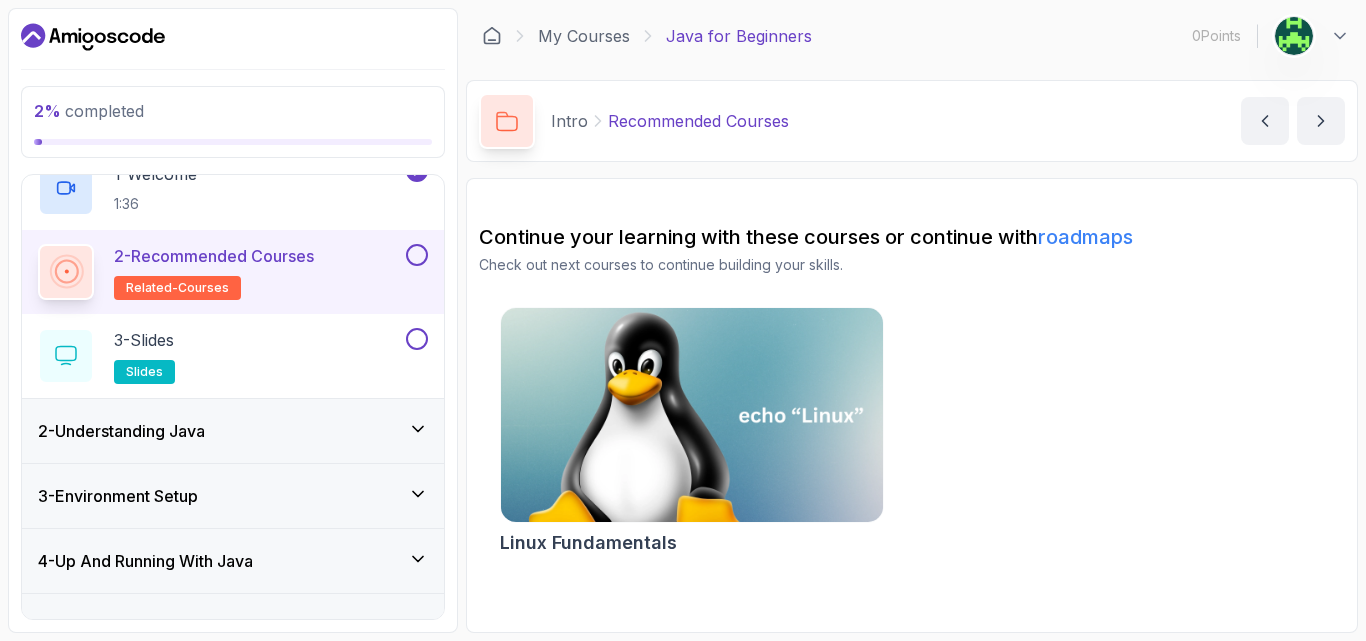 click at bounding box center (691, 415) 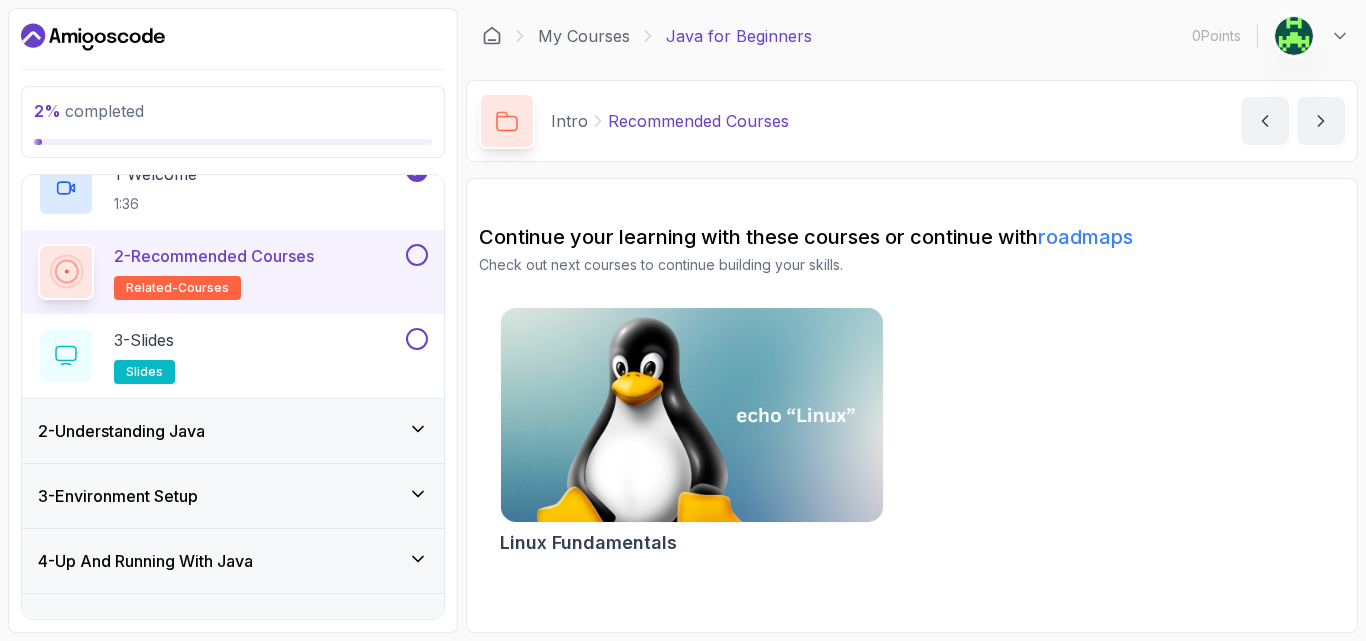 click on "Recommended Courses" at bounding box center (698, 121) 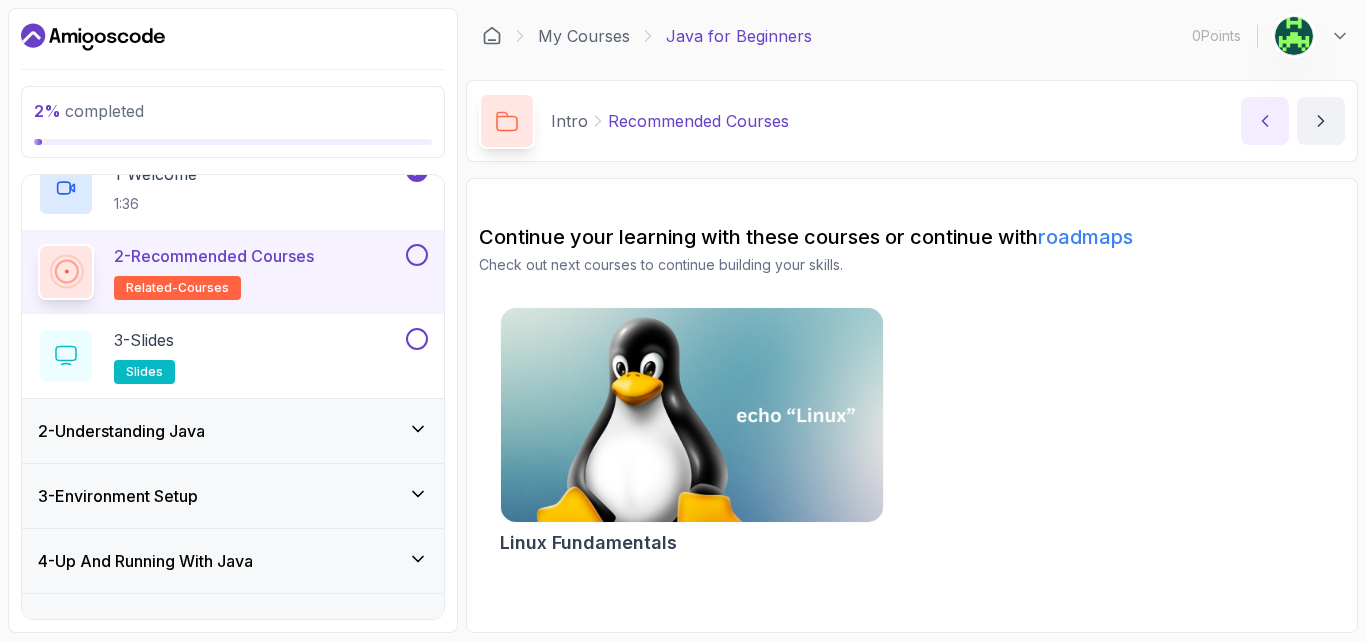 click 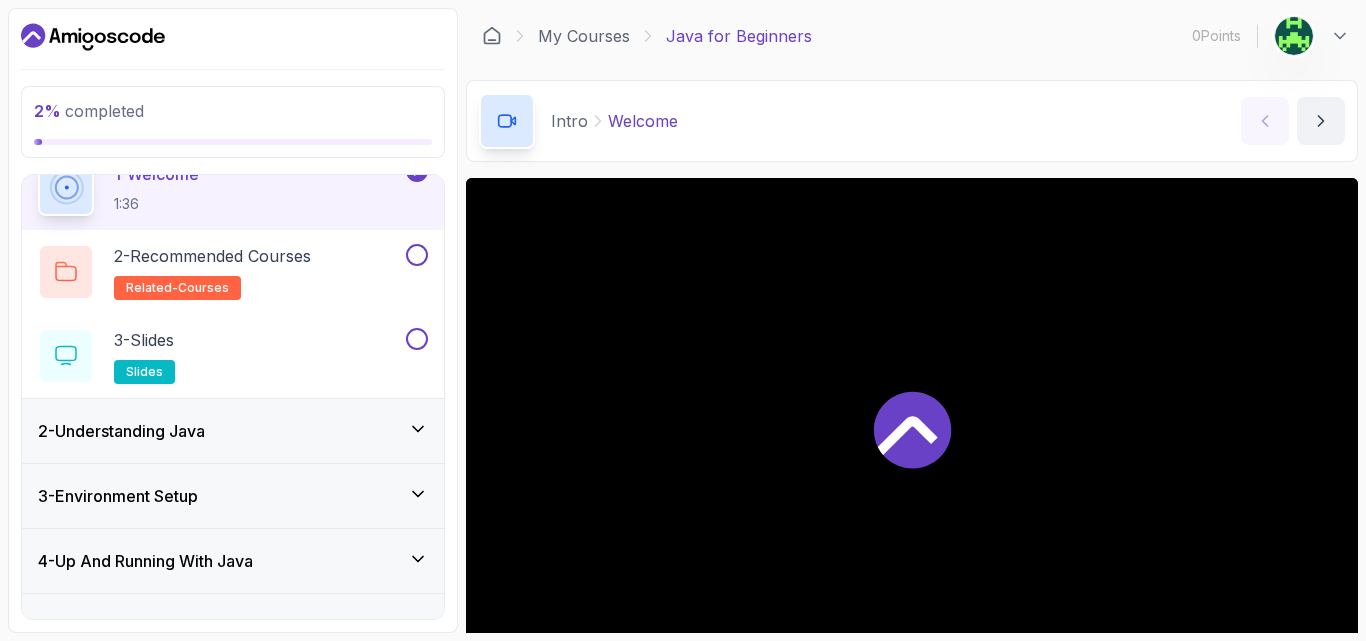 scroll, scrollTop: 80, scrollLeft: 0, axis: vertical 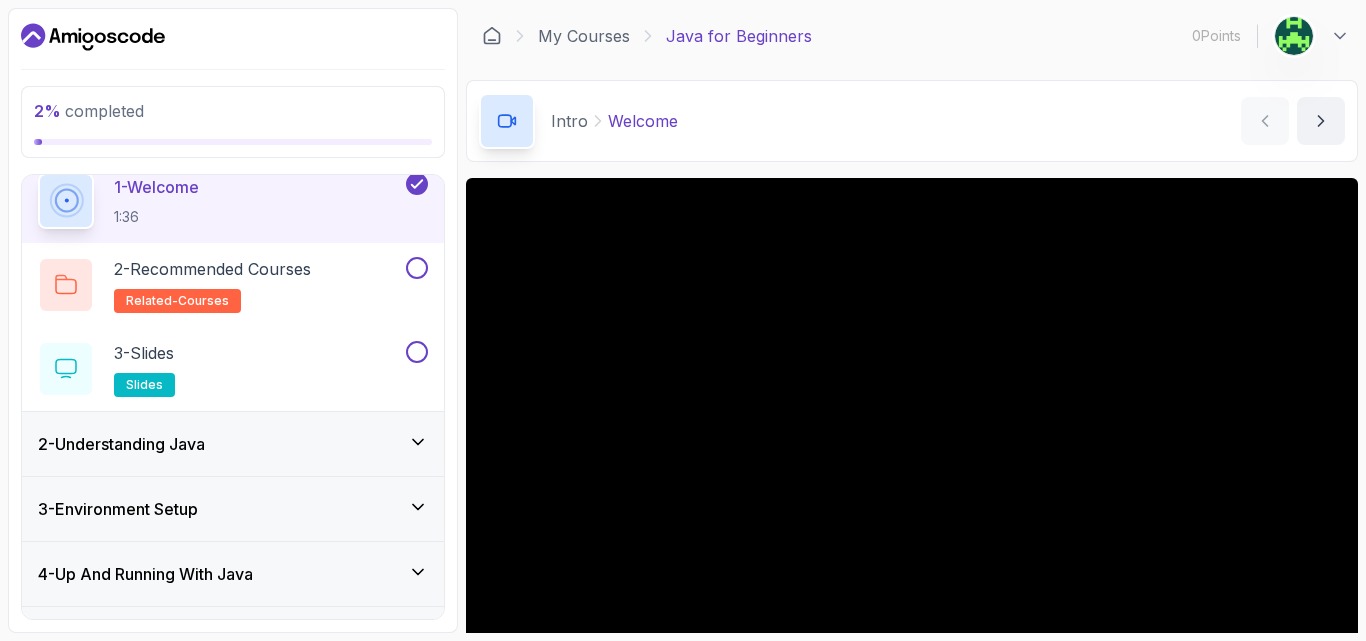 click on "Intro Welcome Welcome by  nelson" at bounding box center [912, 121] 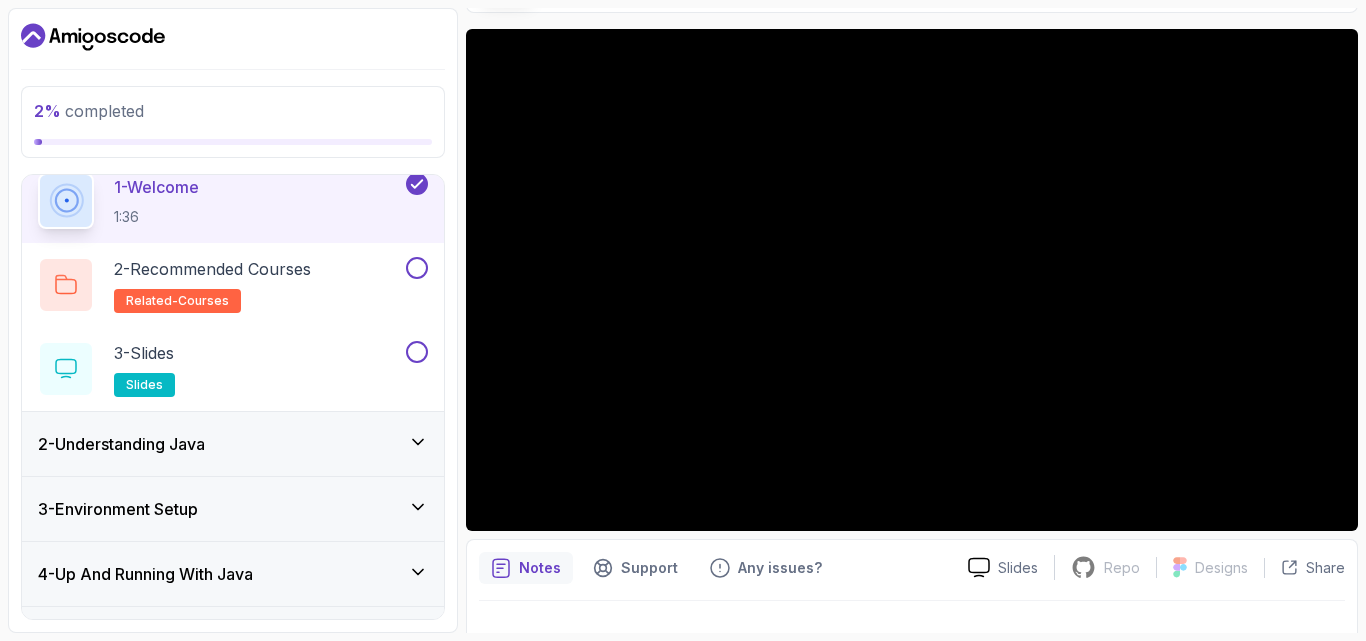 scroll, scrollTop: 160, scrollLeft: 0, axis: vertical 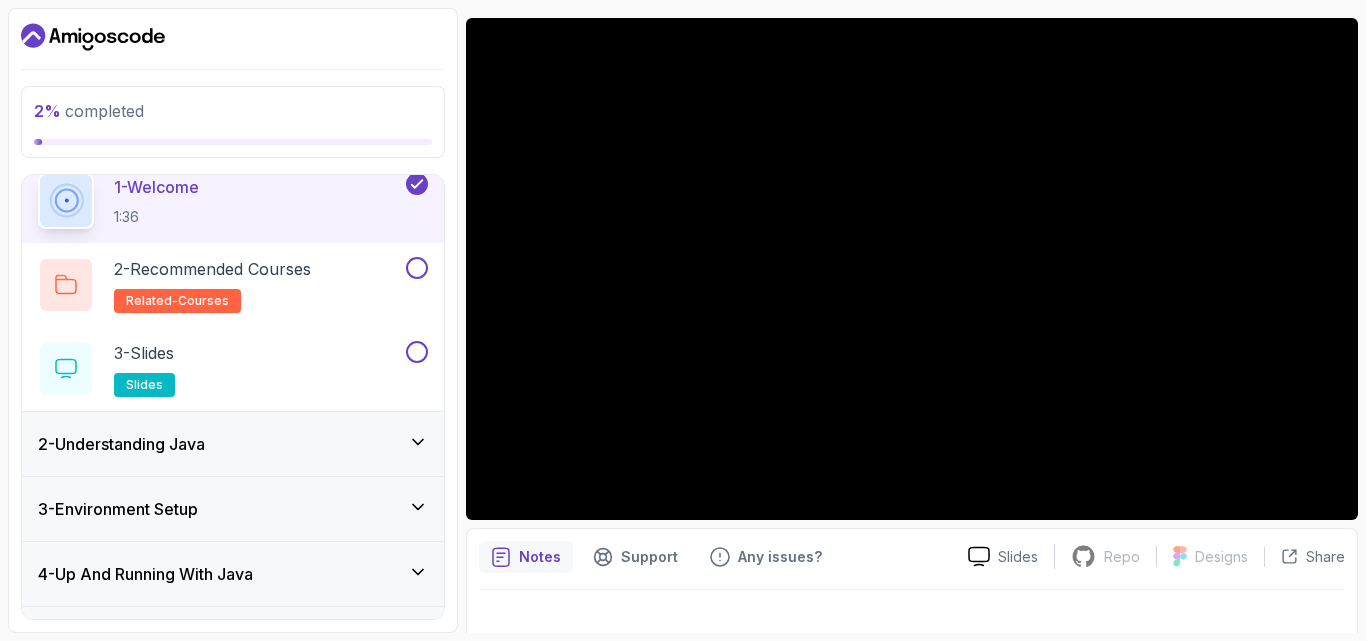 click on "Notes" at bounding box center (540, 557) 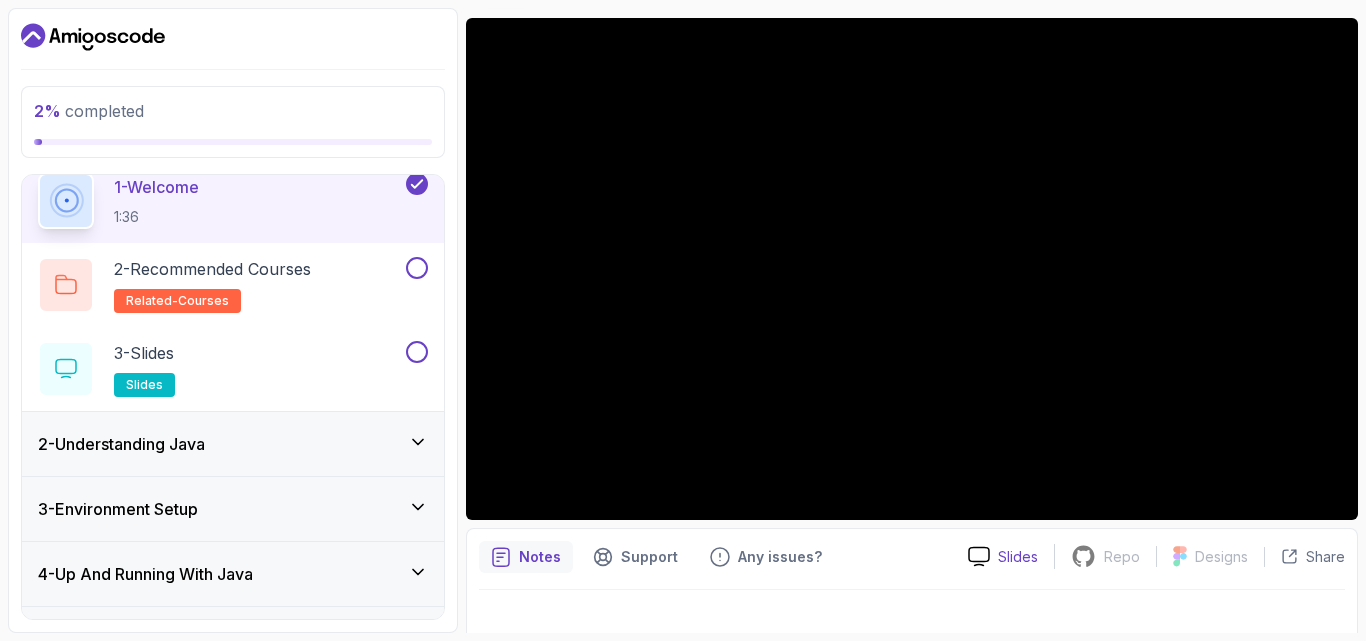 click 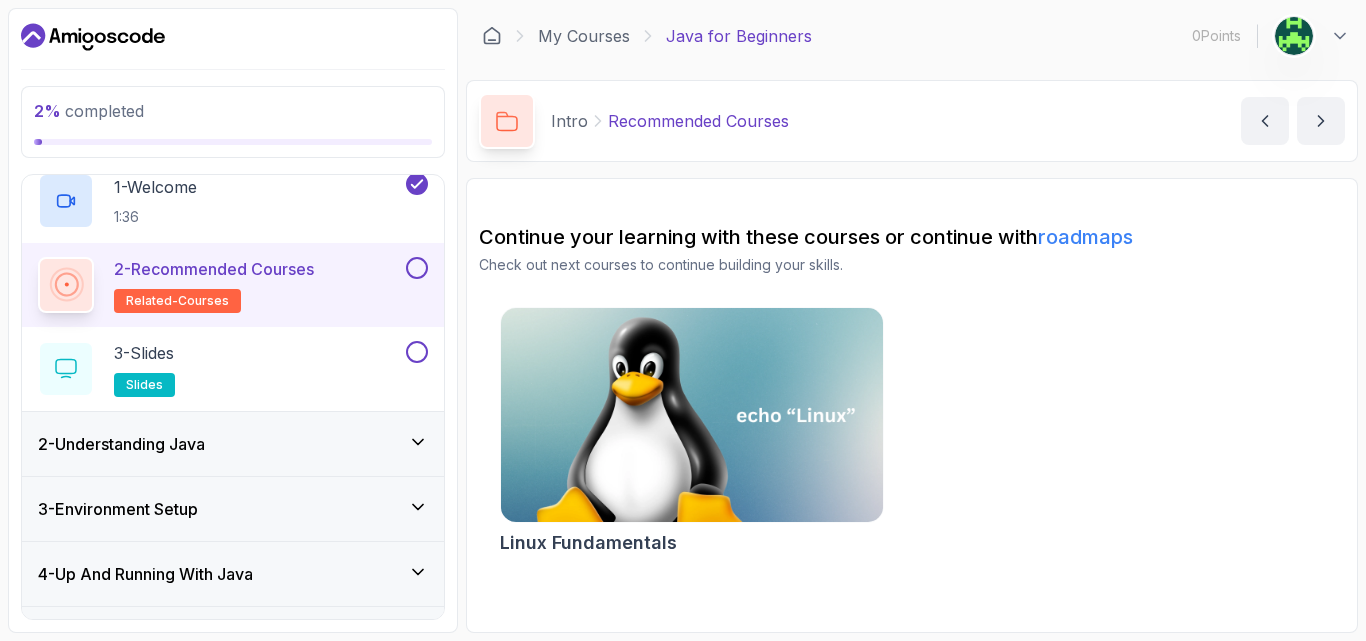scroll, scrollTop: 0, scrollLeft: 0, axis: both 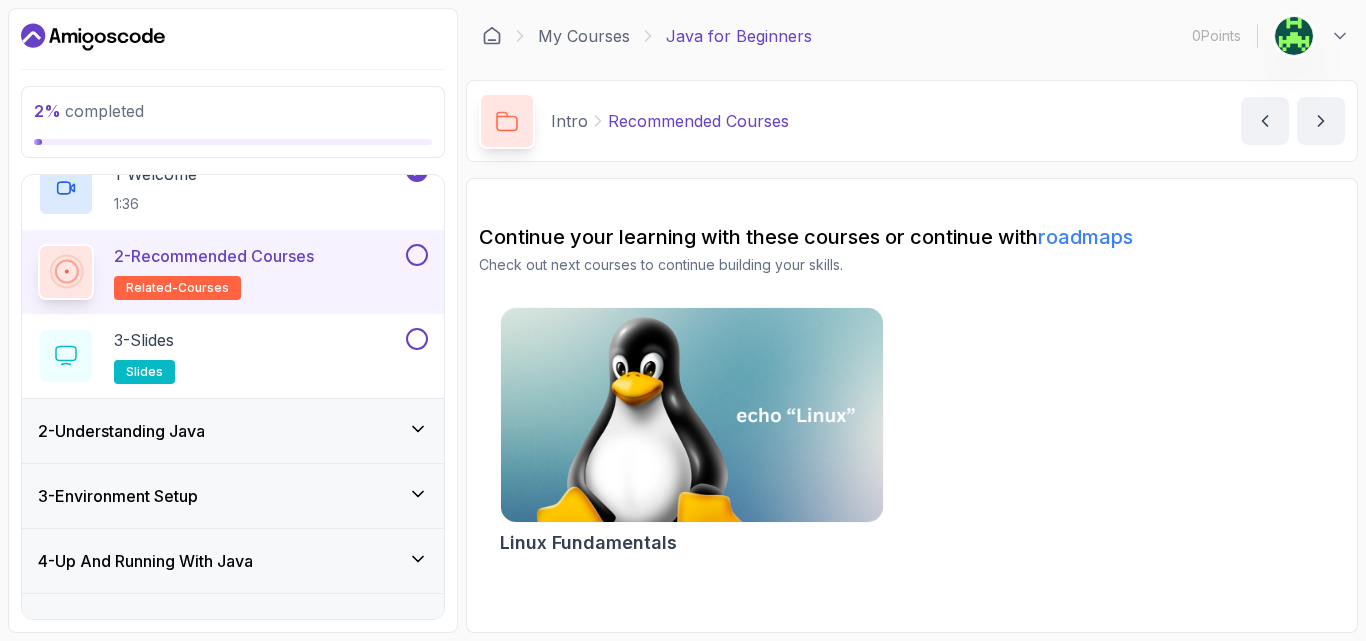 click on "Recommended Courses" at bounding box center [698, 121] 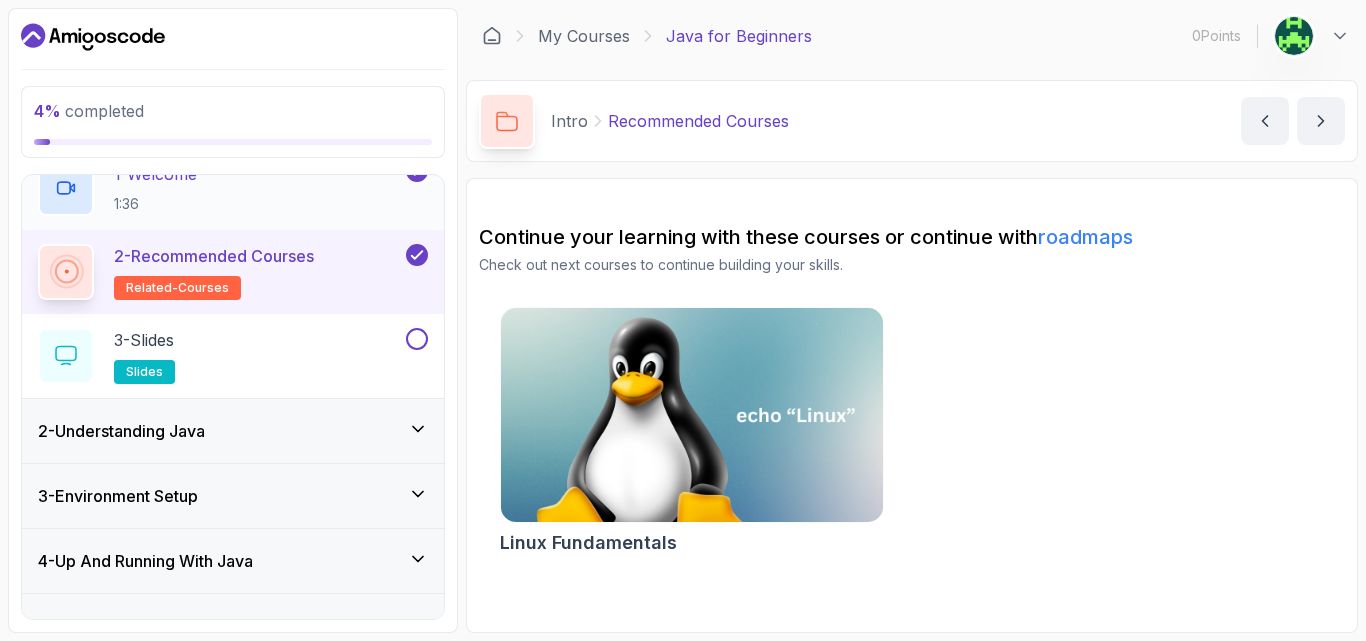 click on "1  -  Welcome 1:36" at bounding box center [220, 188] 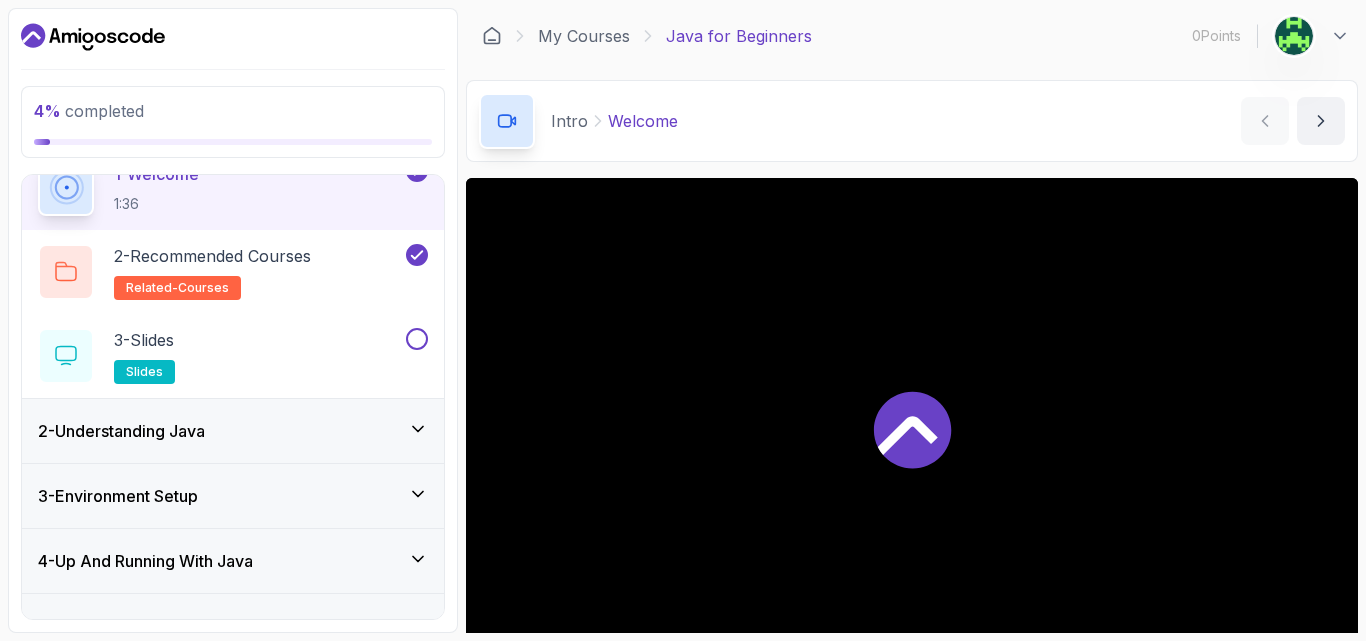 scroll, scrollTop: 80, scrollLeft: 0, axis: vertical 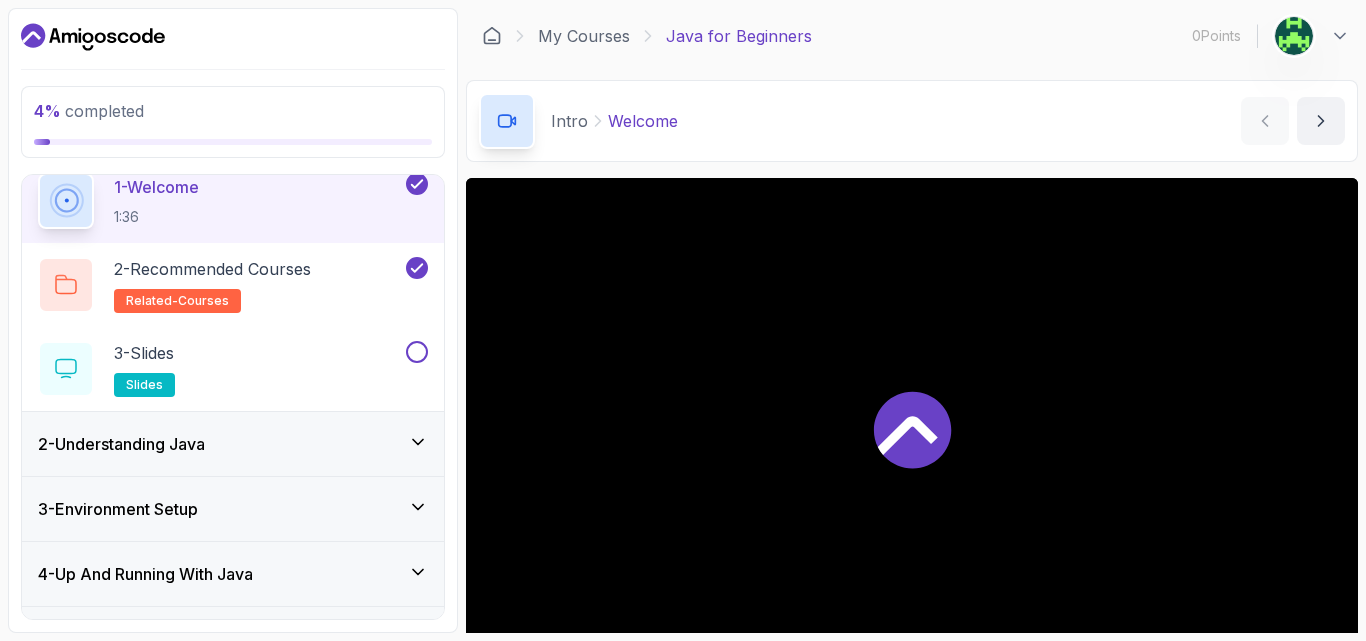 type 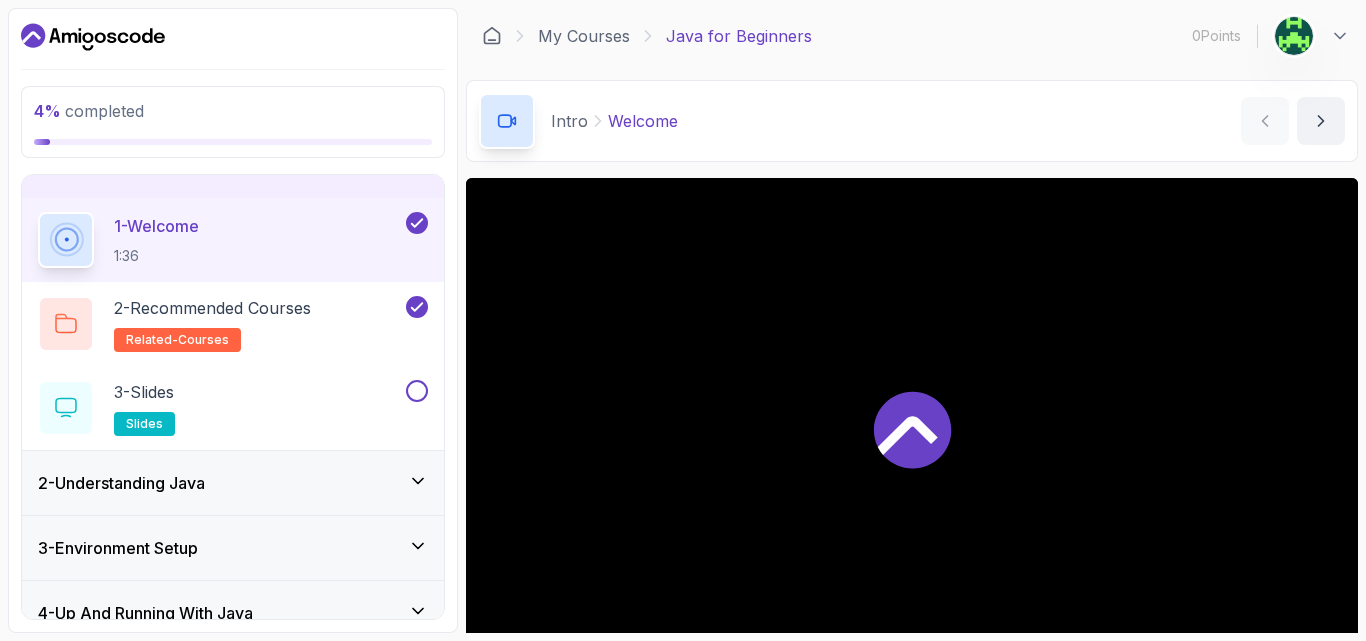 scroll, scrollTop: 40, scrollLeft: 0, axis: vertical 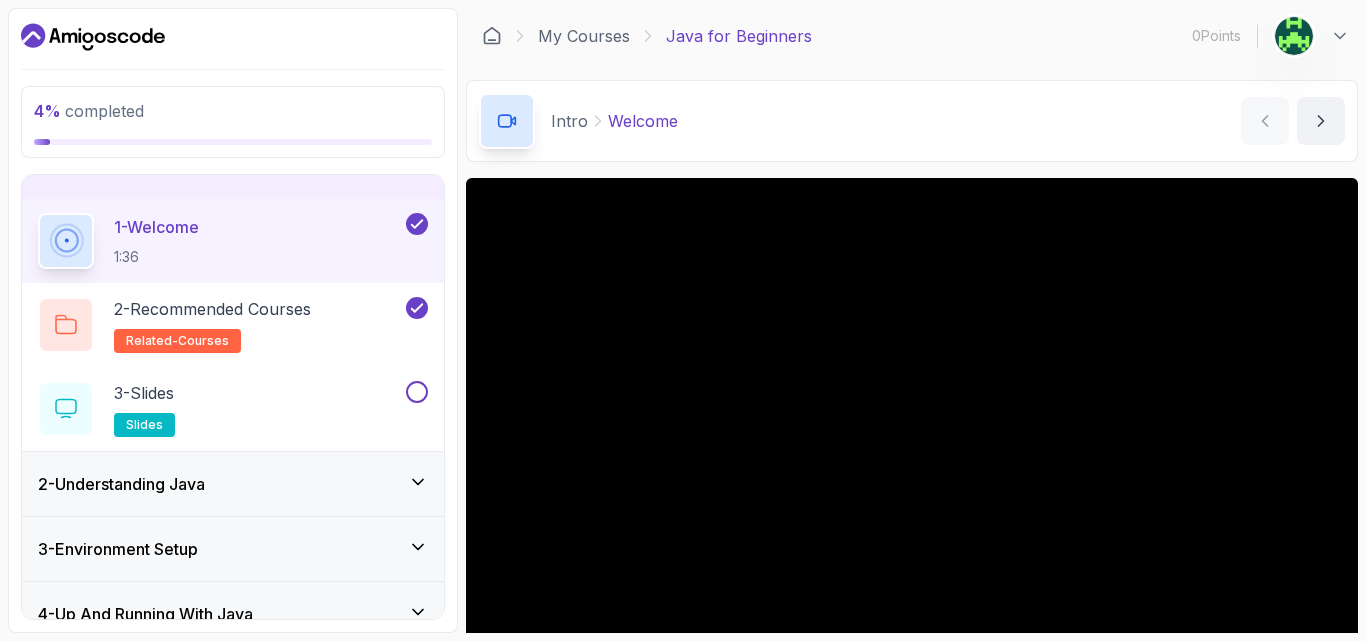 click on "Intro Welcome Welcome by  nelson" at bounding box center (912, 121) 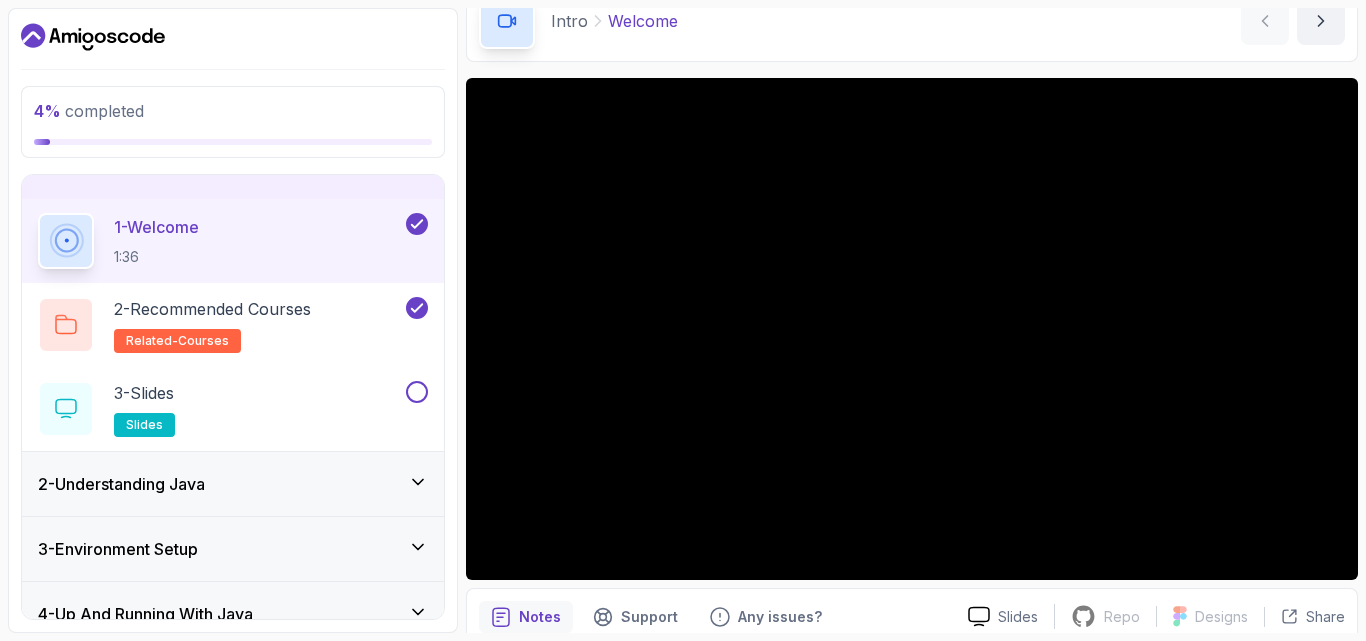 scroll, scrollTop: 120, scrollLeft: 0, axis: vertical 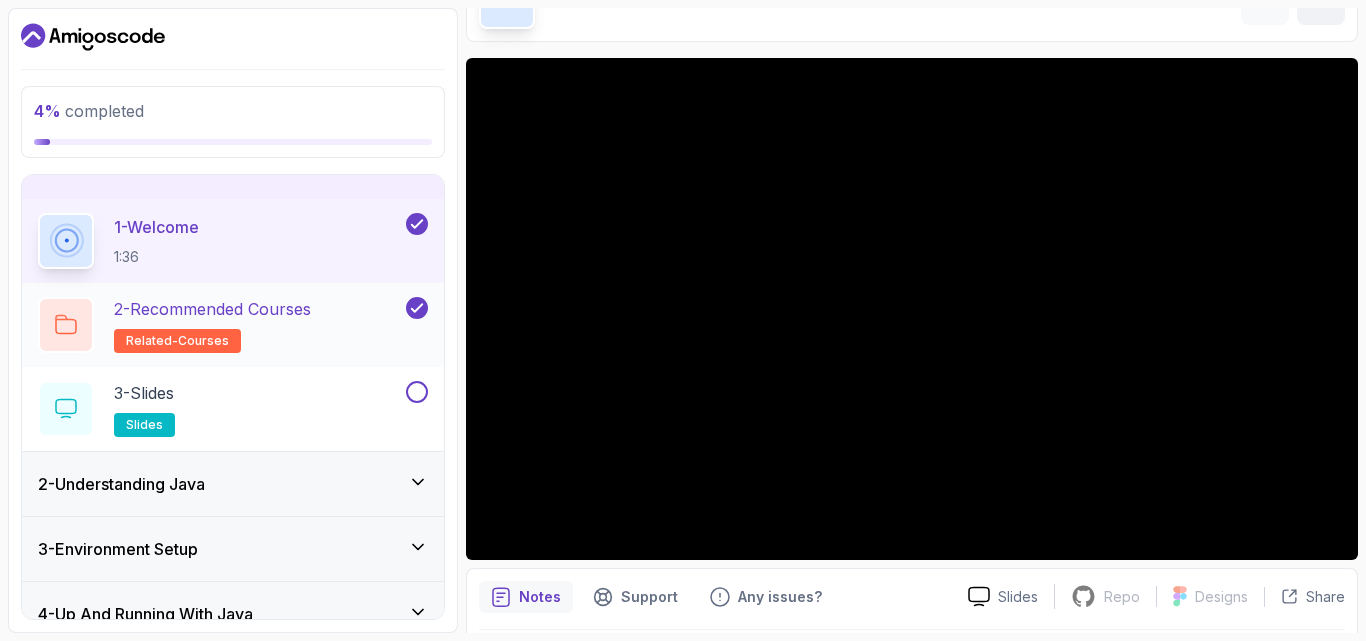 click 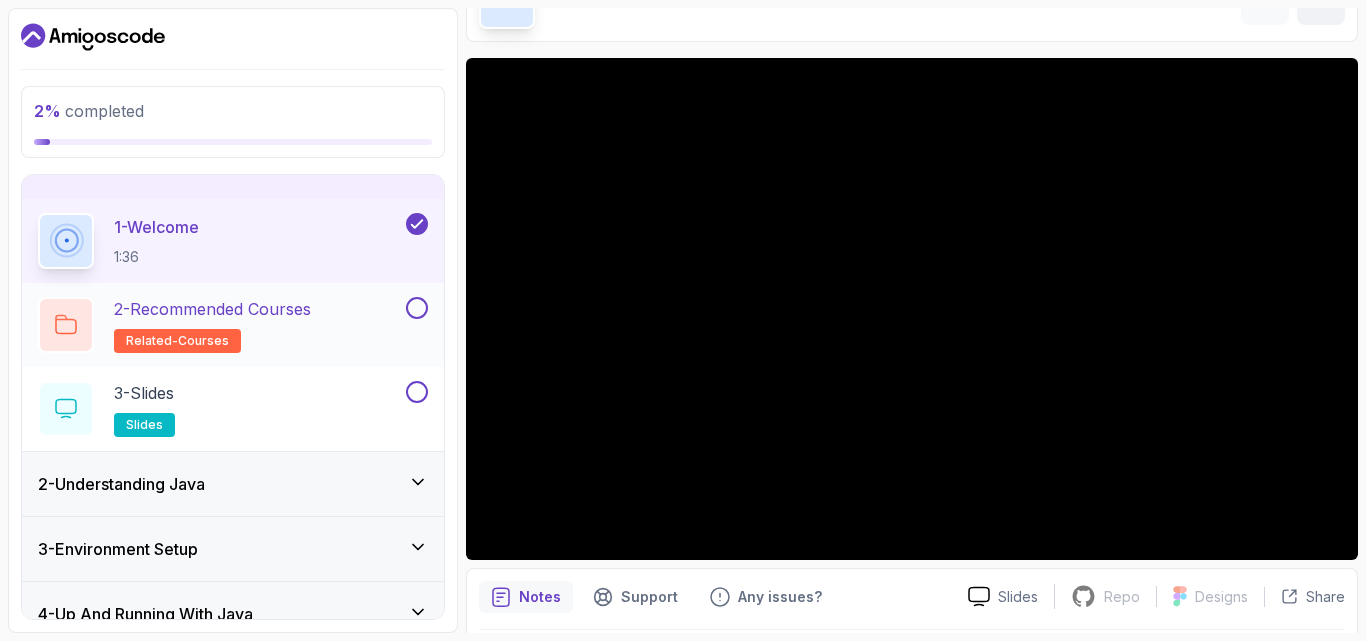 click at bounding box center [417, 308] 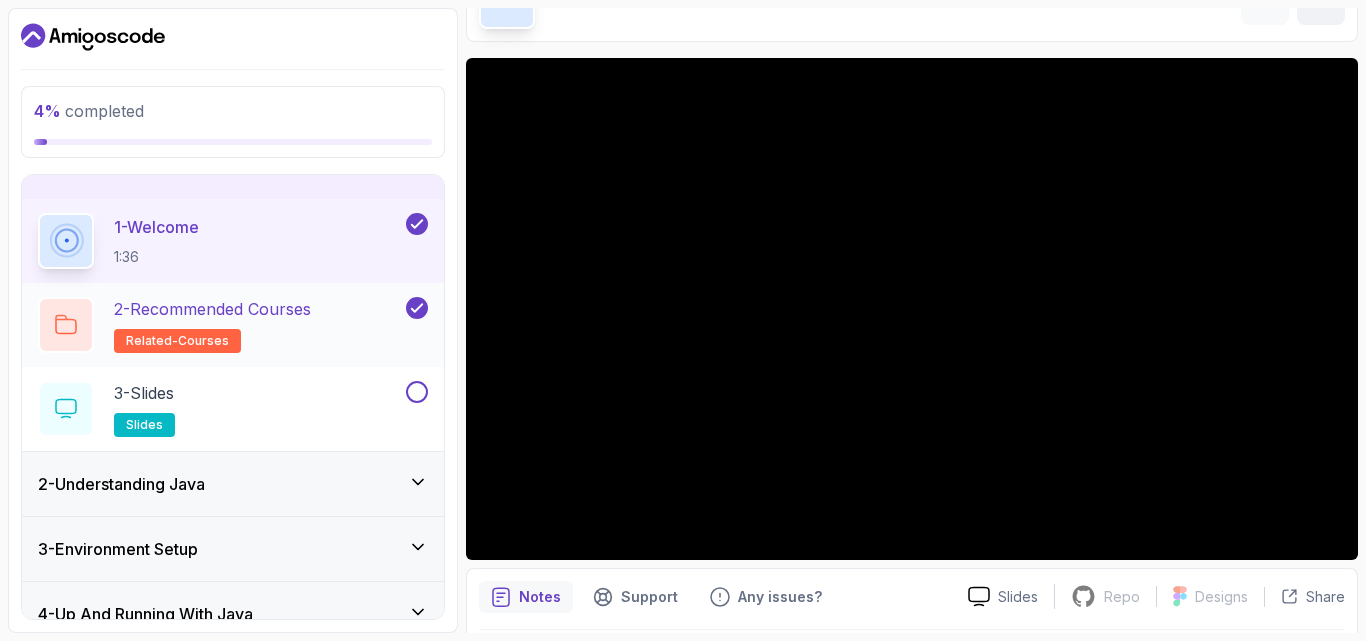 click 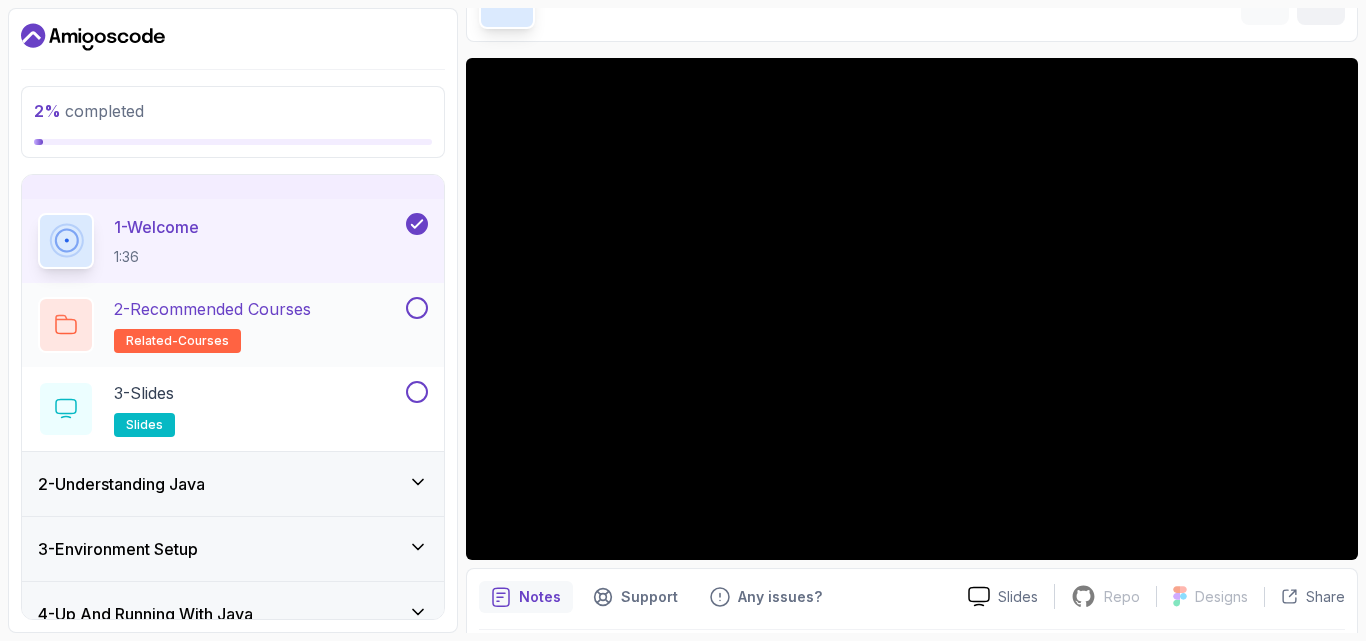 click at bounding box center [417, 308] 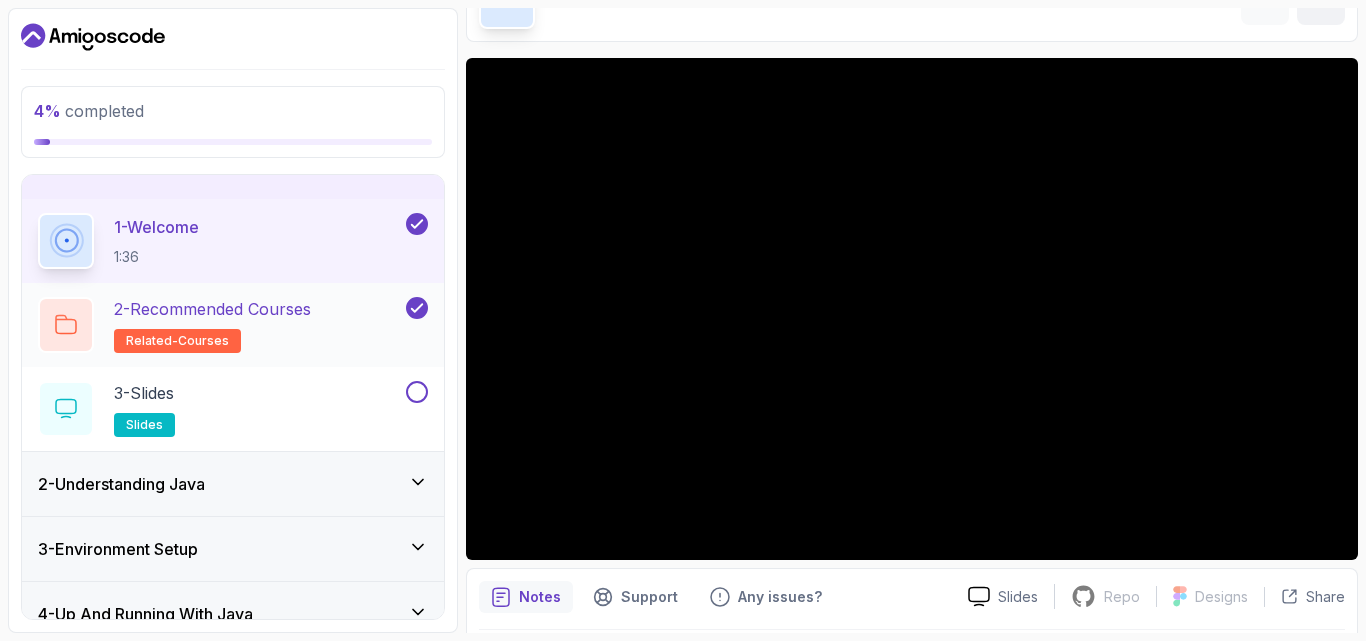 click on "Intro Welcome Welcome by  nelson" at bounding box center [912, 1] 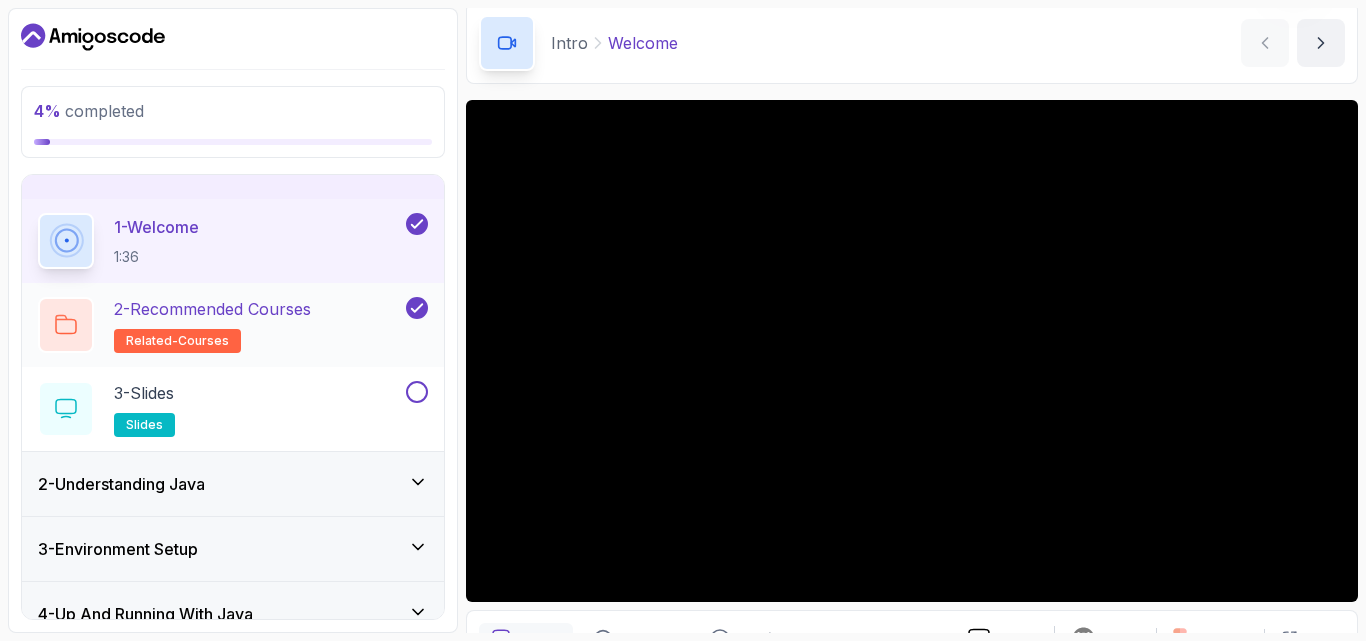scroll, scrollTop: 40, scrollLeft: 0, axis: vertical 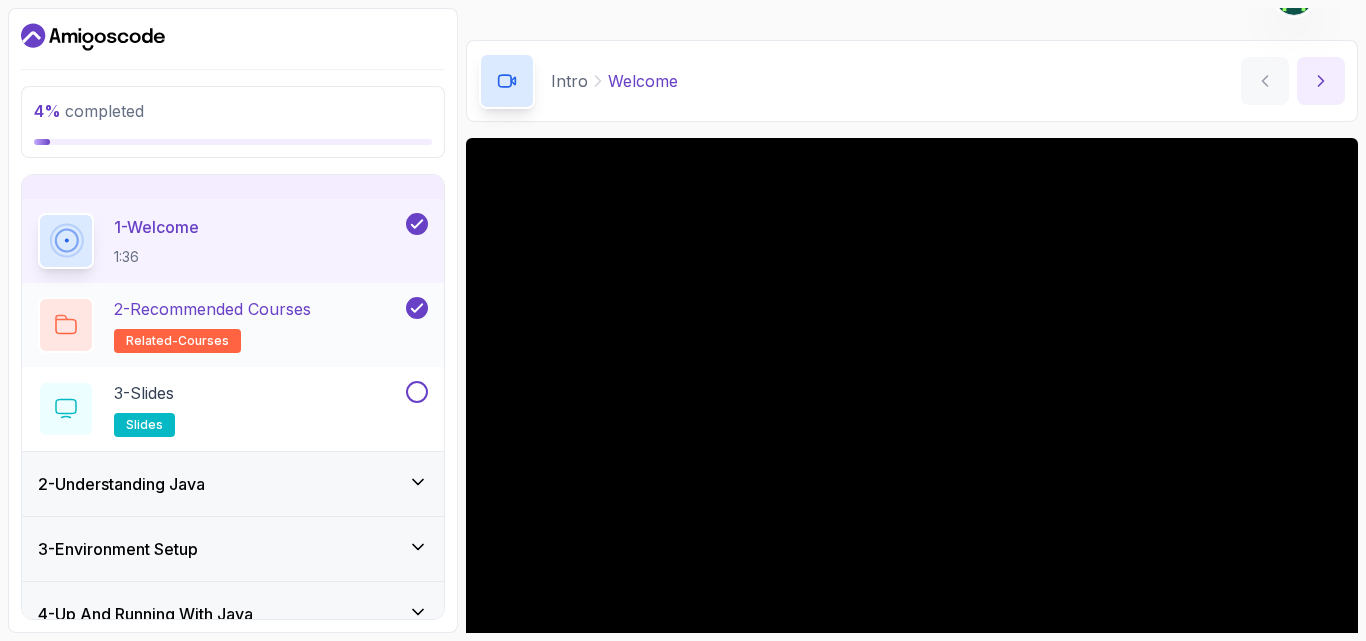 click 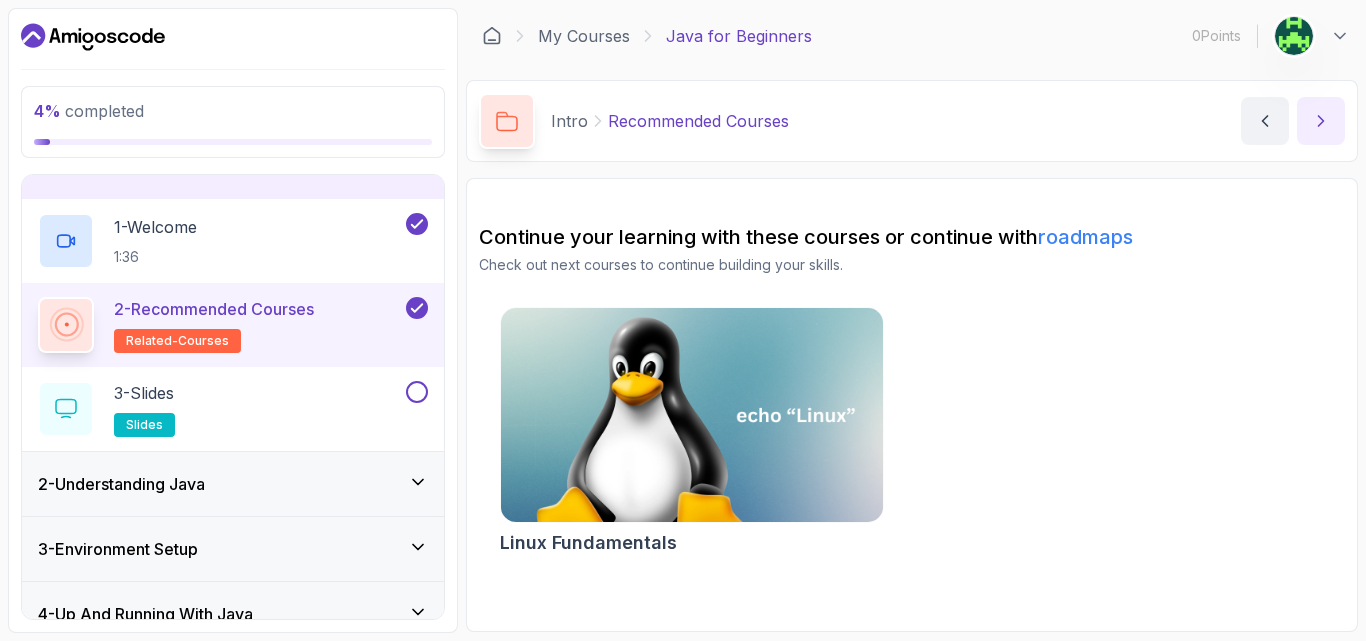 scroll, scrollTop: 0, scrollLeft: 0, axis: both 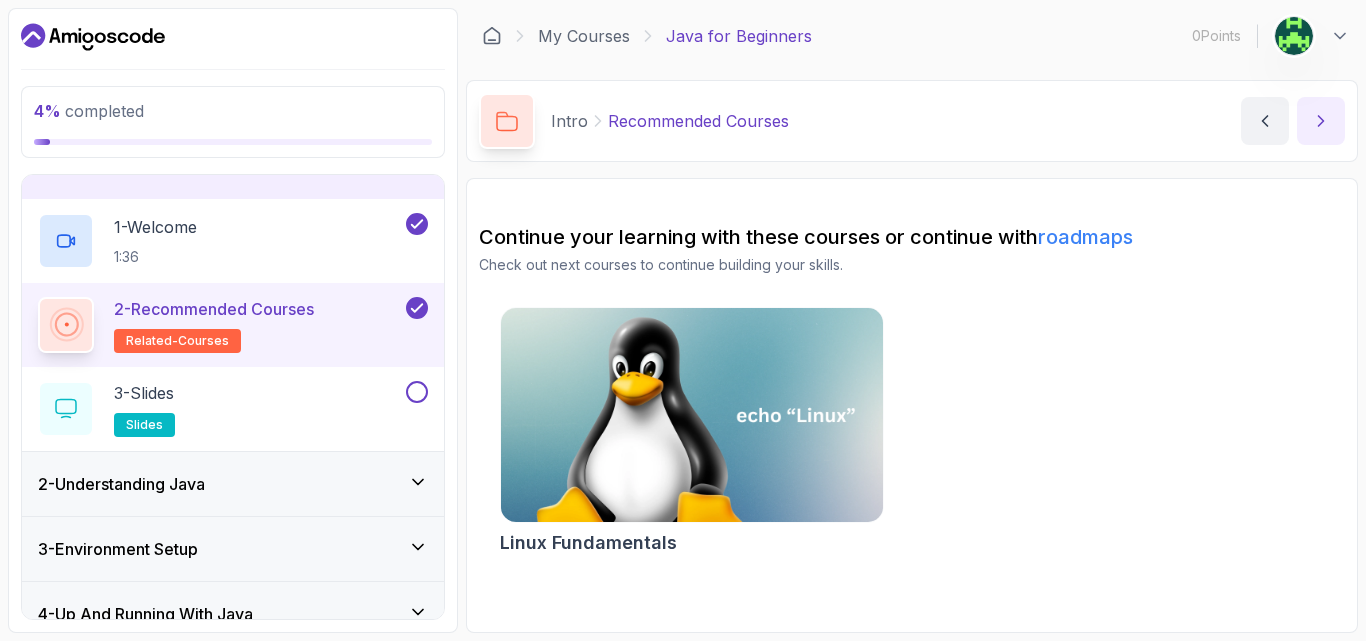 click 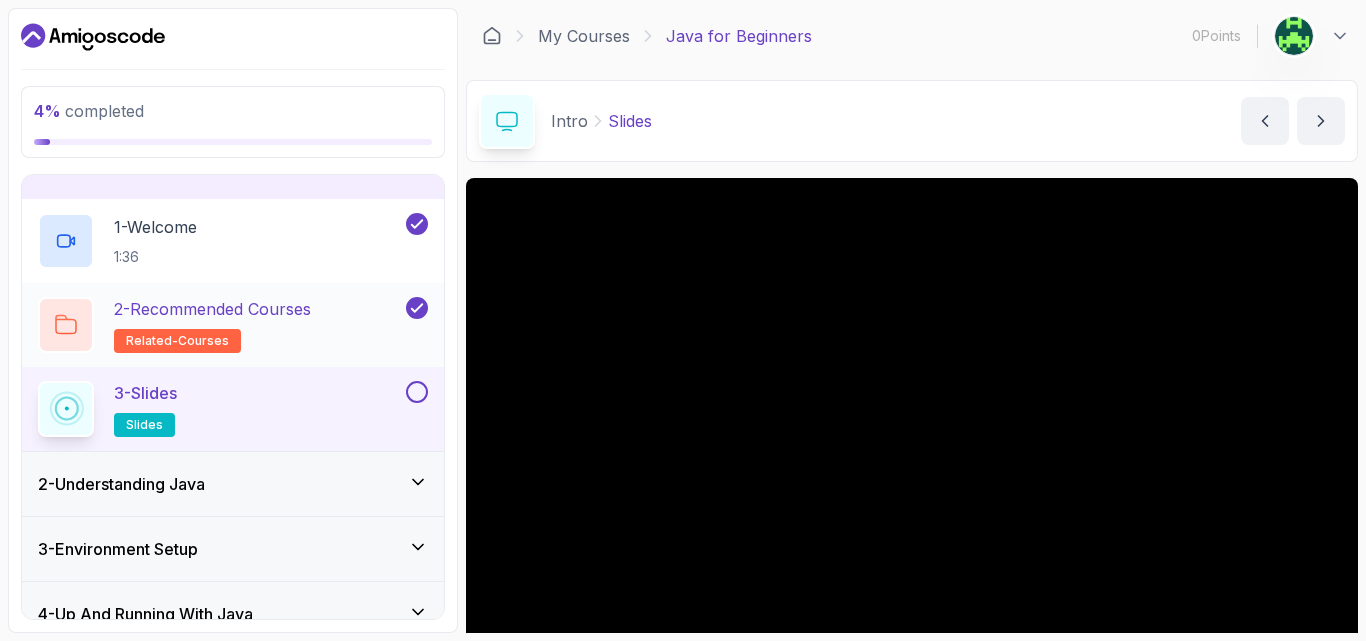 click on "Intro Slides Slides by  nelson" at bounding box center (912, 121) 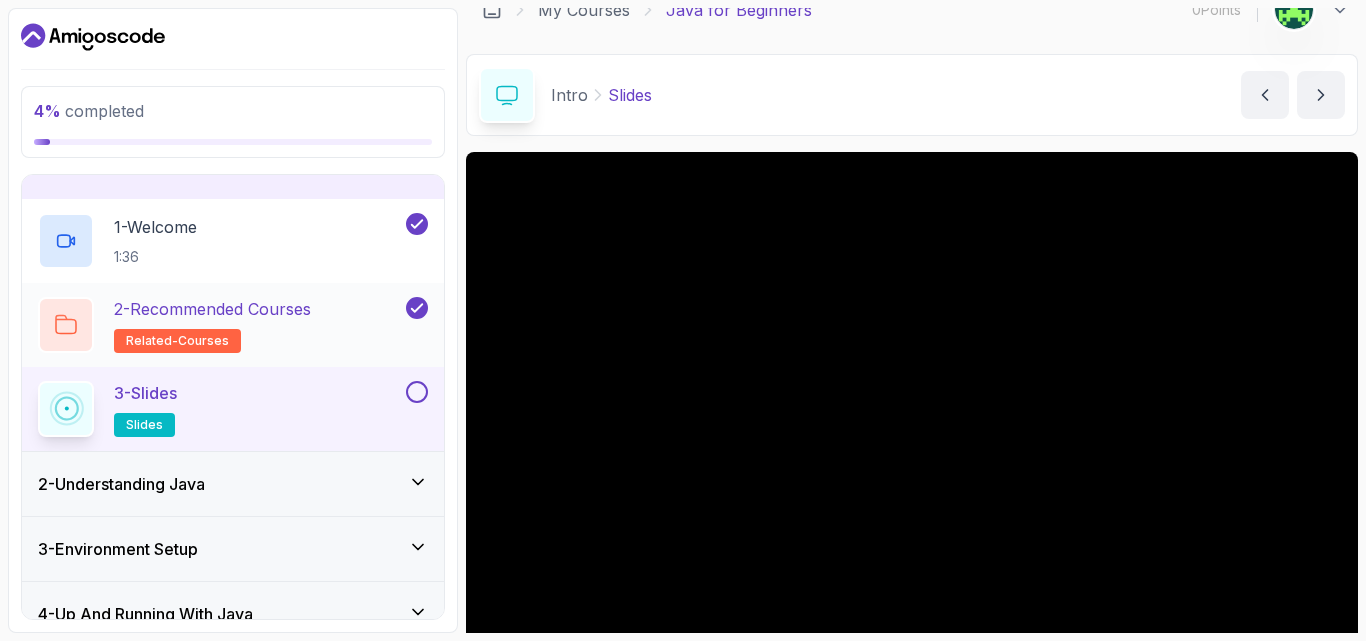 scroll, scrollTop: 0, scrollLeft: 0, axis: both 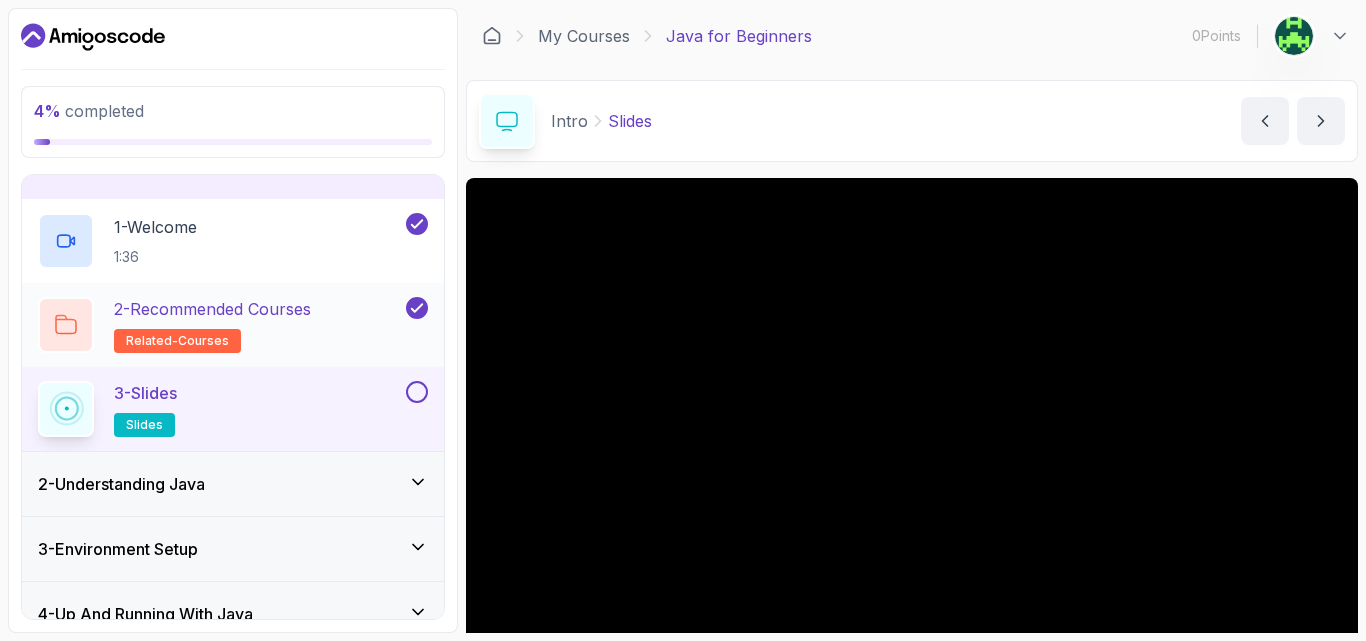 click on "Intro Slides Slides by  nelson" at bounding box center (912, 121) 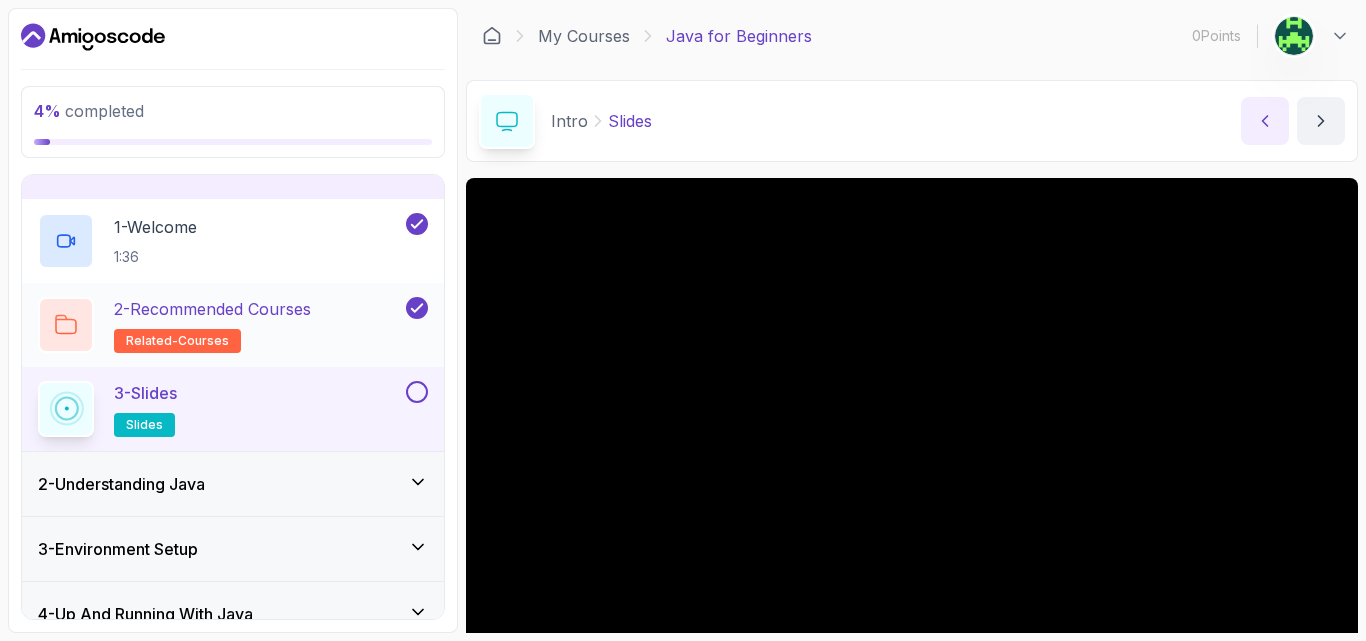 click 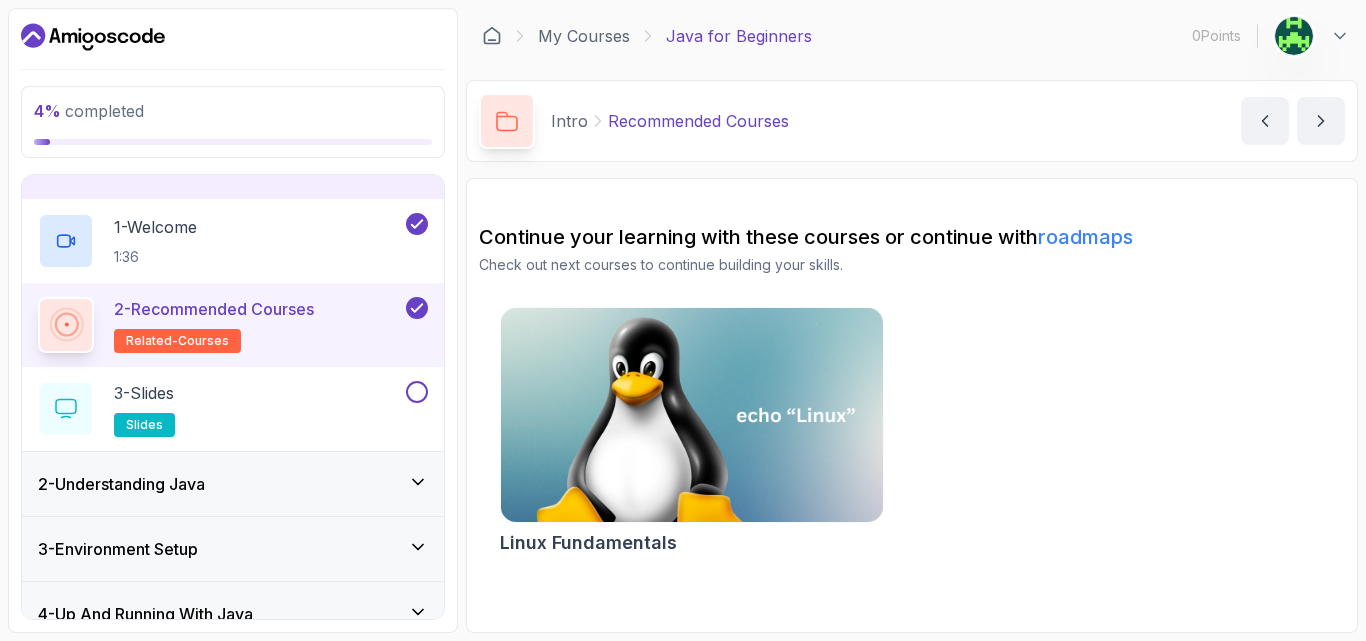 click on "roadmaps" at bounding box center [1085, 237] 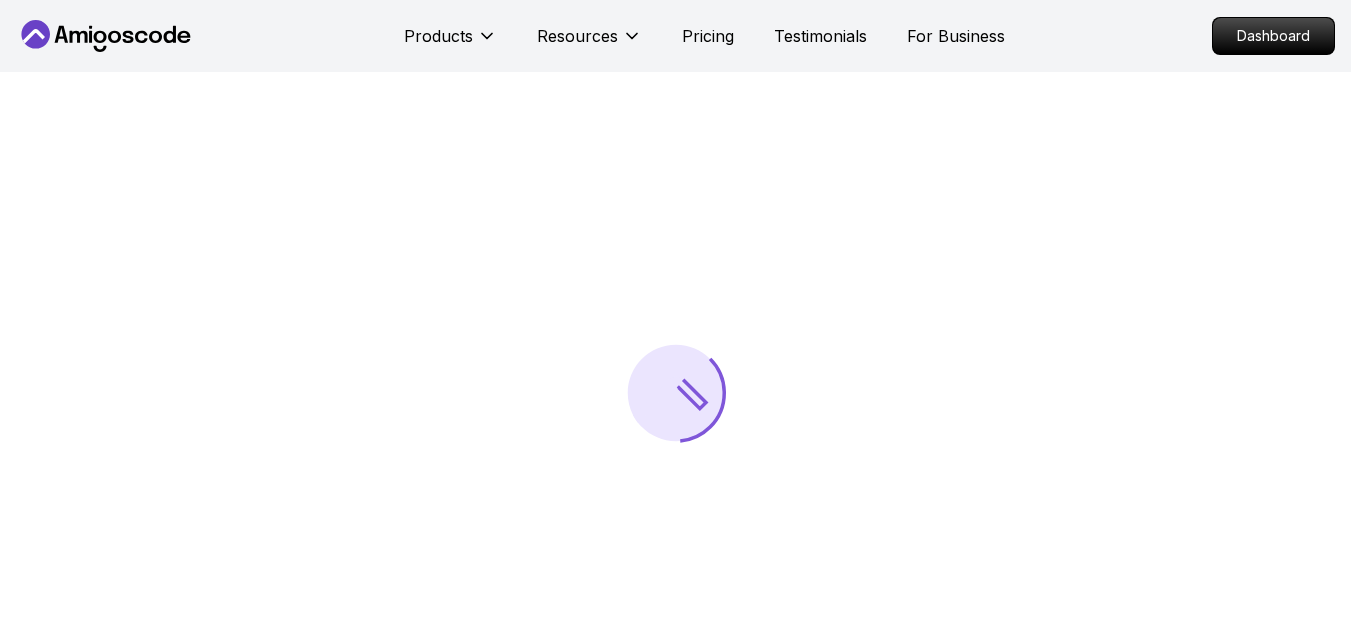 scroll, scrollTop: 0, scrollLeft: 0, axis: both 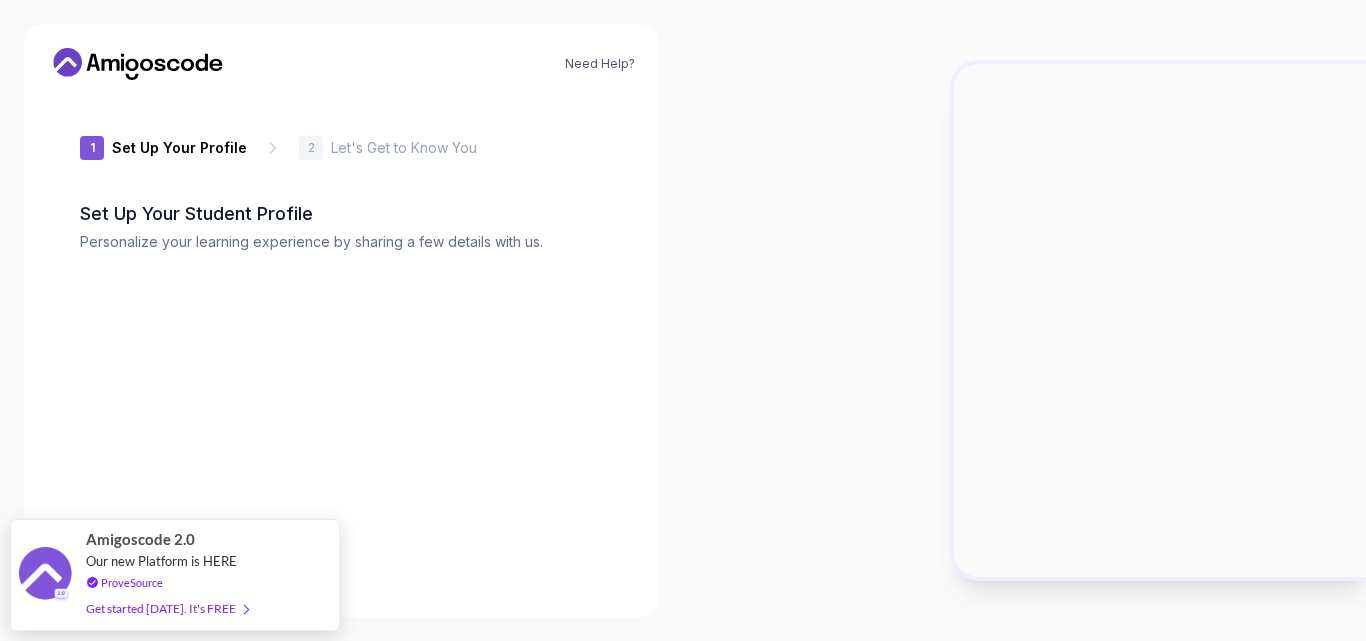 type on "proudbear15eeb" 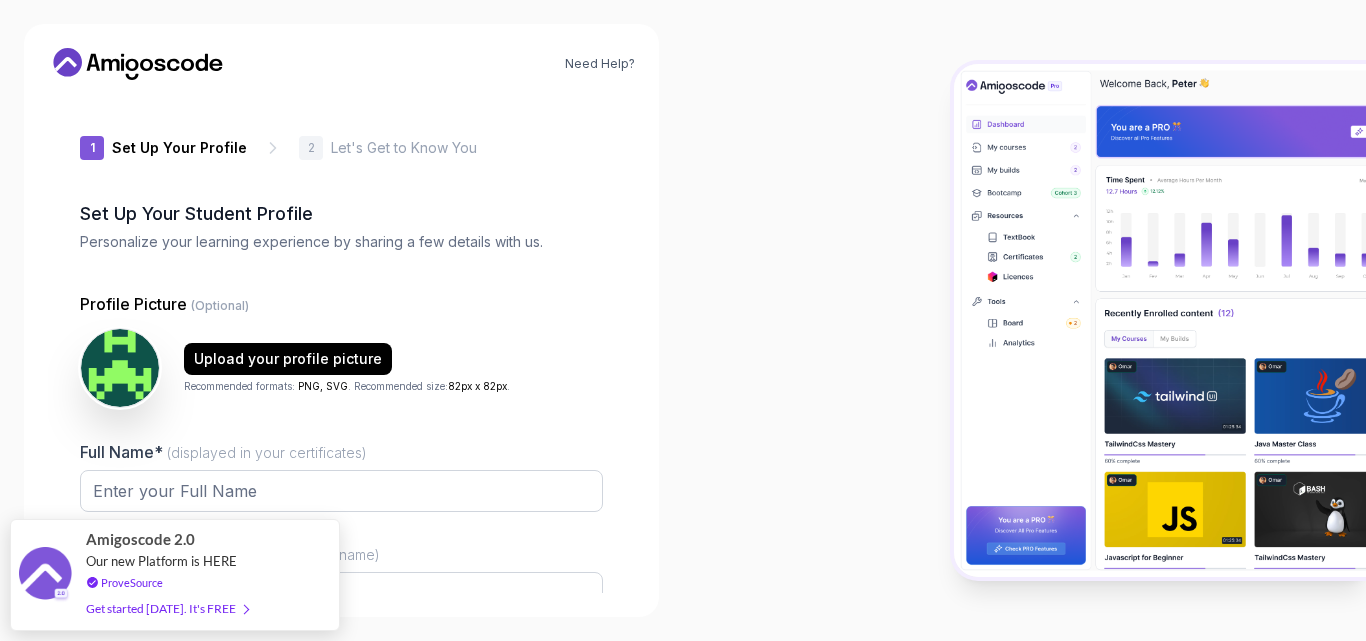 click at bounding box center (1024, 320) 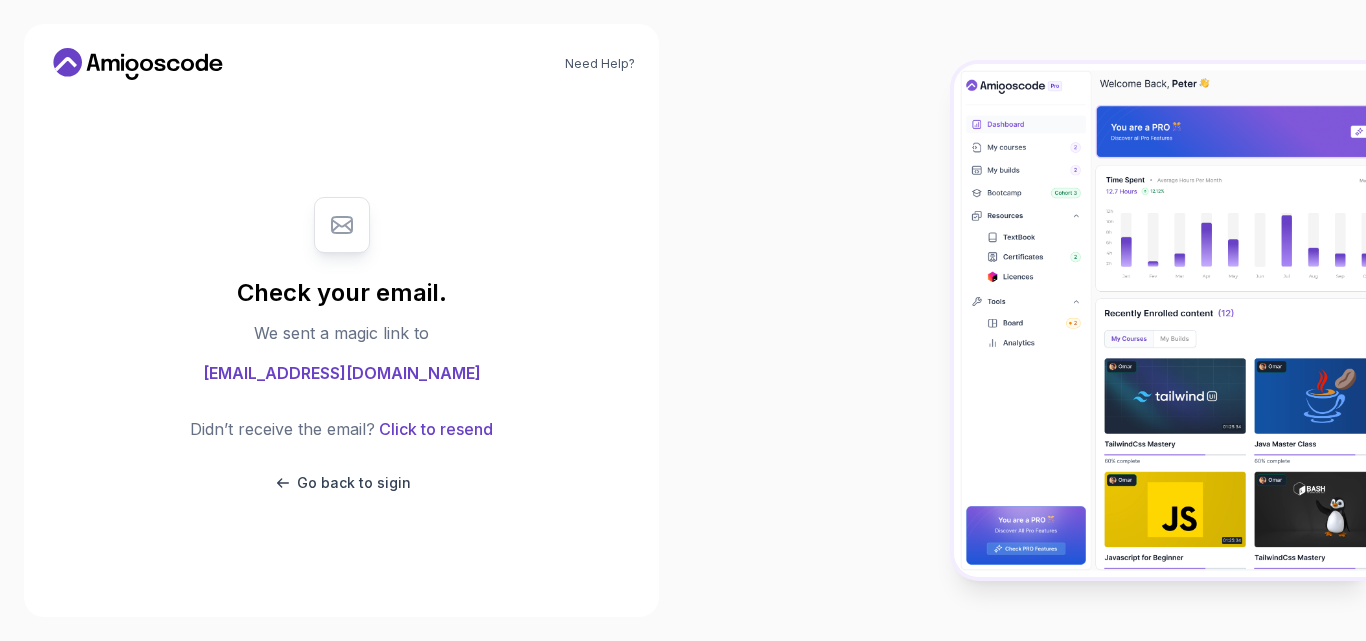 scroll, scrollTop: 0, scrollLeft: 0, axis: both 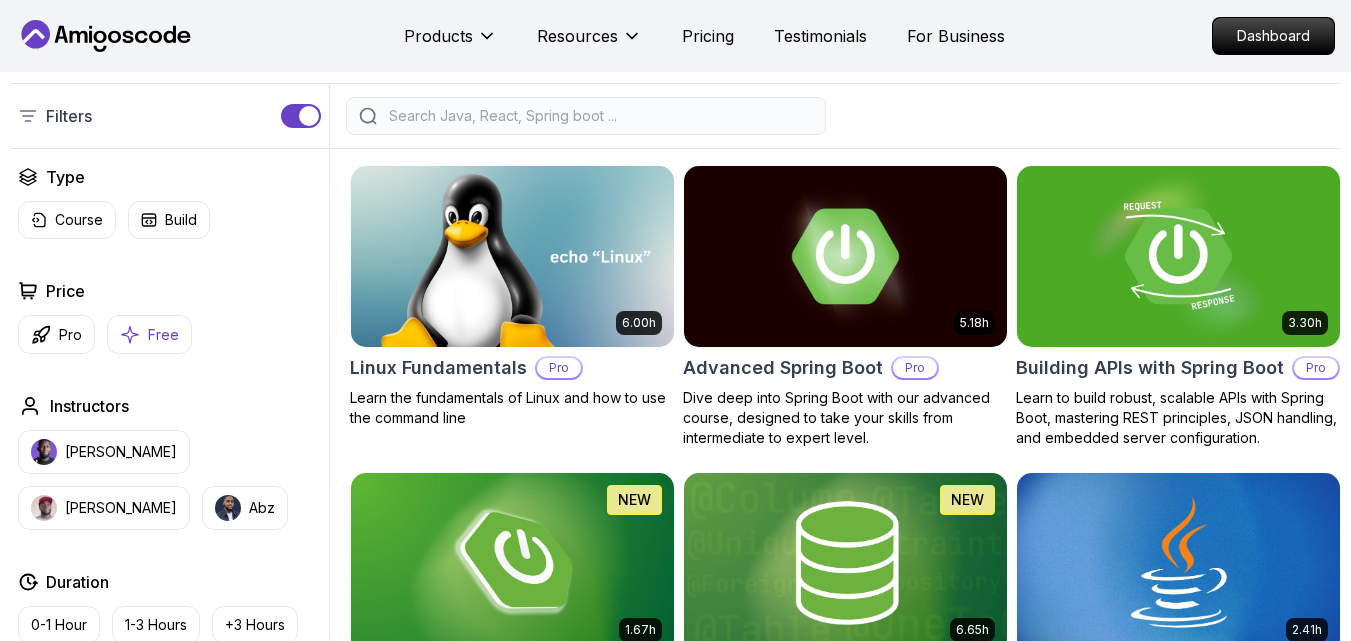 click on "Free" at bounding box center (163, 335) 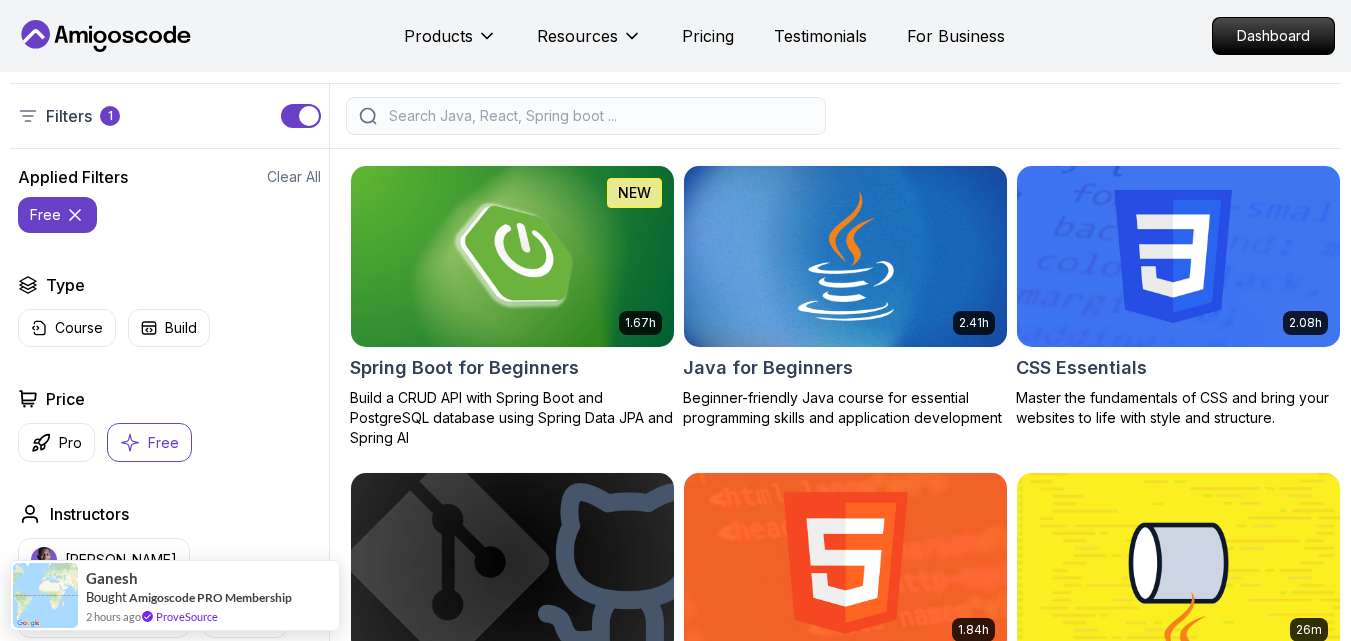 click on "Products Resources Pricing Testimonials For Business Dashboard Products Resources Pricing Testimonials For Business Dashboard All Courses Learn Java, Spring Boot, DevOps & More with Amigoscode Premium Courses Master in-demand skills like Java, Spring Boot, DevOps, React, and more through hands-on, expert-led courses. Advance your software development career with real-world projects and practical learning. Filters 1 Filters 1 Applied Filters Clear All free Type Course Build Price Pro Free Instructors Nelson Djalo Richard Abz Duration 0-1 Hour 1-3 Hours +3 Hours Track Front End Back End Dev Ops Full Stack Level Junior Mid-level Senior 1.67h NEW Spring Boot for Beginners Build a CRUD API with Spring Boot and PostgreSQL database using Spring Data JPA and Spring AI 2.41h Java for Beginners Beginner-friendly Java course for essential programming skills and application development 2.08h CSS Essentials Master the fundamentals of CSS and bring your websites to life with style and structure. Git & GitHub Fundamentals" at bounding box center (675, 2527) 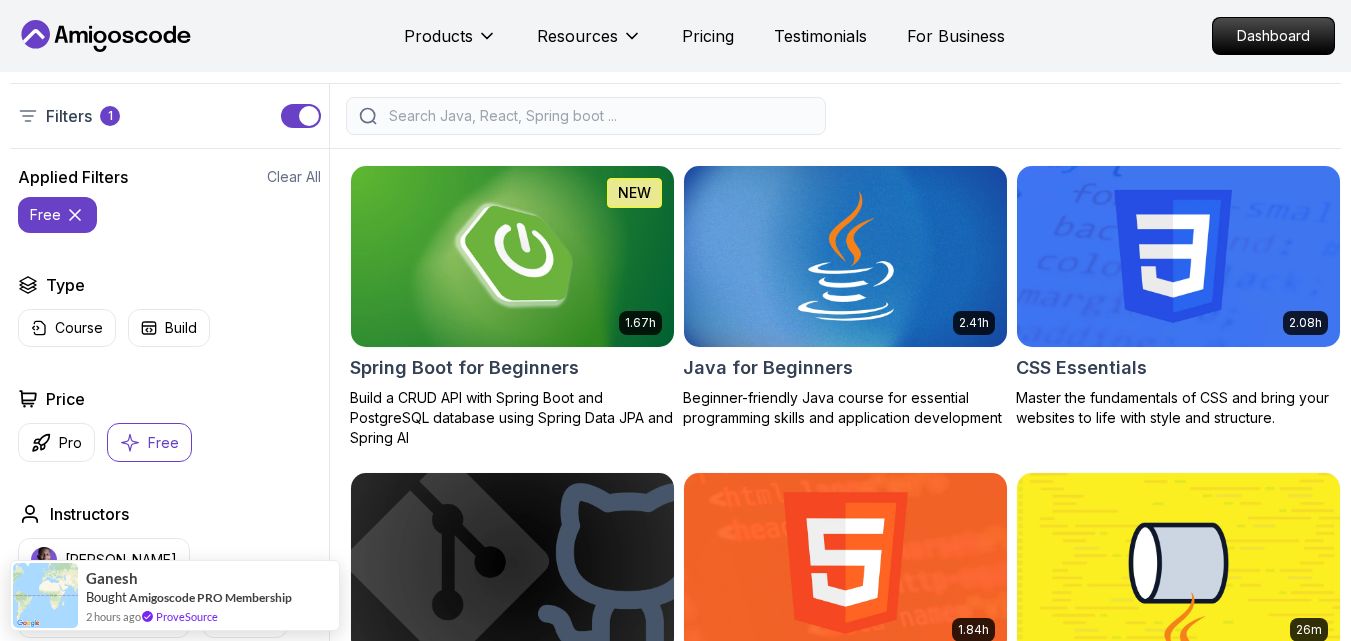 click at bounding box center [835, 116] 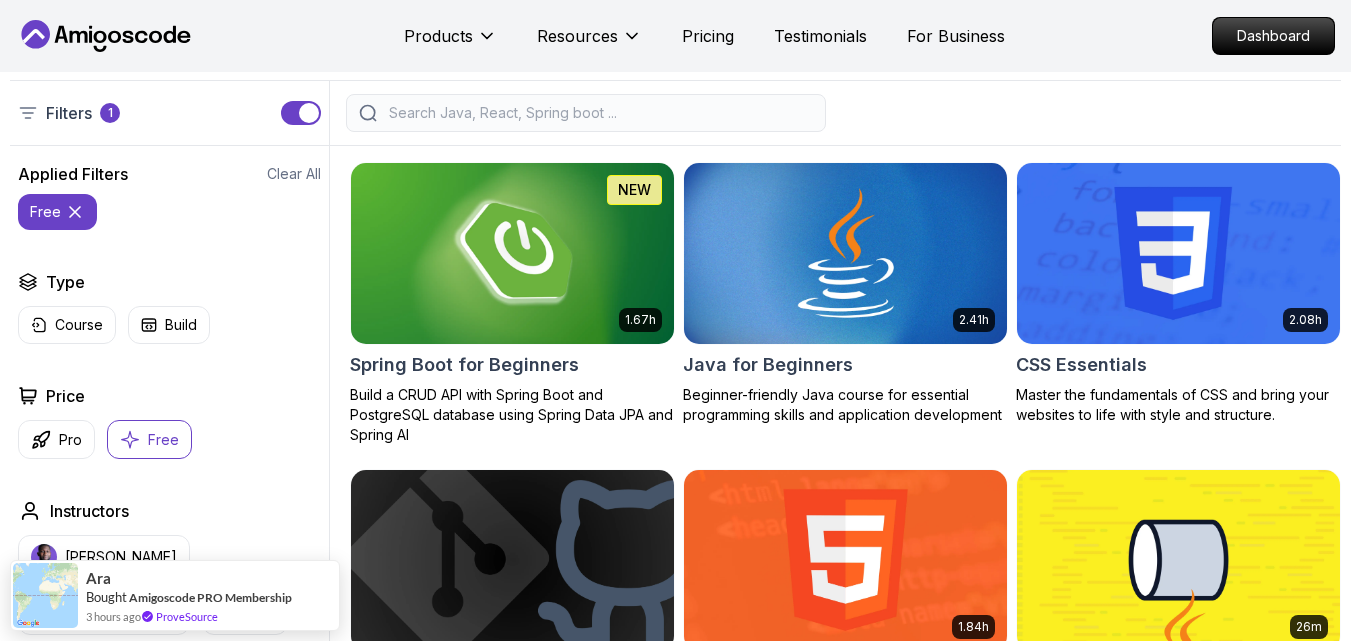 scroll, scrollTop: 463, scrollLeft: 0, axis: vertical 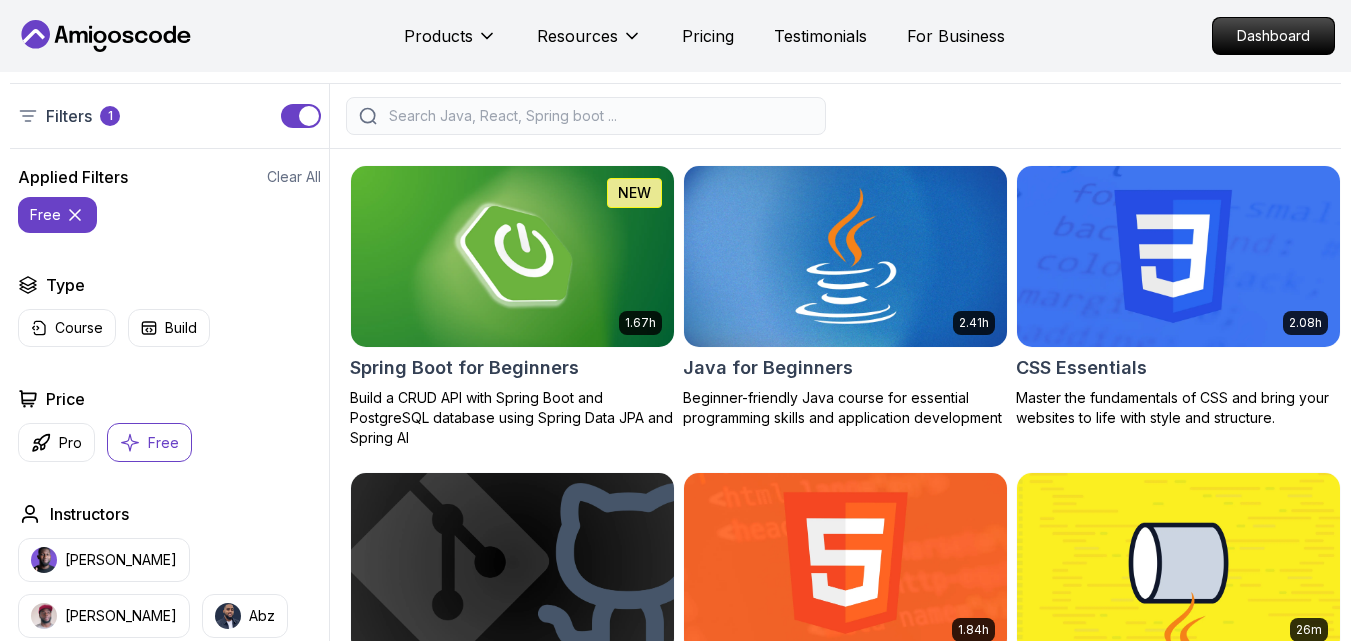 click at bounding box center (845, 256) 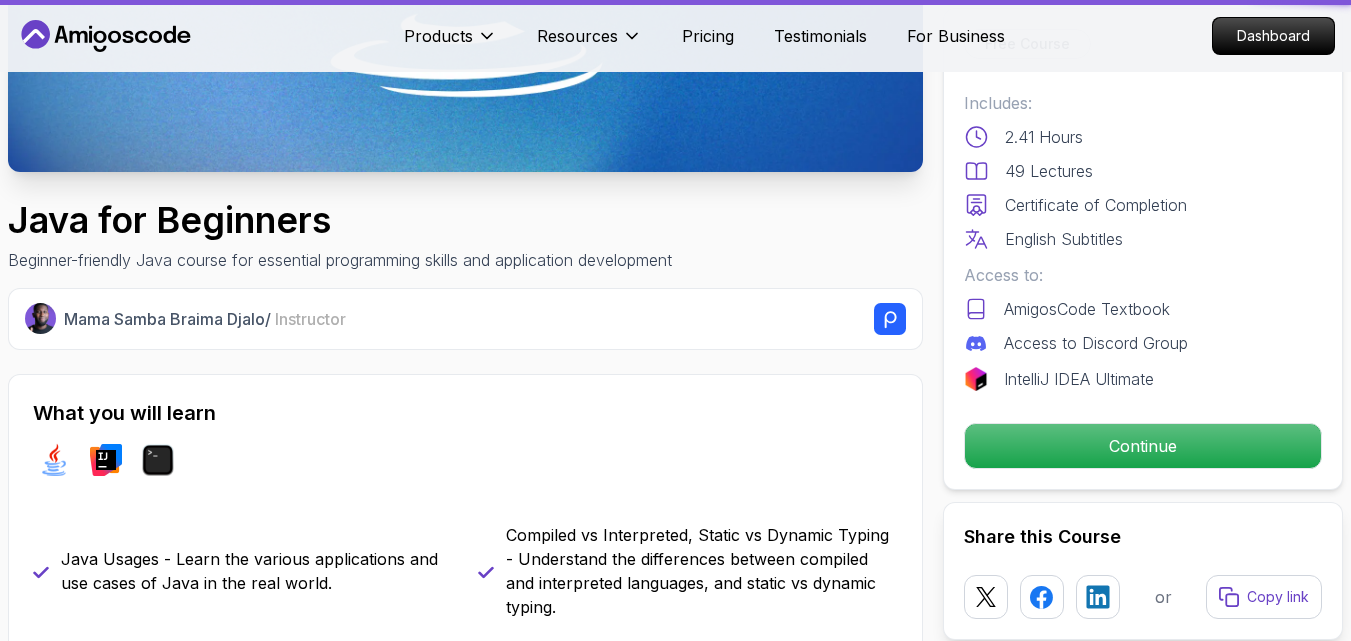 scroll, scrollTop: 0, scrollLeft: 0, axis: both 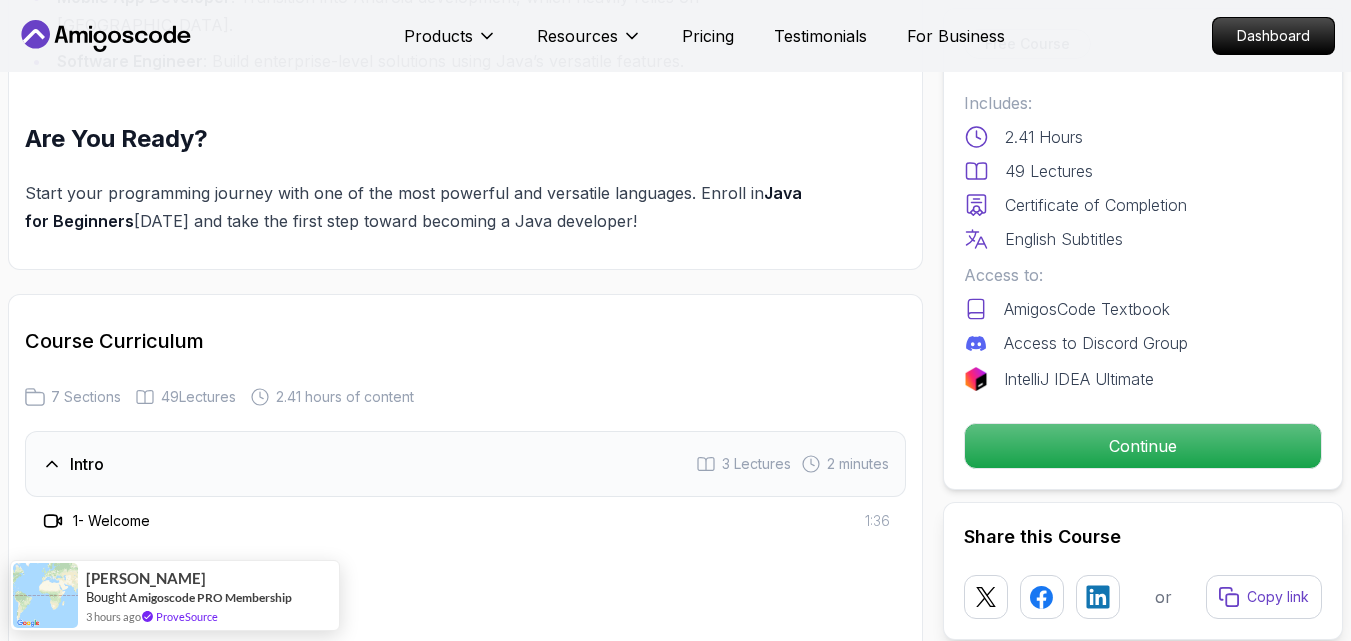 click on "Intro 3   Lectures     2 minutes" at bounding box center [465, 464] 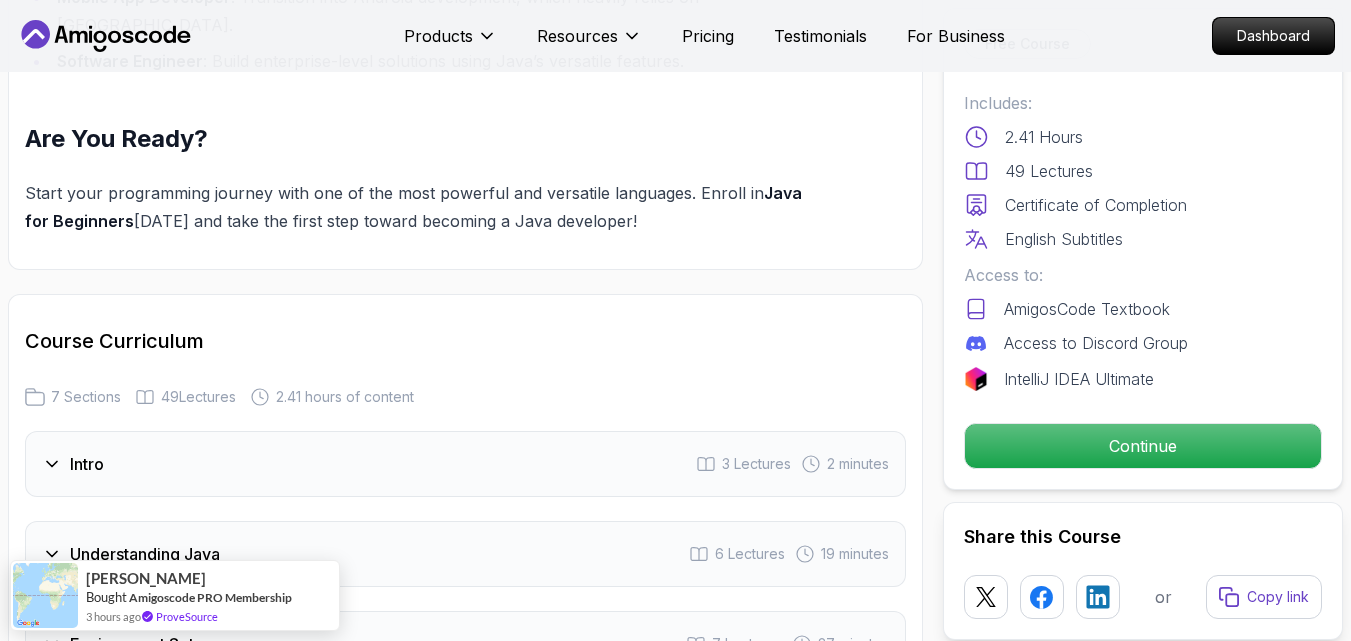 click on "Intro 3   Lectures     2 minutes" at bounding box center (465, 464) 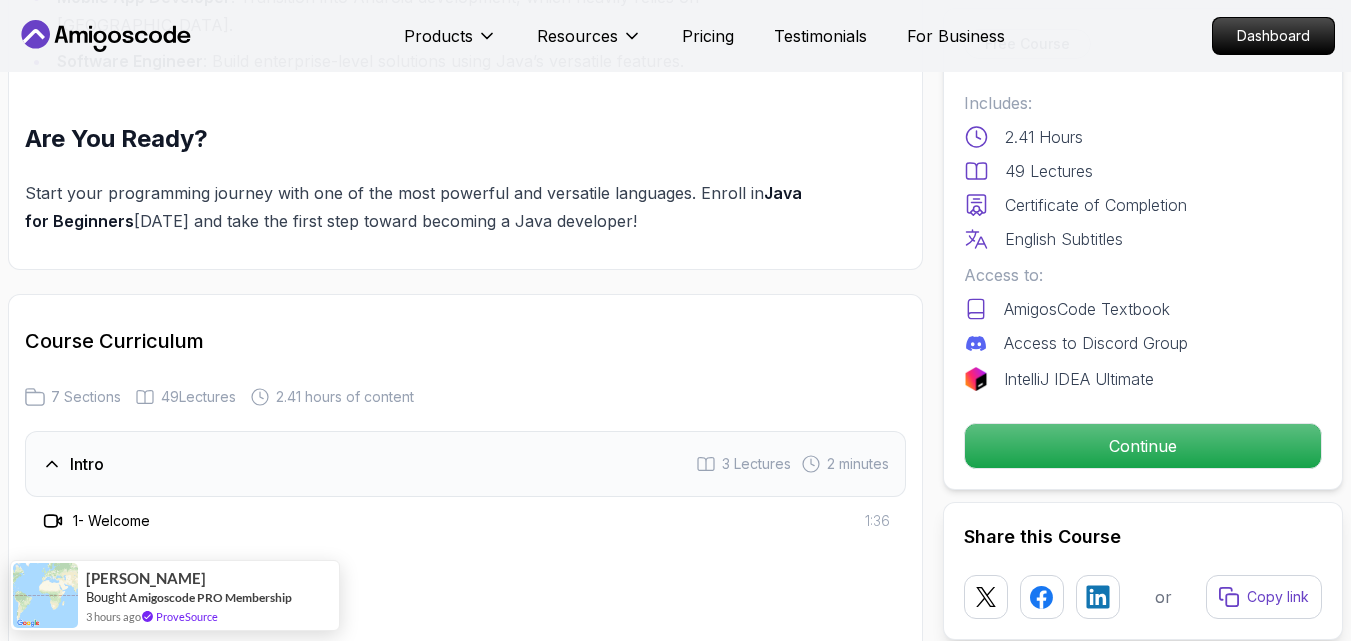 click 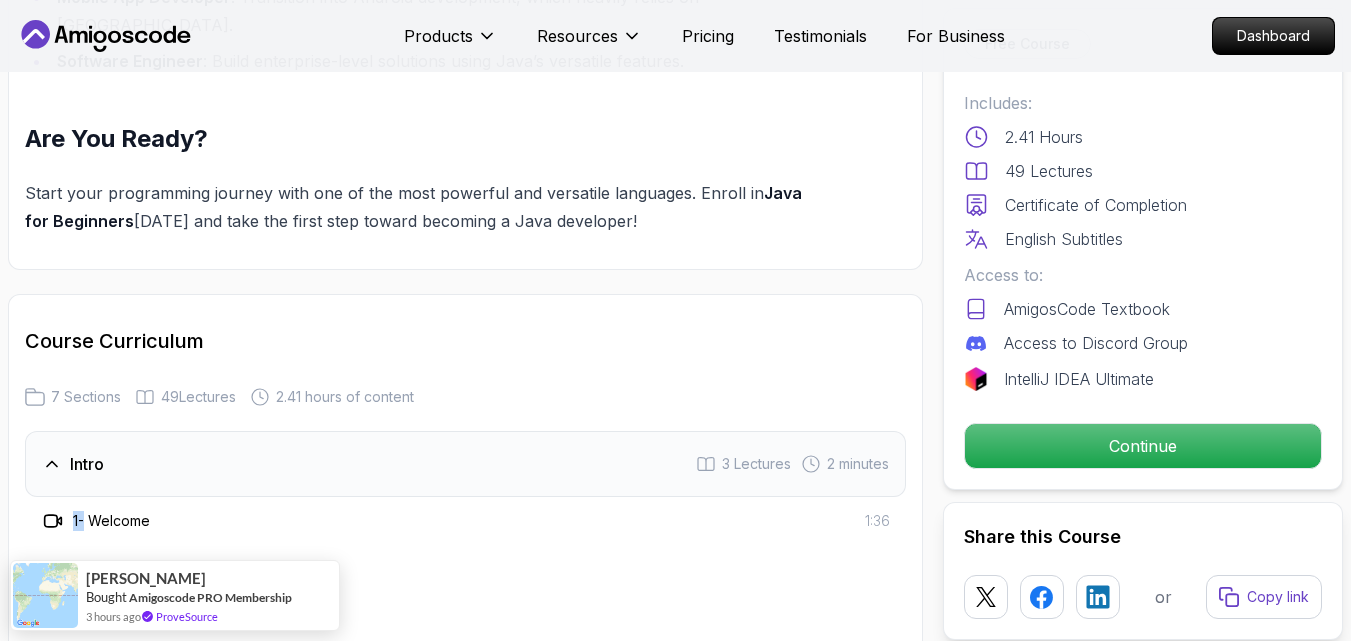 click 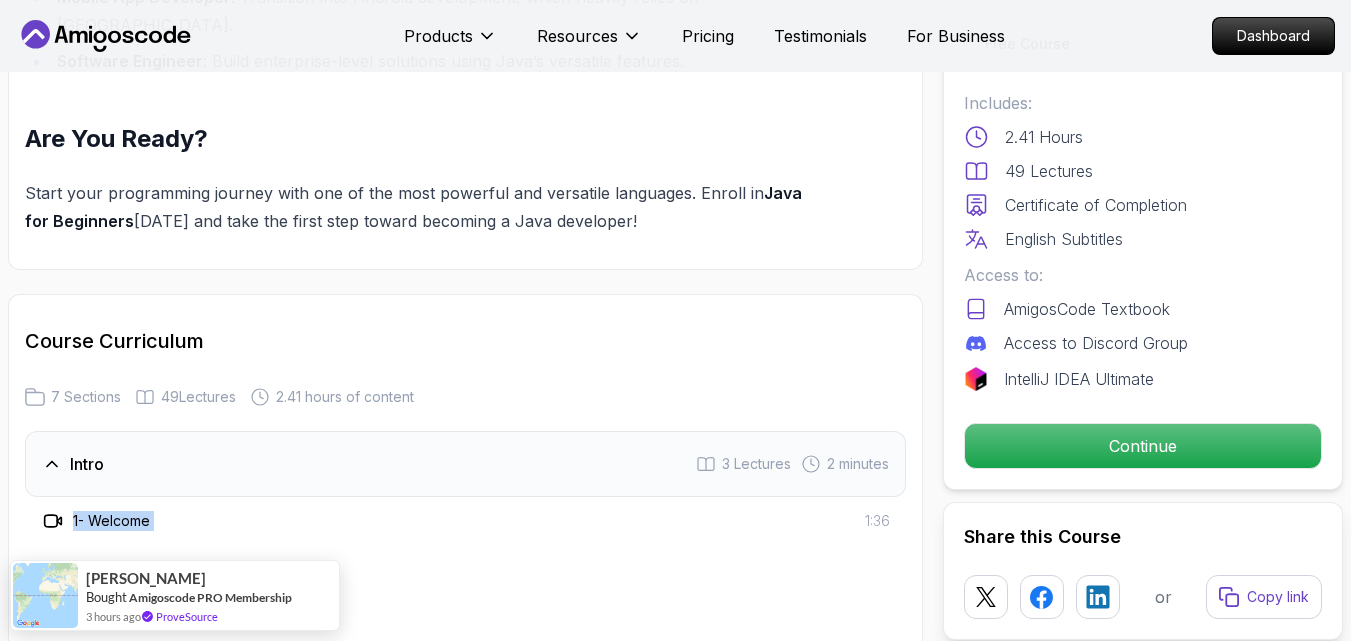 click 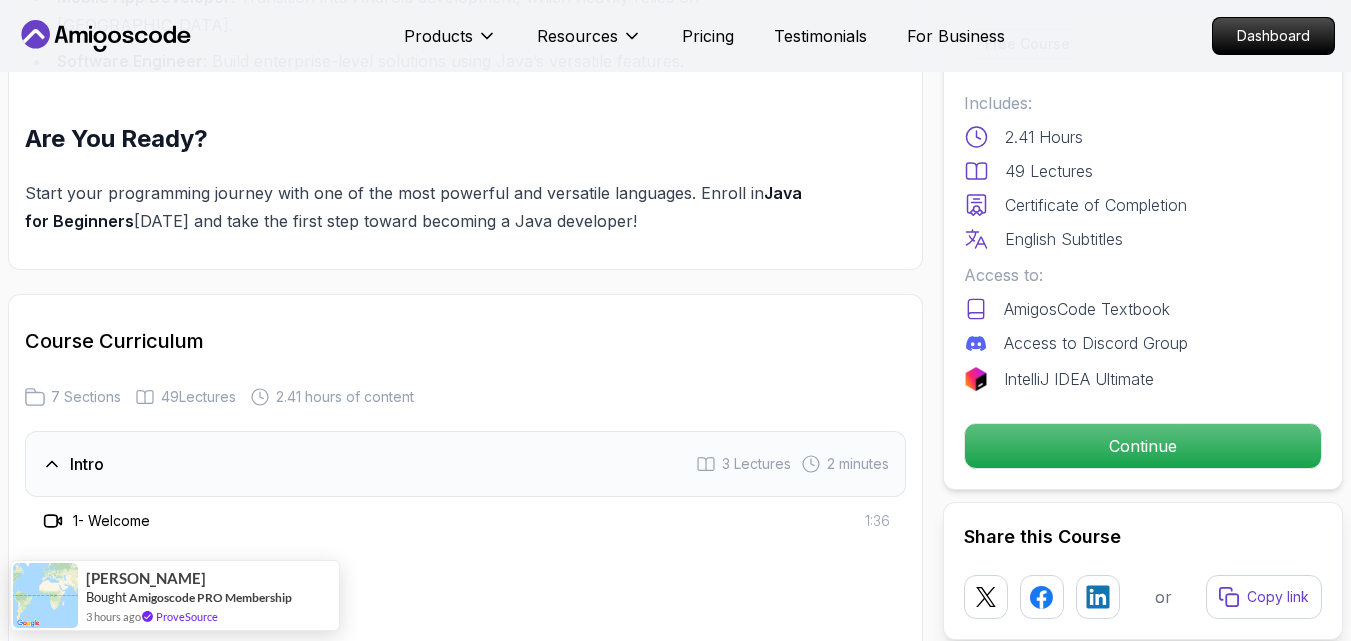 click 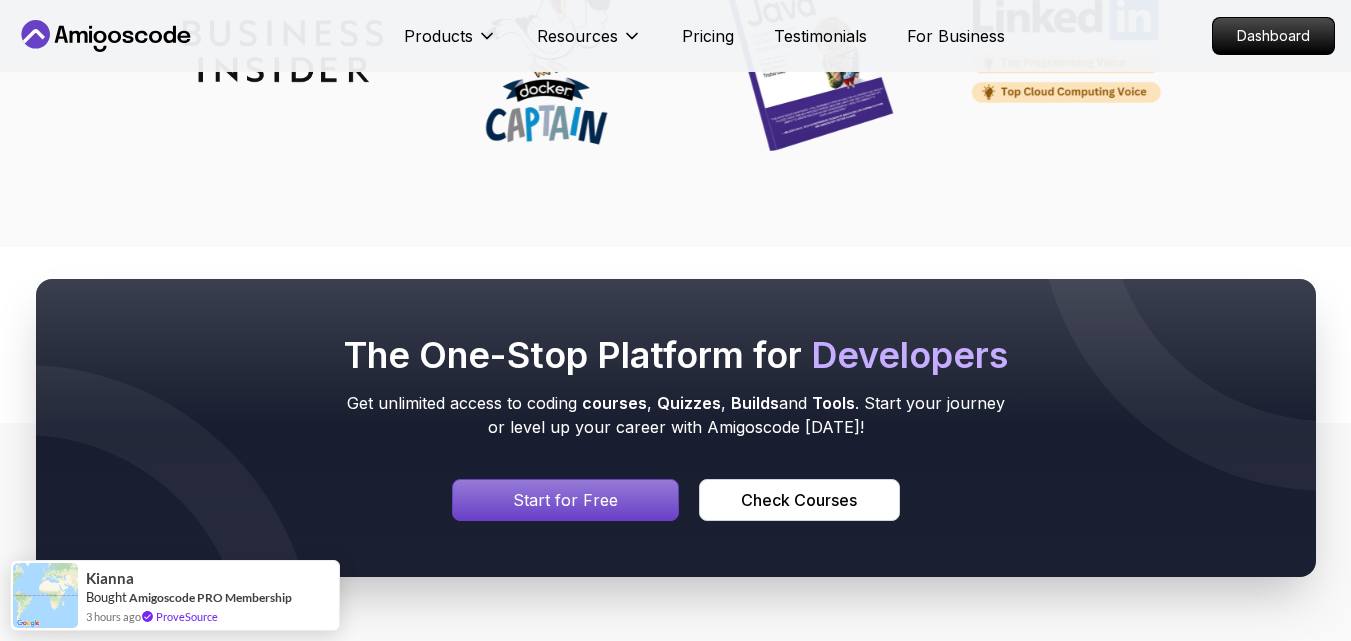 scroll, scrollTop: 6939, scrollLeft: 0, axis: vertical 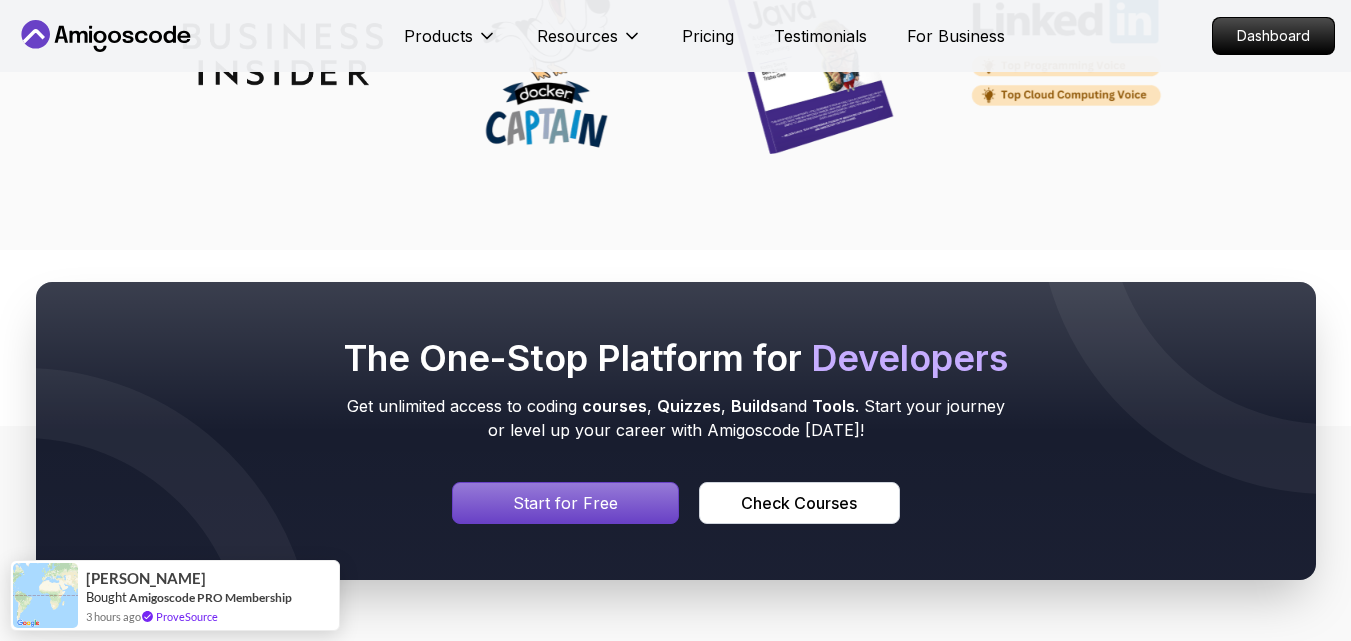 click on "The One-Stop Platform for   Developers Get unlimited access to coding   courses ,   Quizzes ,   Builds  and   Tools . Start your journey or level up your career with Amigoscode today! Start for Free Check Courses" at bounding box center [676, 431] 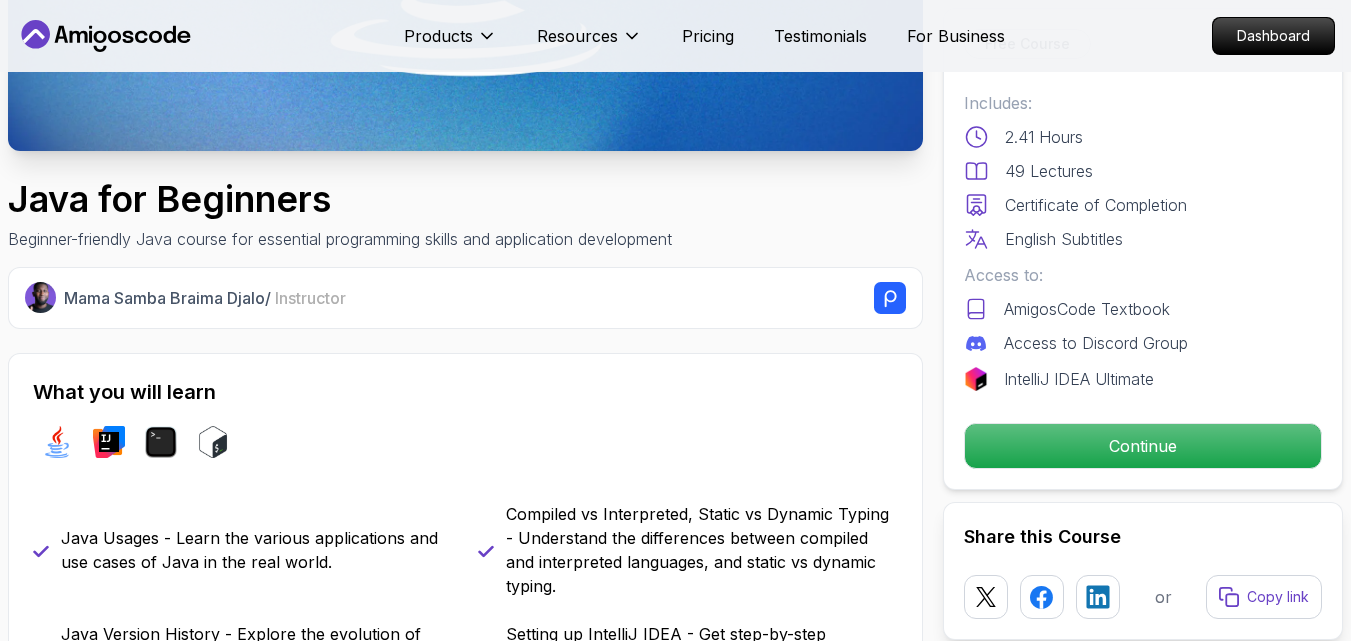 scroll, scrollTop: 483, scrollLeft: 0, axis: vertical 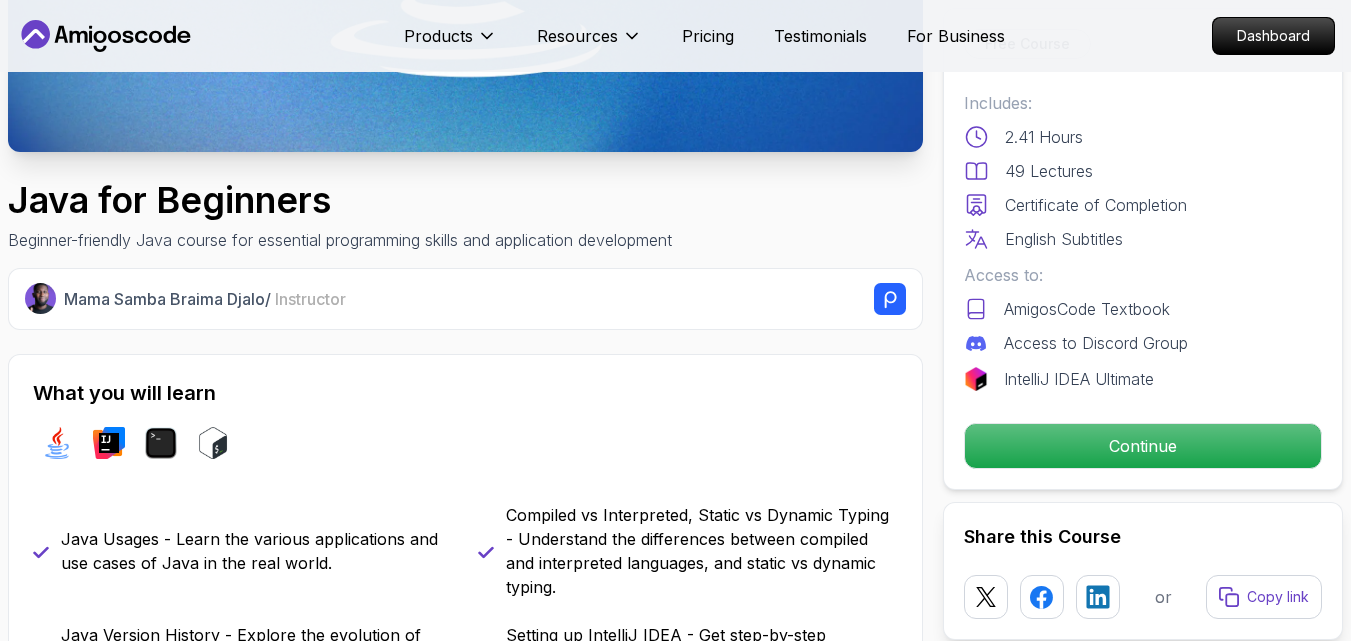 click on "Java for Beginners Beginner-friendly Java course for essential programming skills and application development" at bounding box center (465, 216) 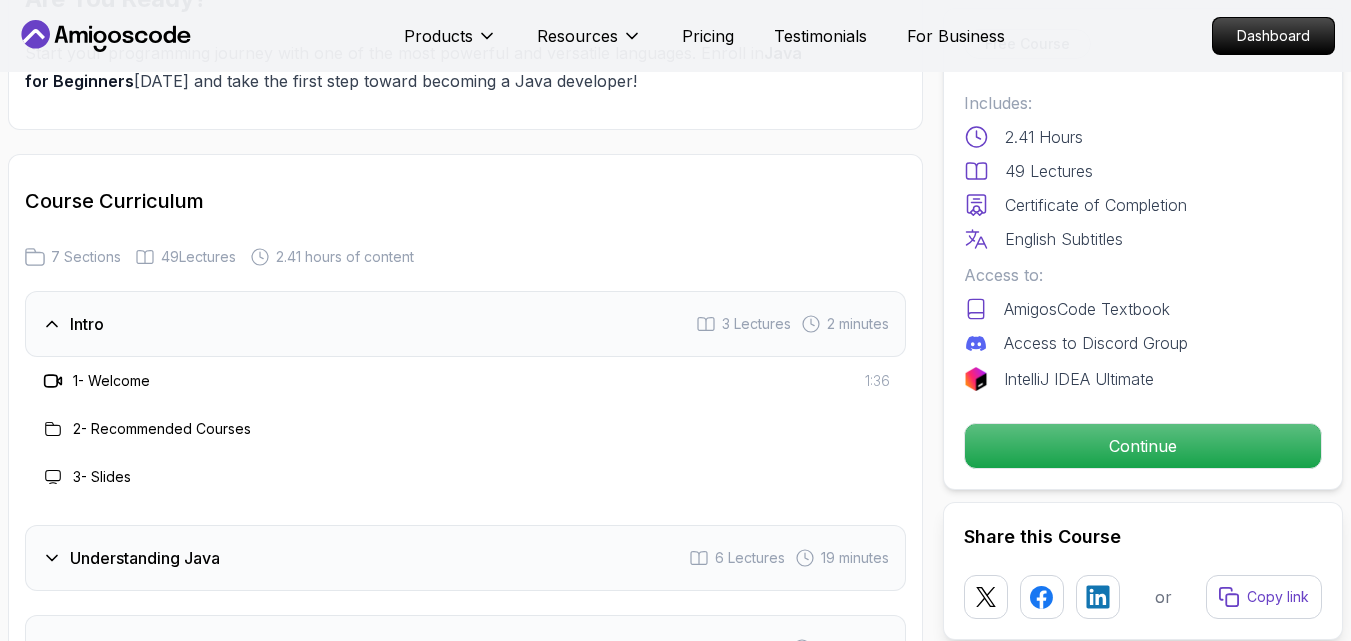 scroll, scrollTop: 2843, scrollLeft: 0, axis: vertical 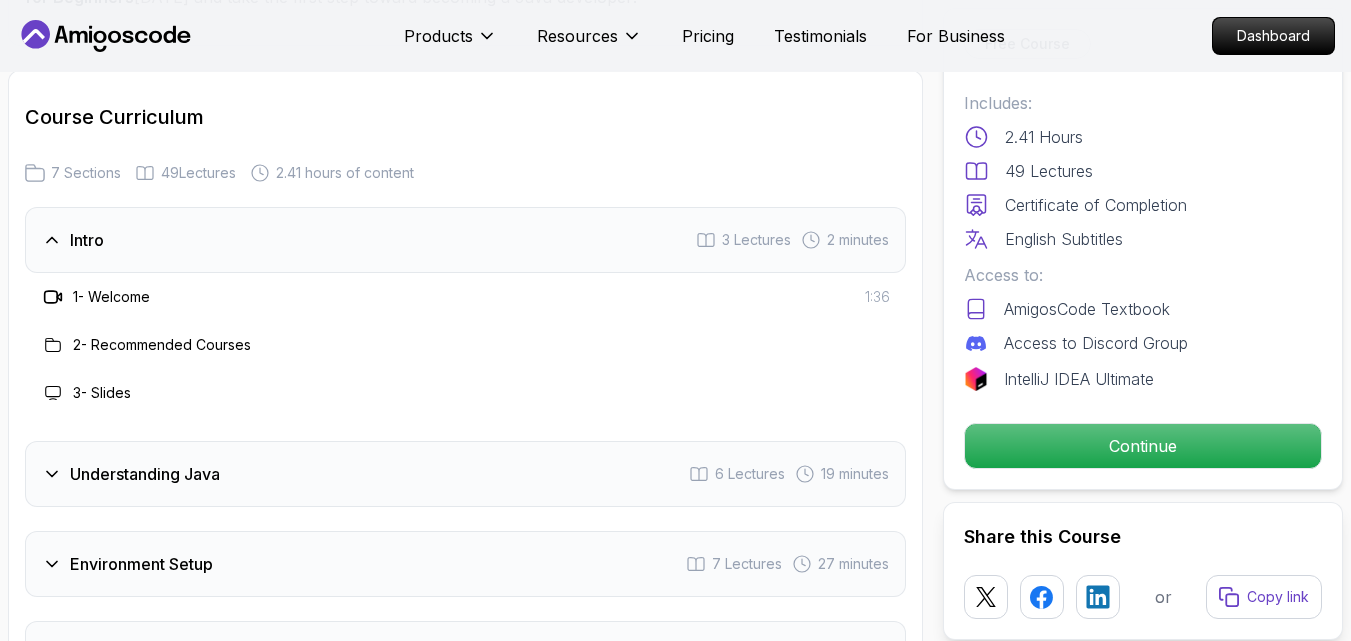 click on "Intro 3   Lectures     2 minutes" at bounding box center [465, 240] 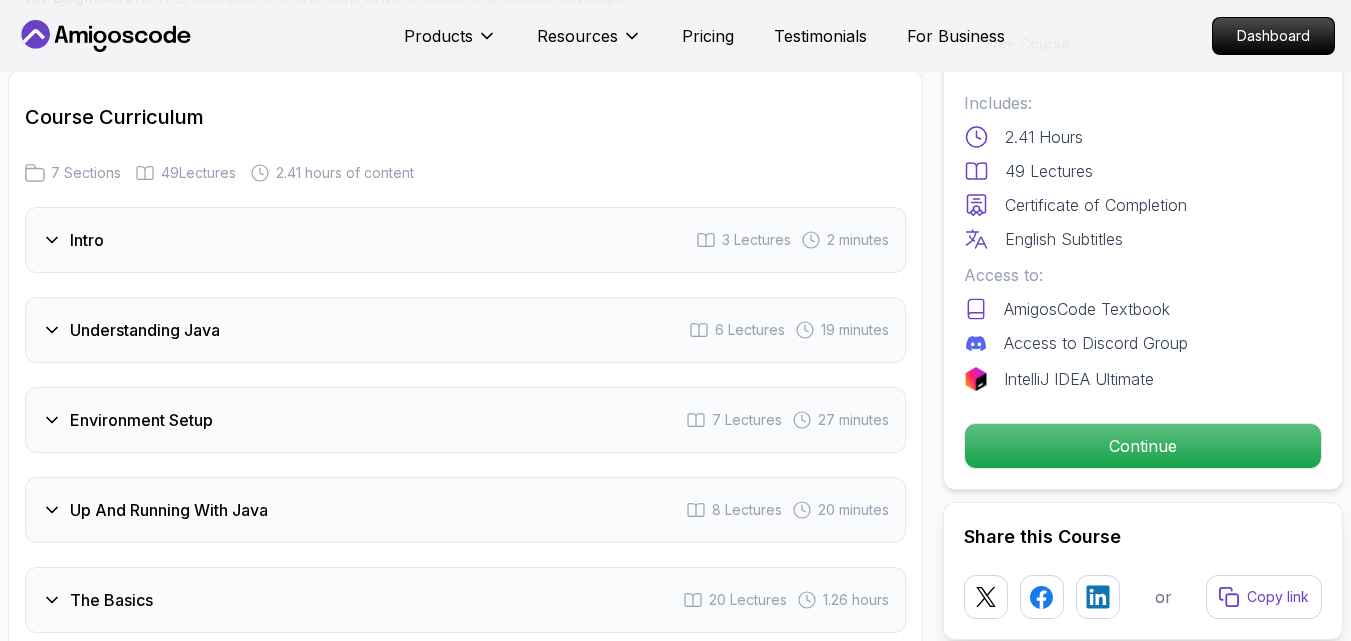 type 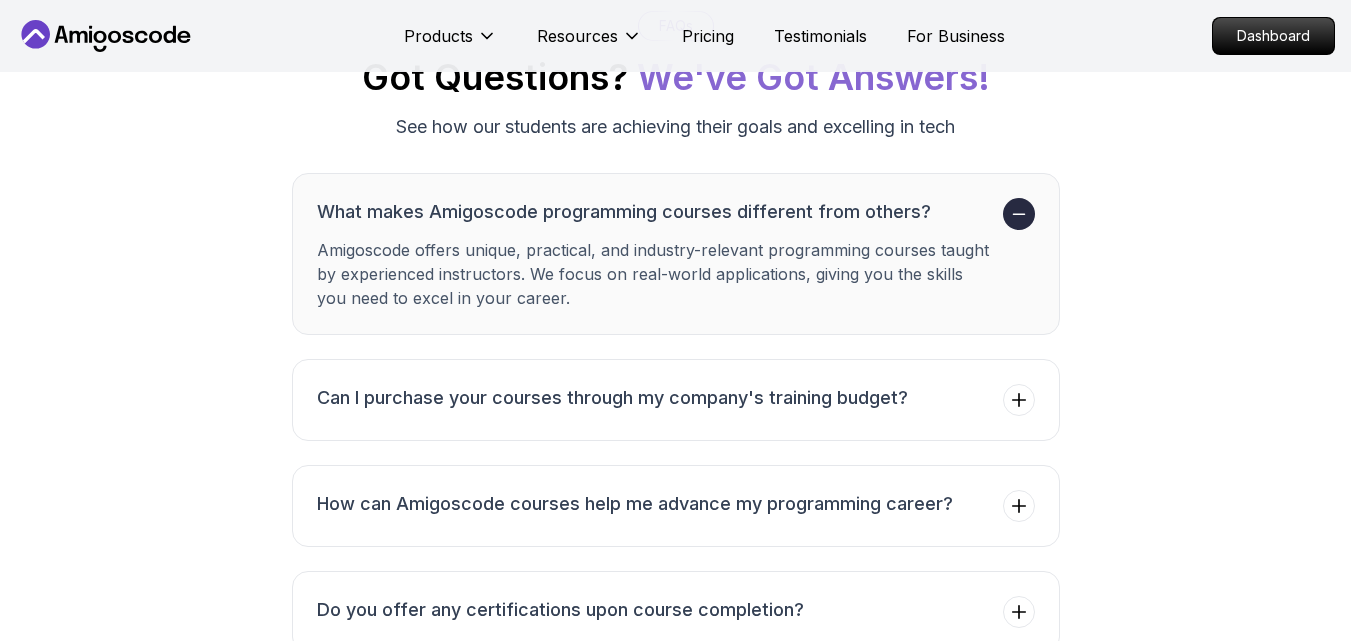 scroll, scrollTop: 5243, scrollLeft: 0, axis: vertical 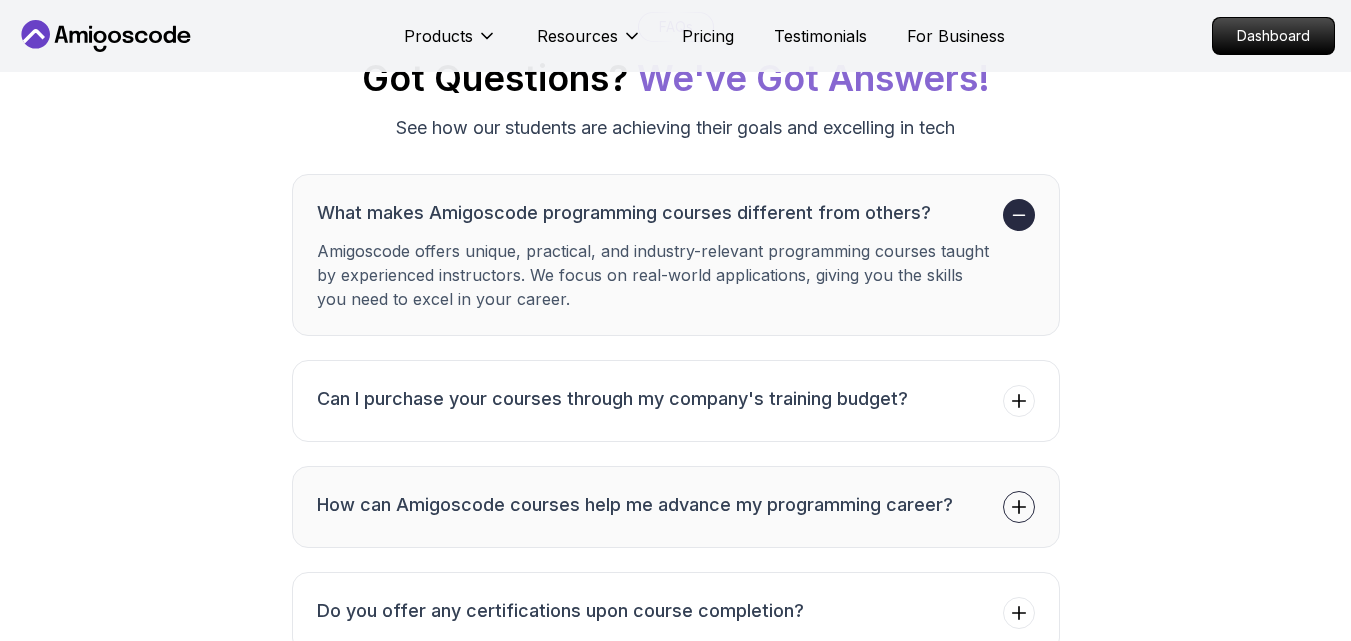 click at bounding box center [1019, 507] 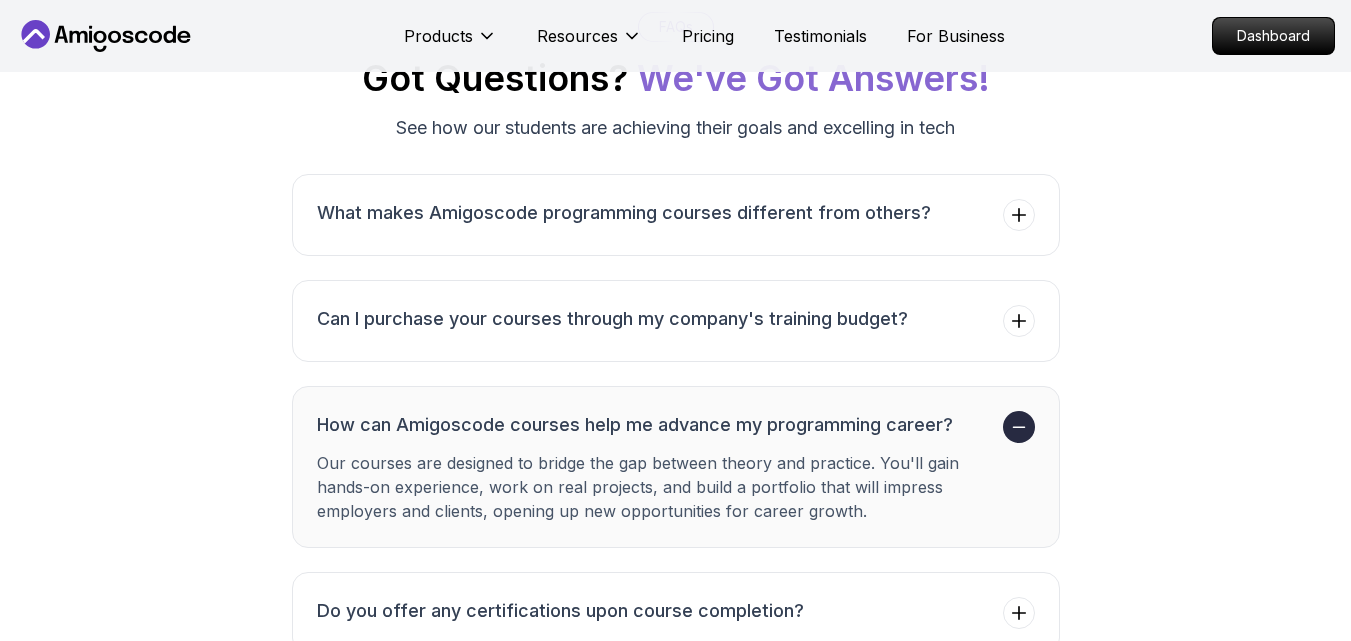 click 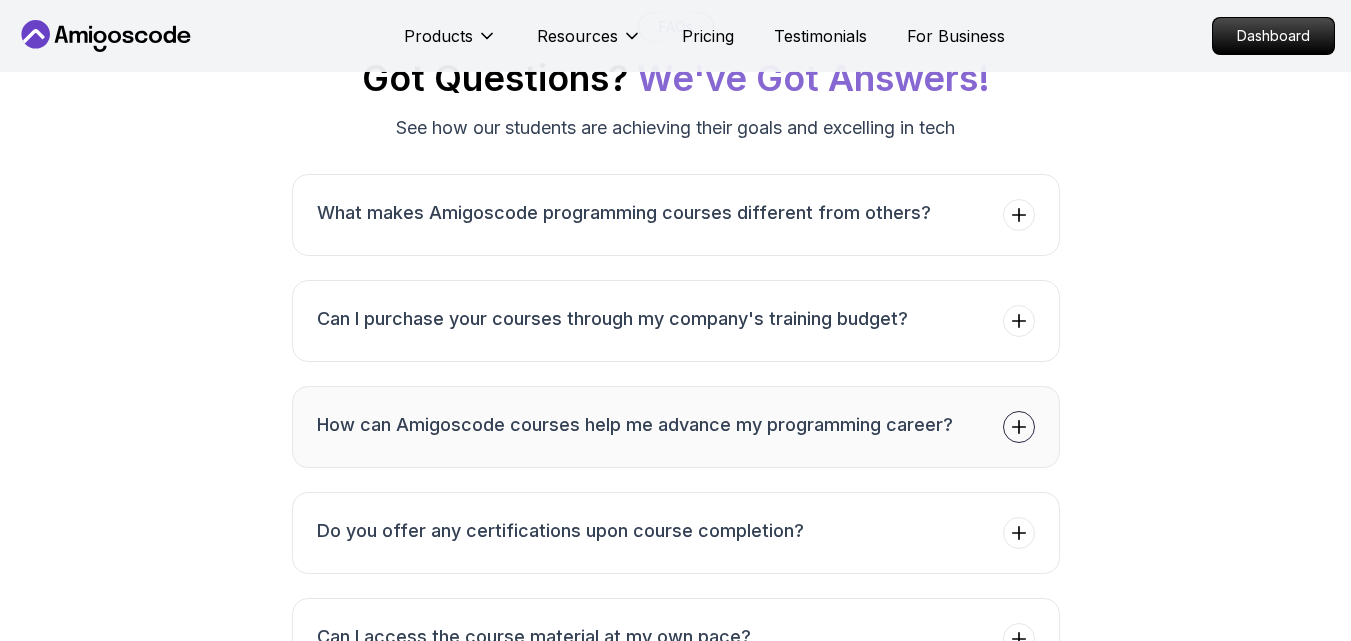 click 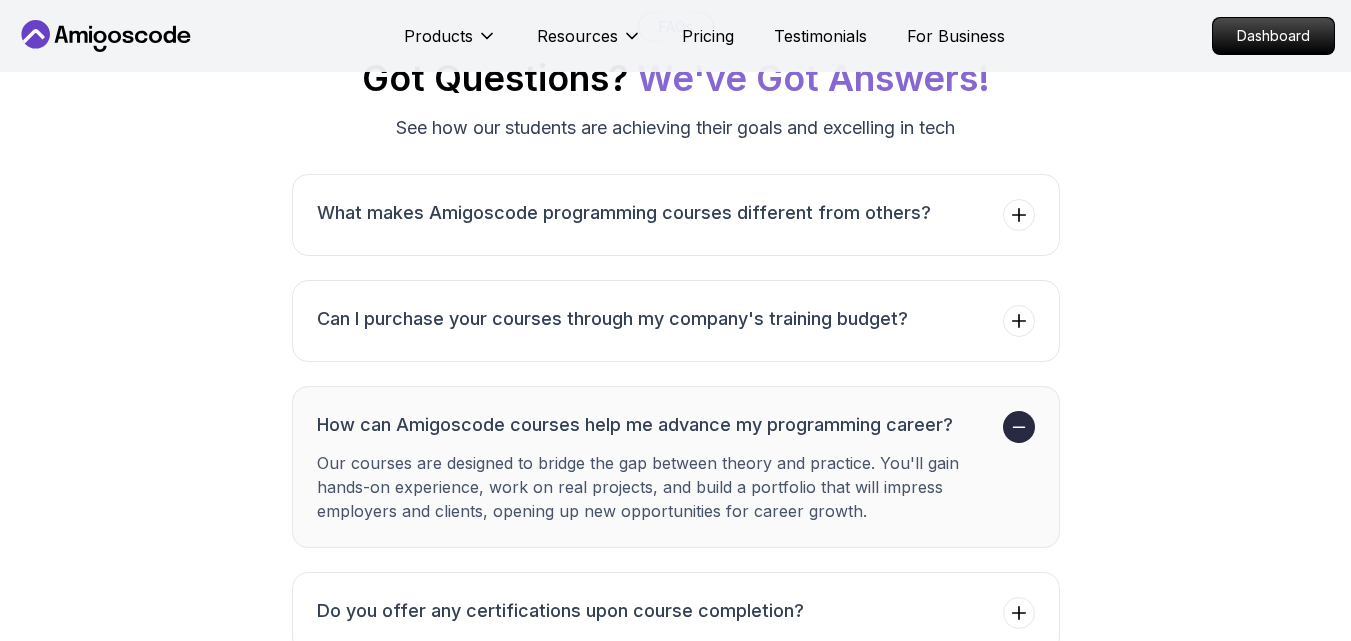 click 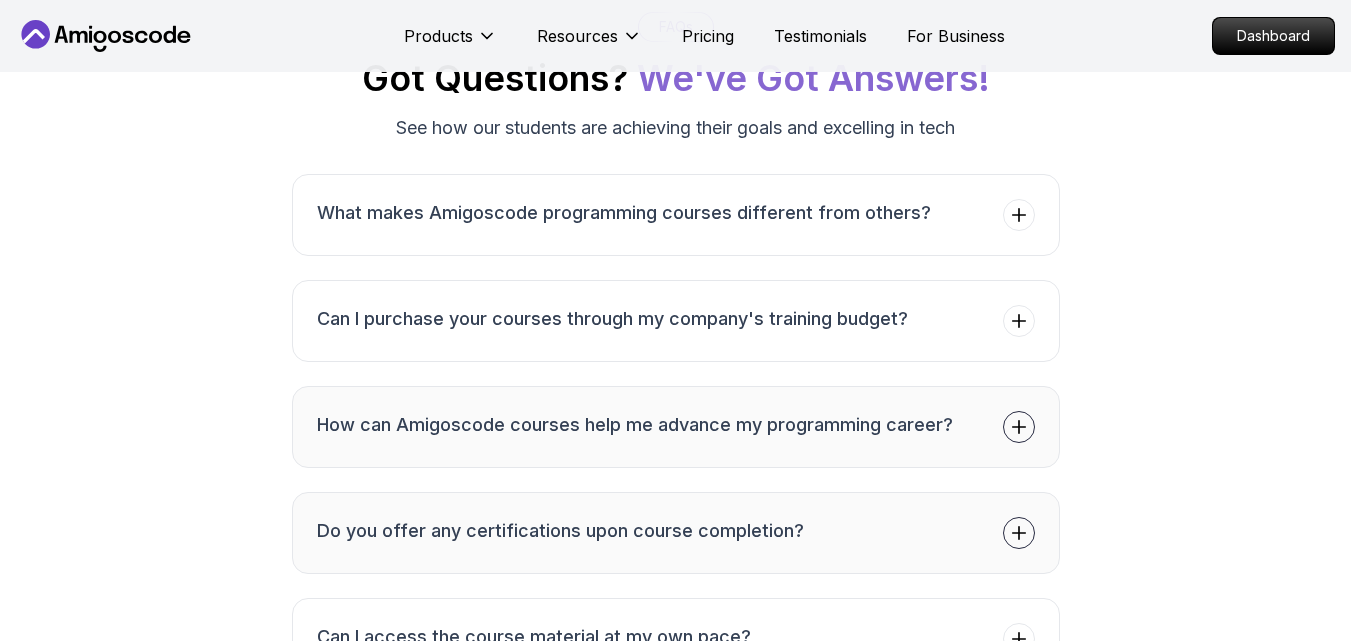 click 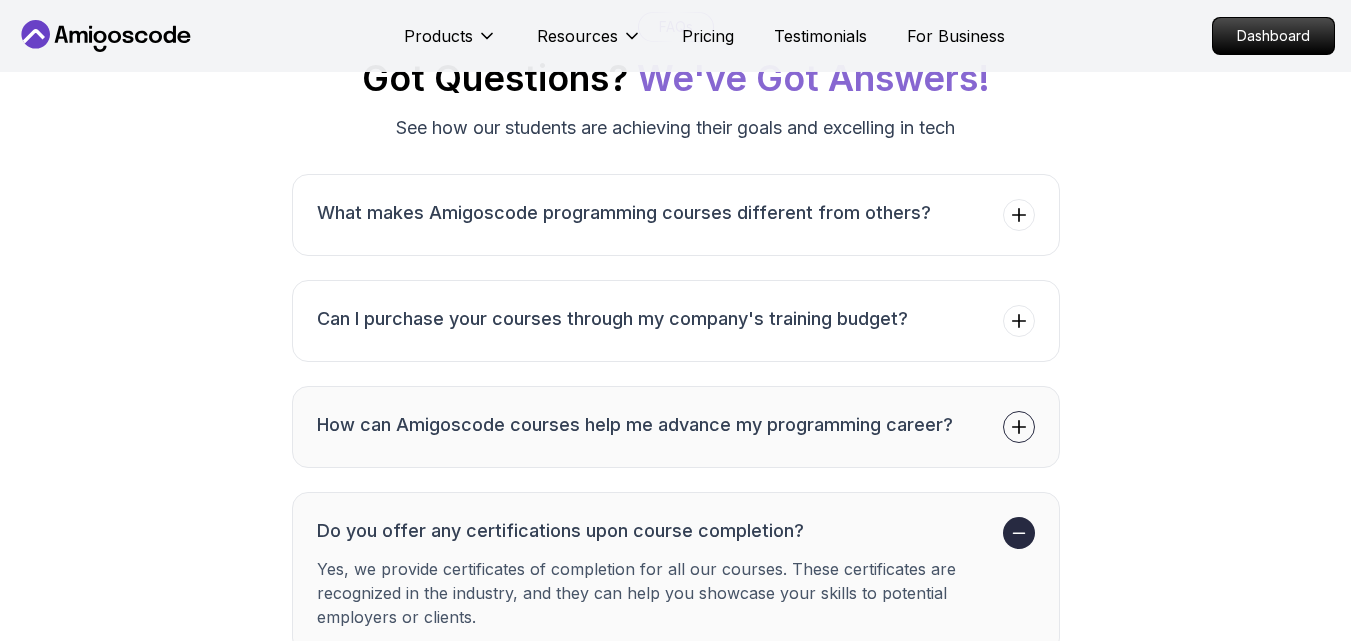 click 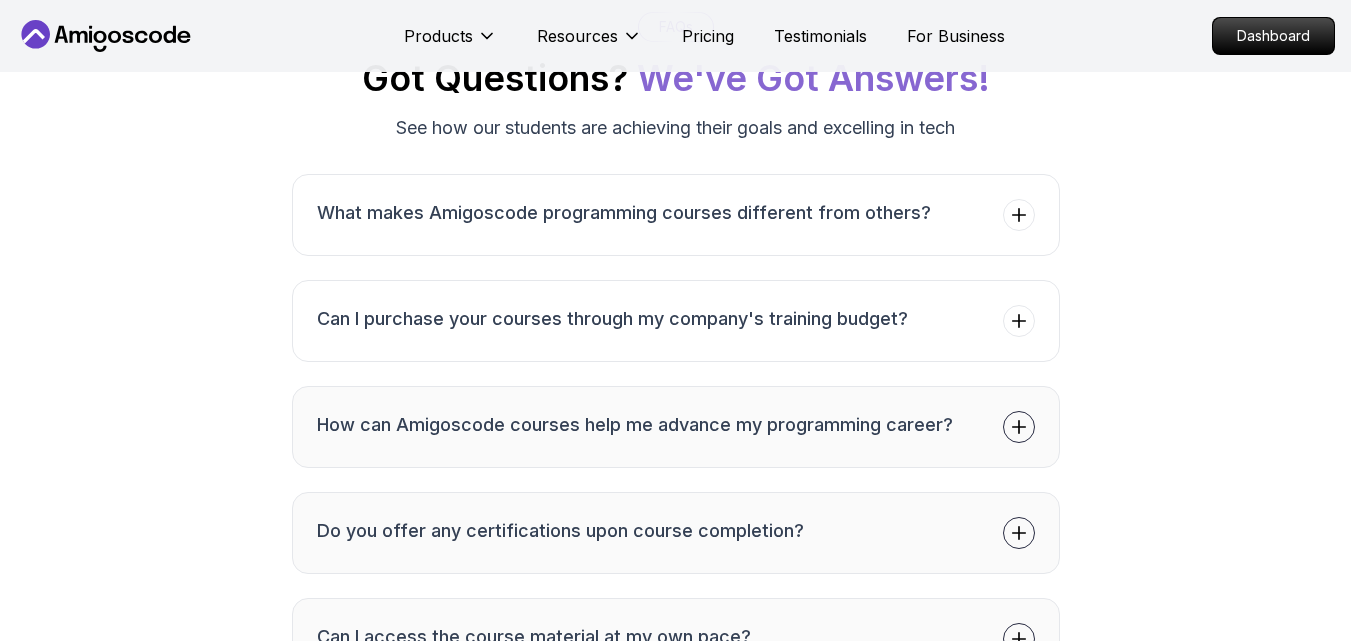 click 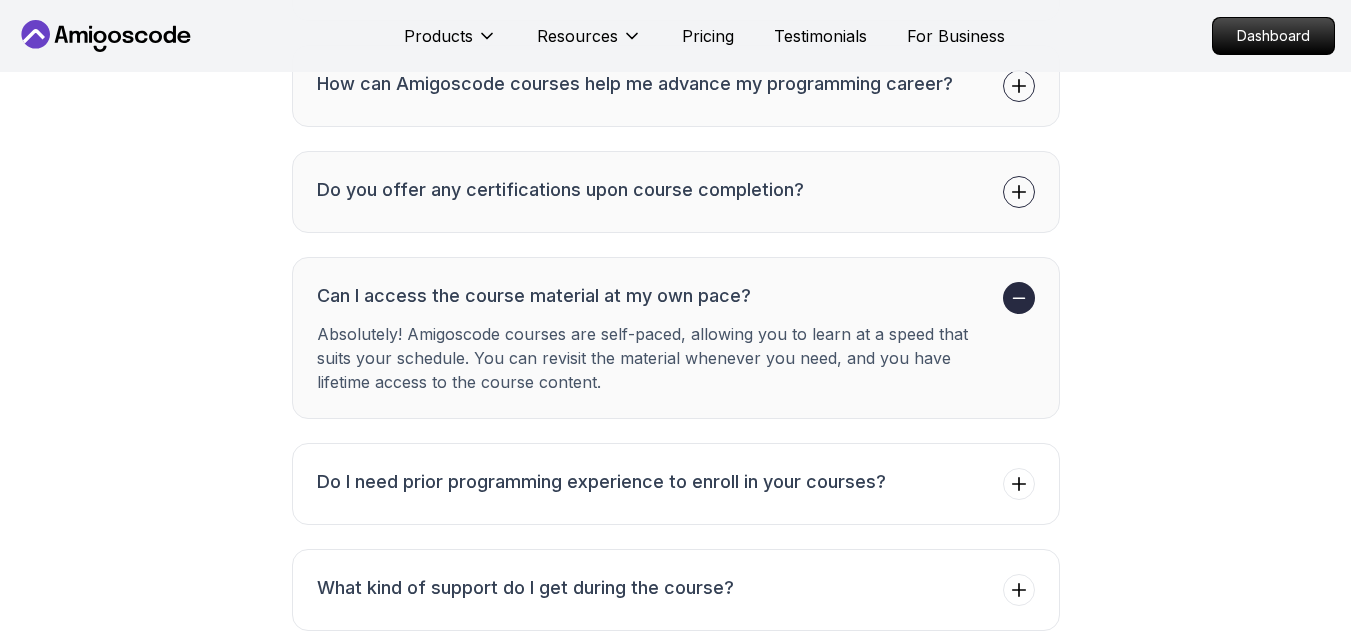 scroll, scrollTop: 5571, scrollLeft: 0, axis: vertical 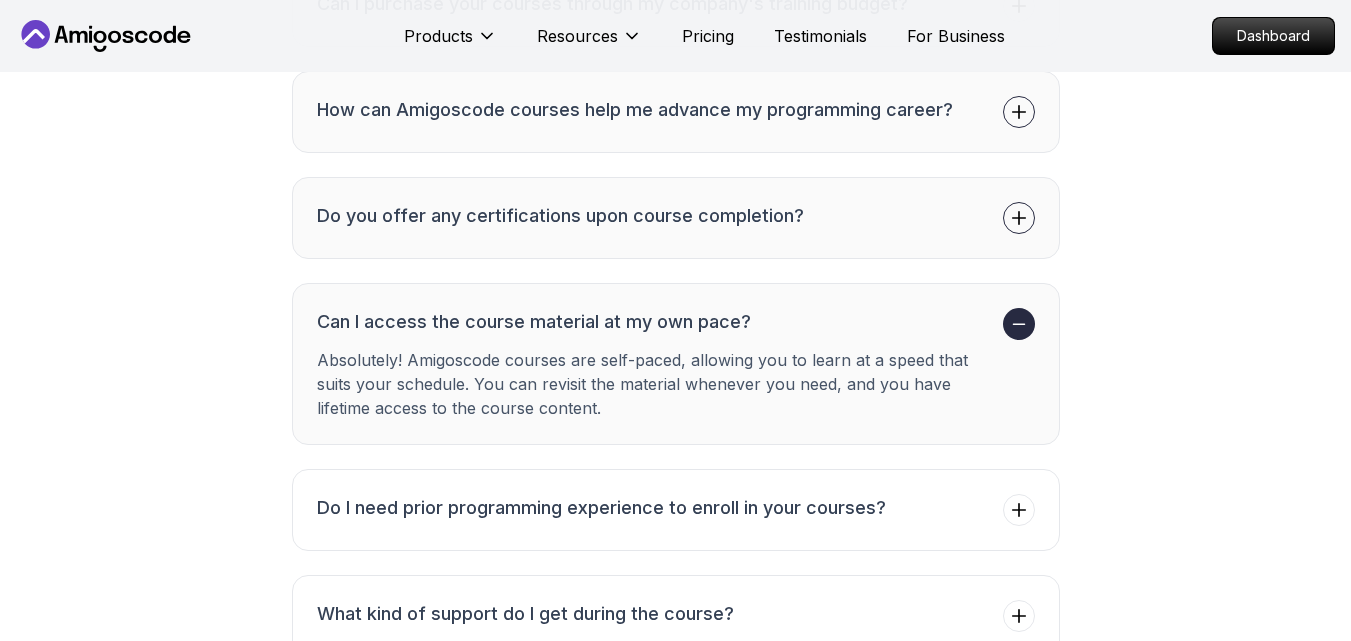 click 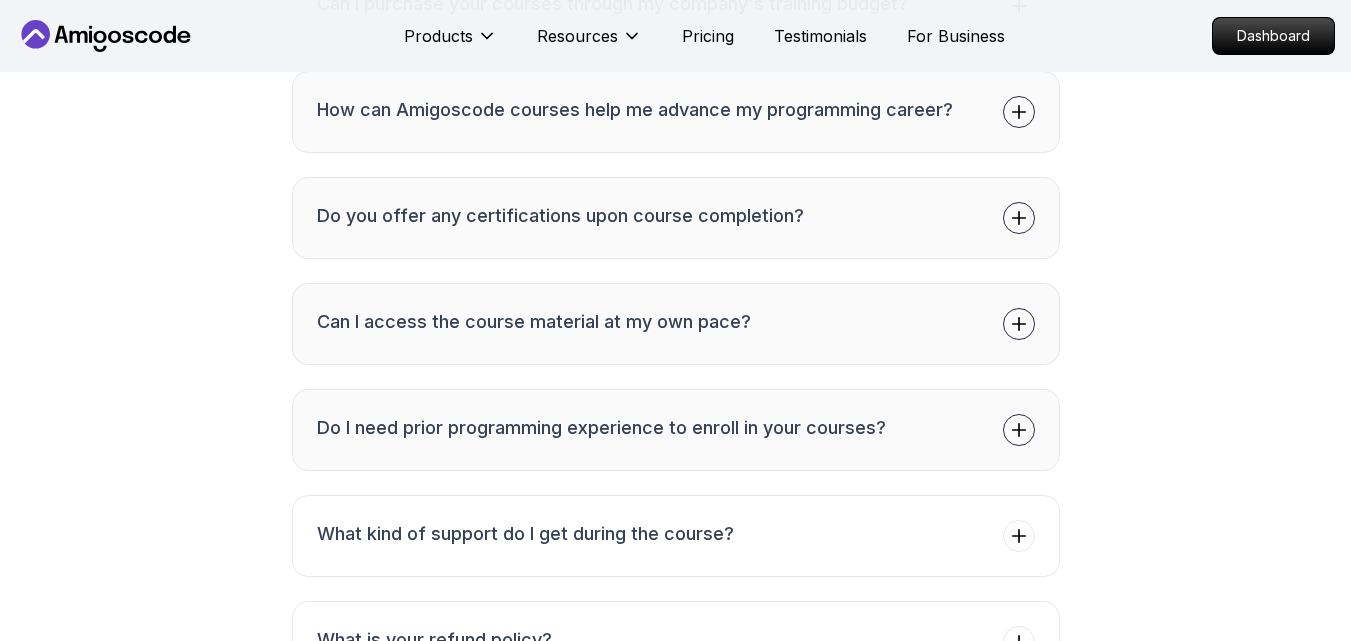 click 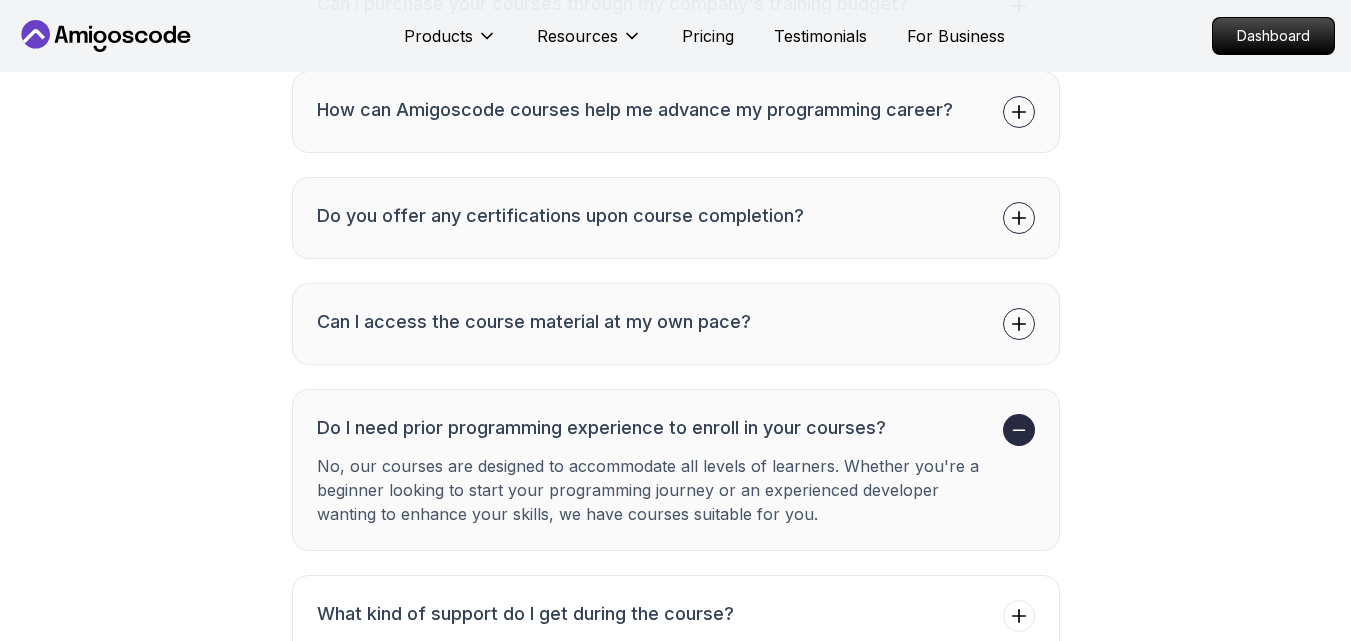 click 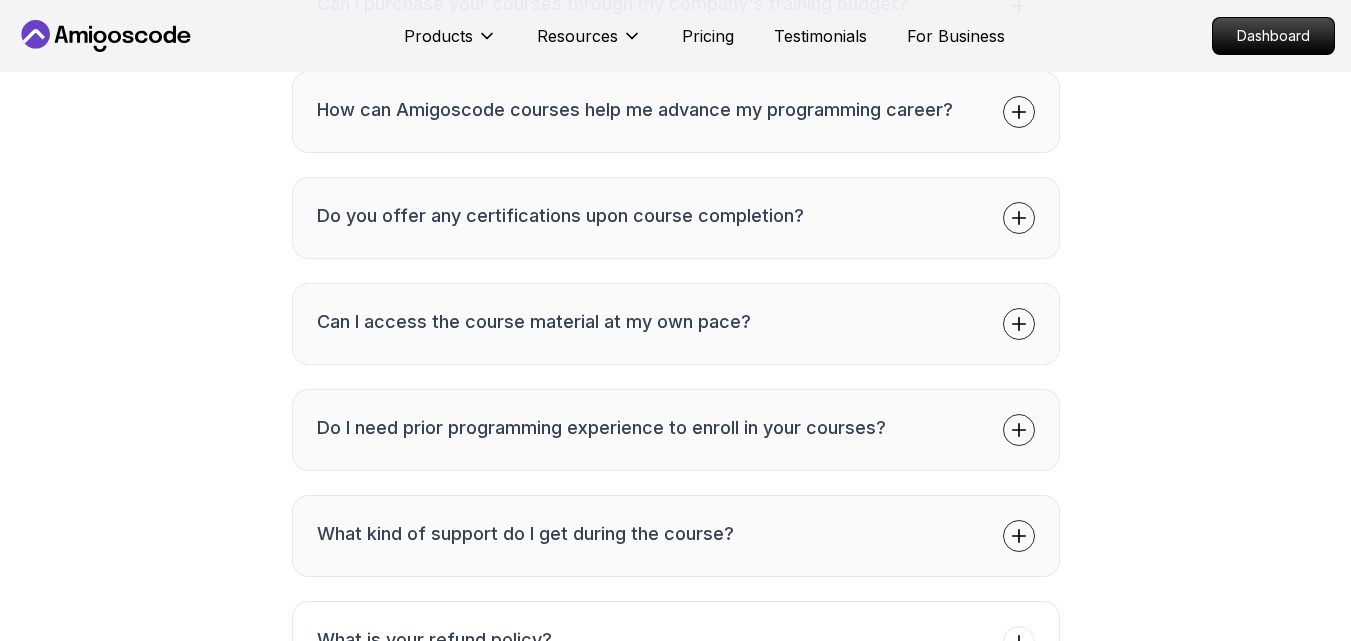 click at bounding box center (1019, 536) 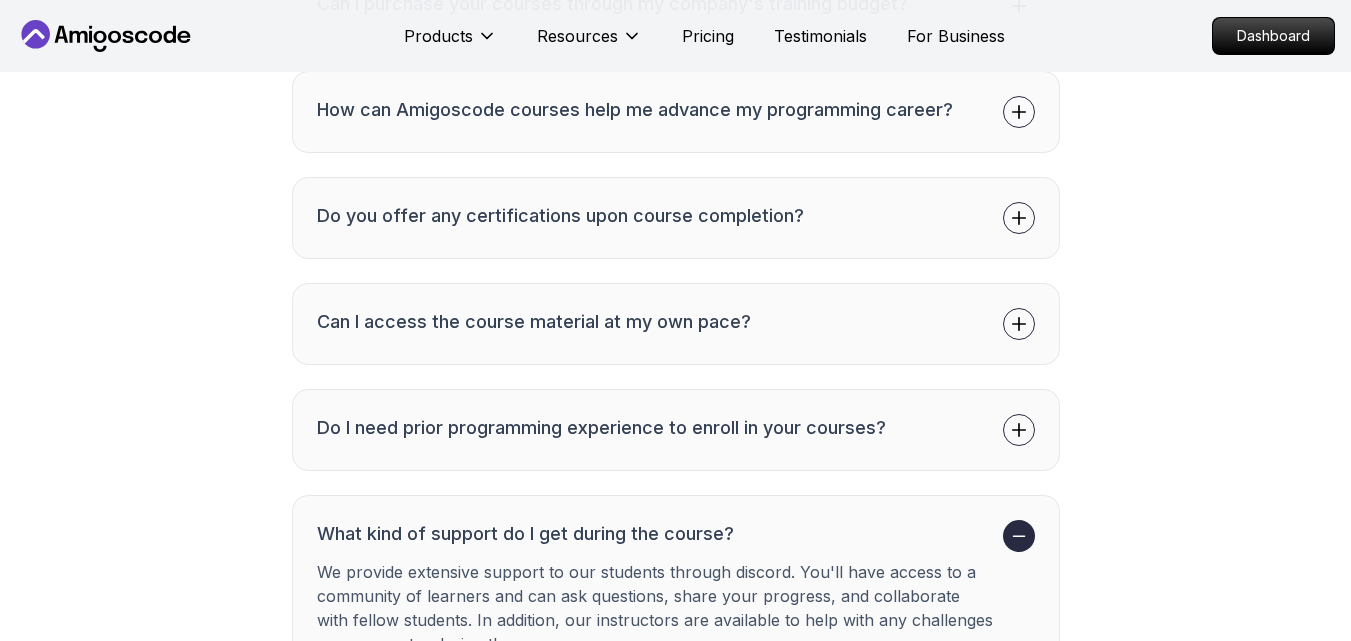 click 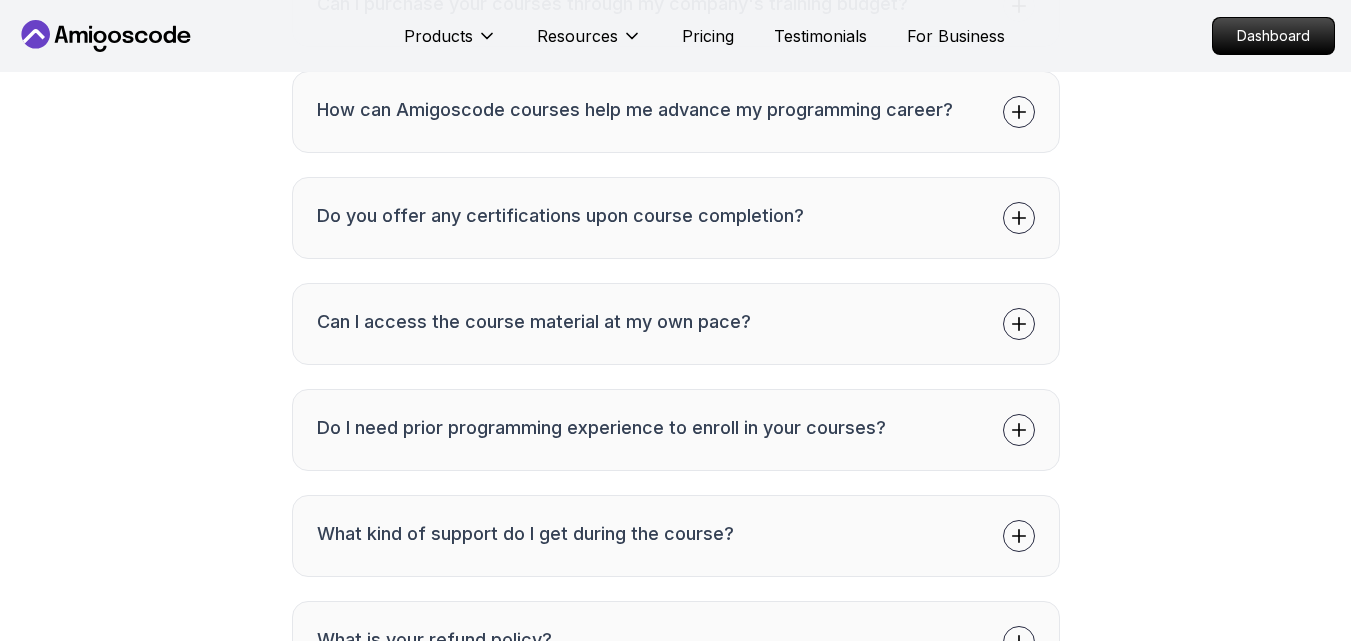 click at bounding box center [1019, 642] 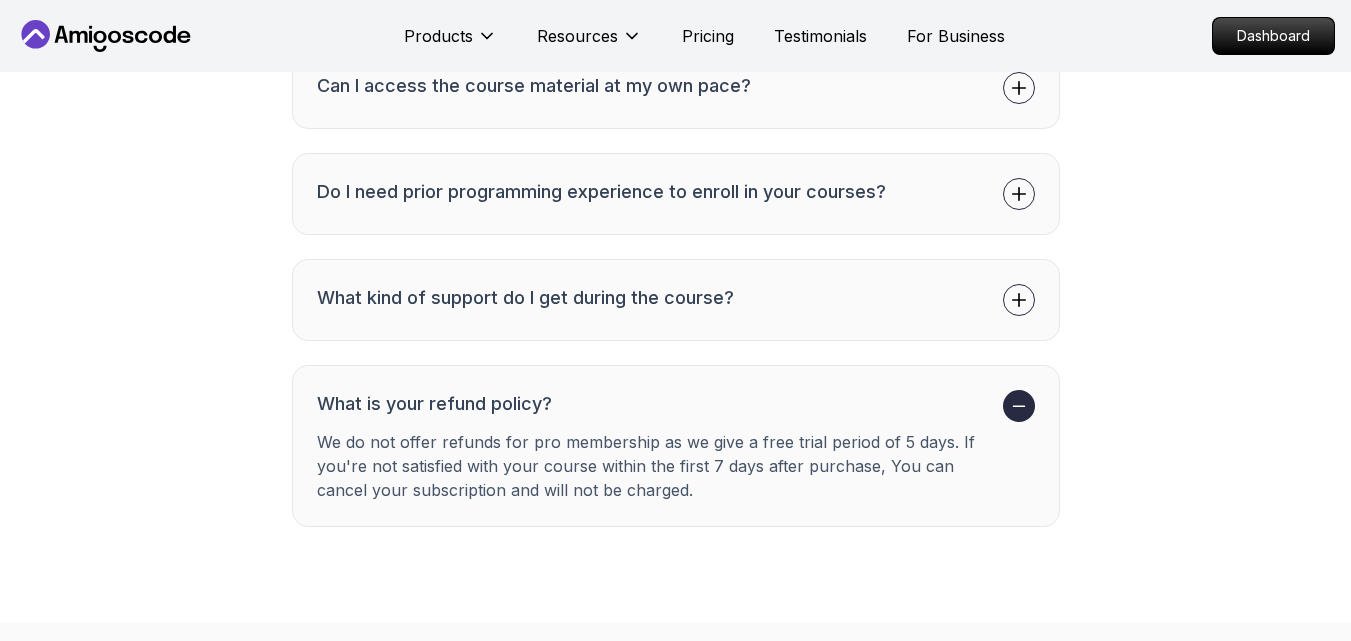 scroll, scrollTop: 5768, scrollLeft: 0, axis: vertical 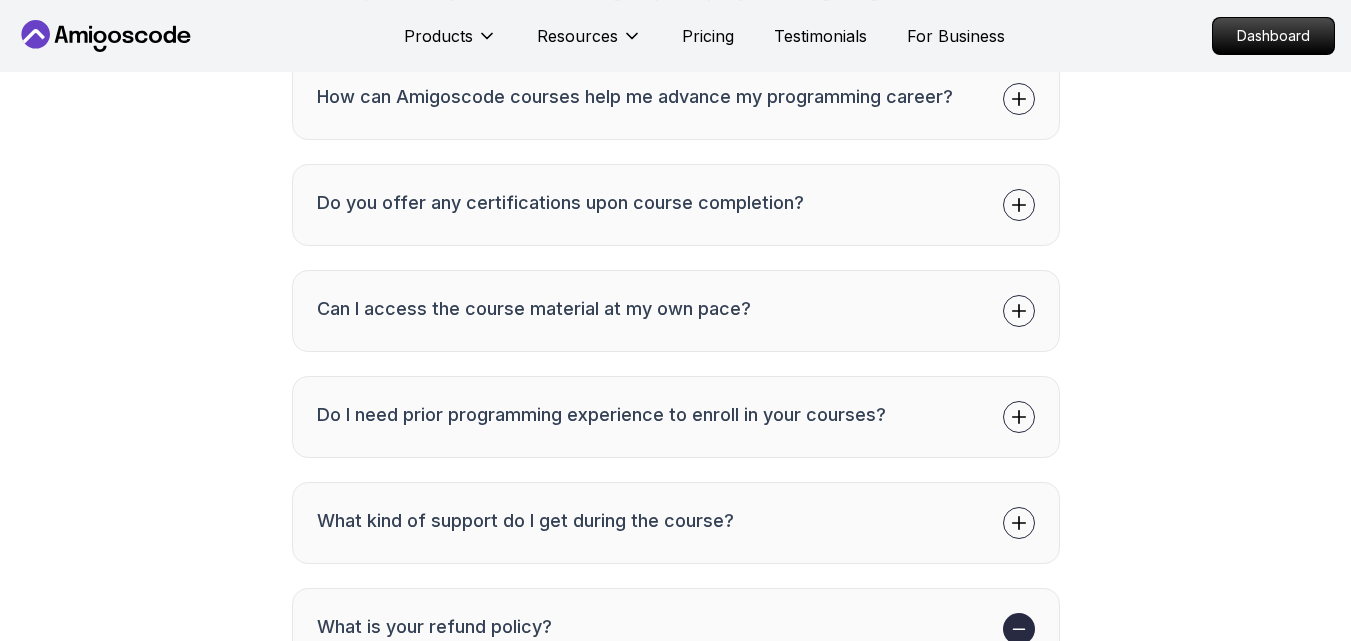 drag, startPoint x: 1345, startPoint y: 465, endPoint x: 1335, endPoint y: 428, distance: 38.327538 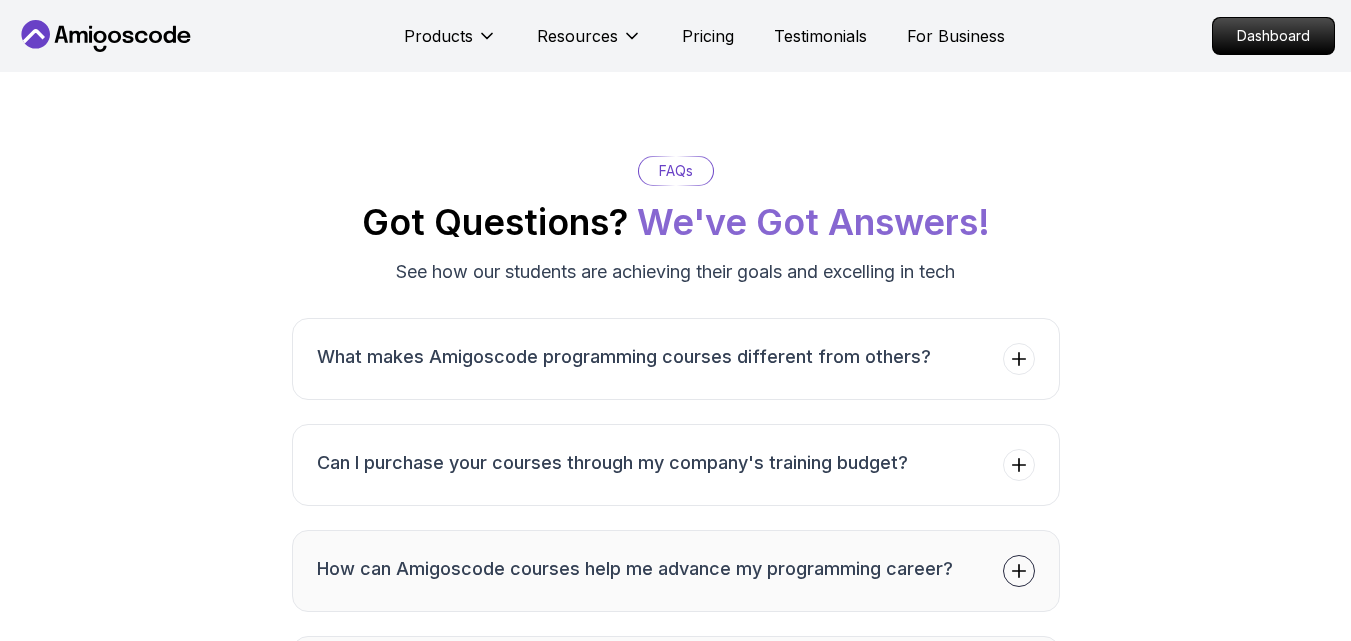 scroll, scrollTop: 4967, scrollLeft: 0, axis: vertical 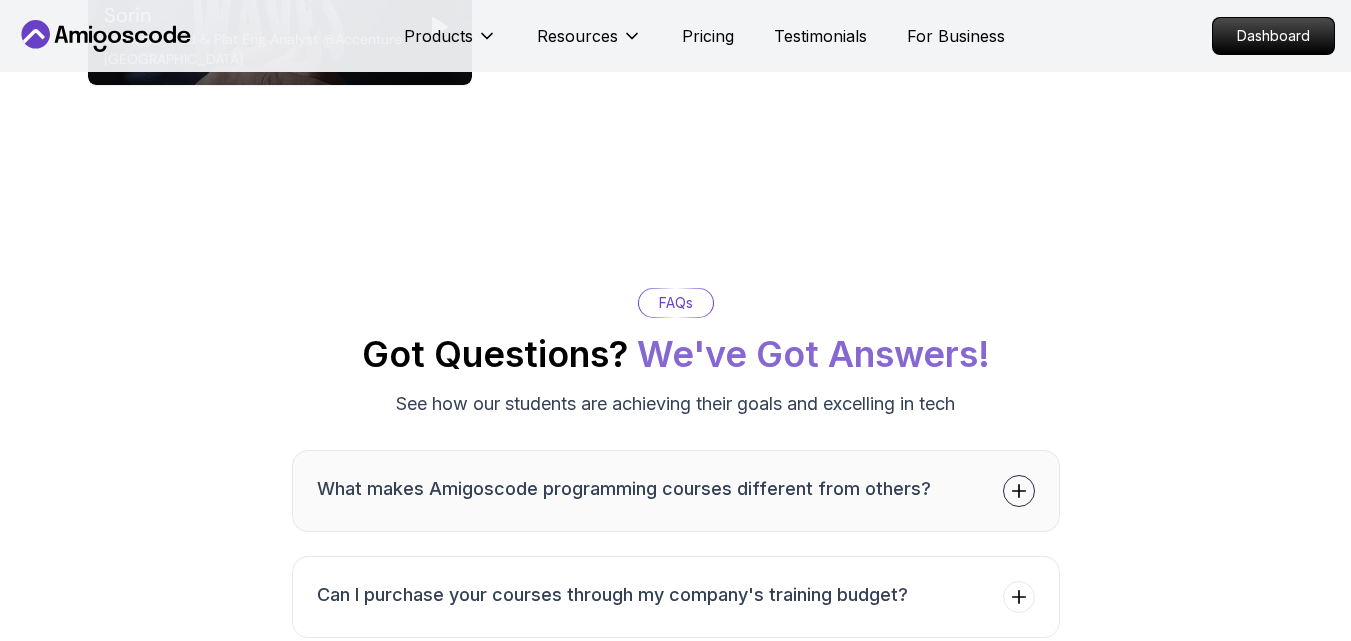 click 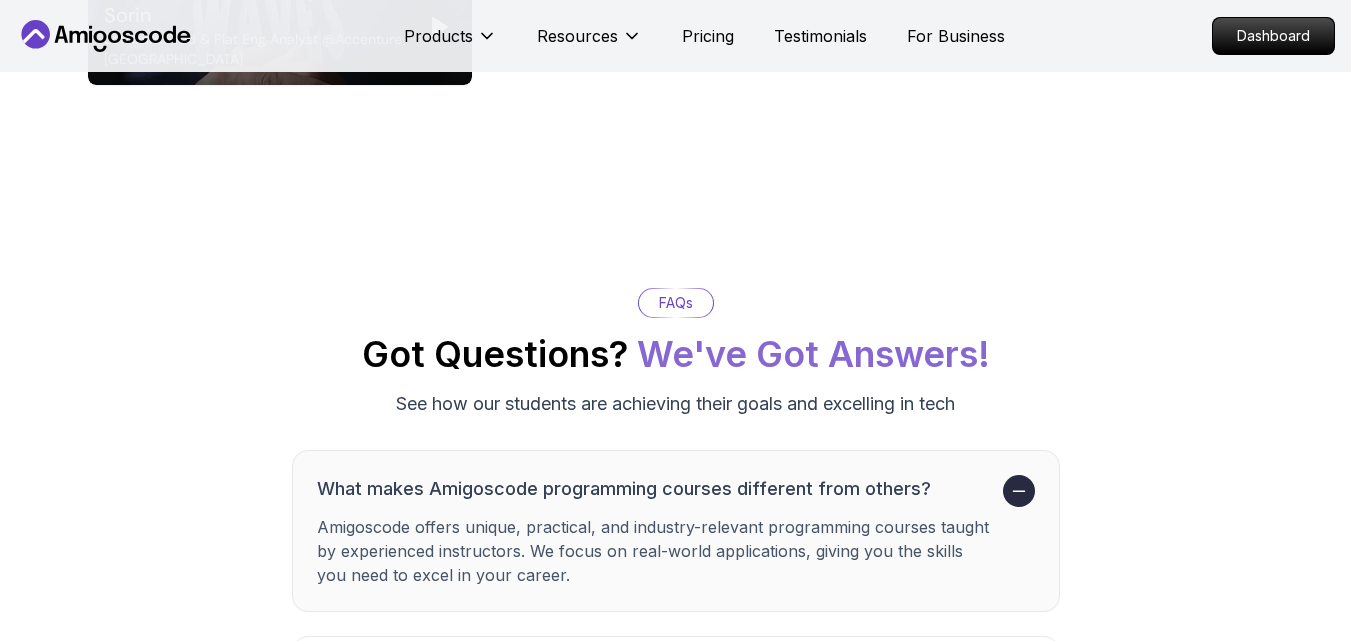 click 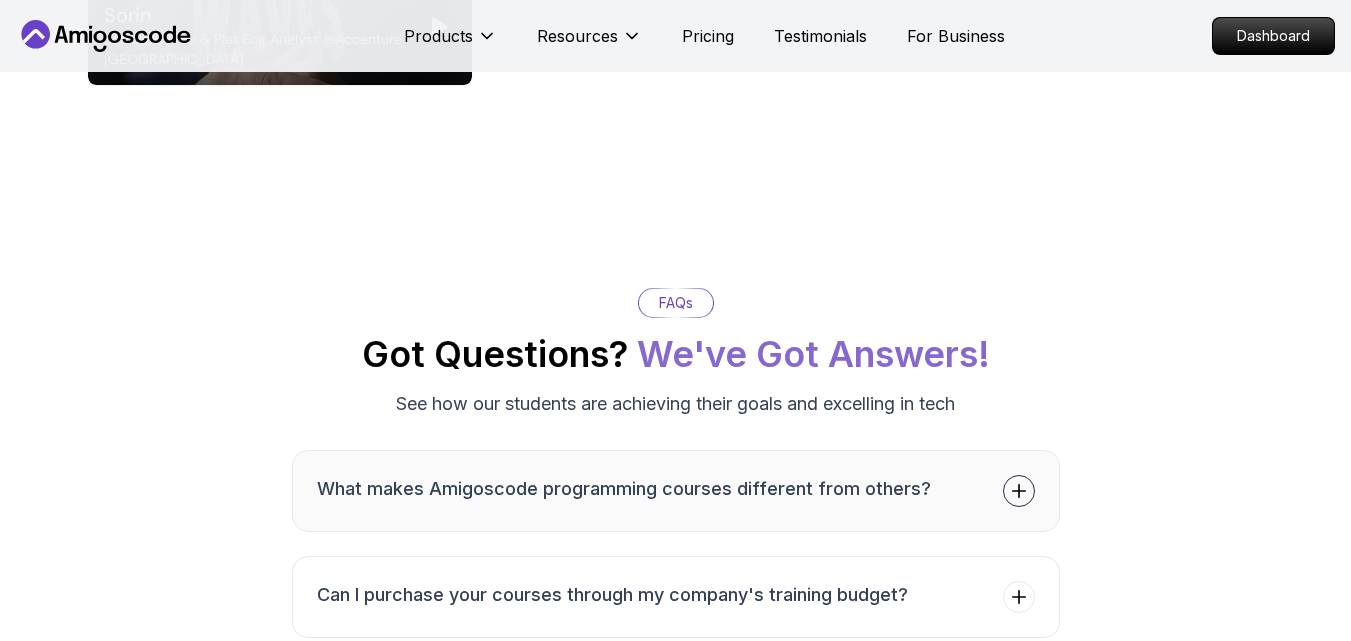 type 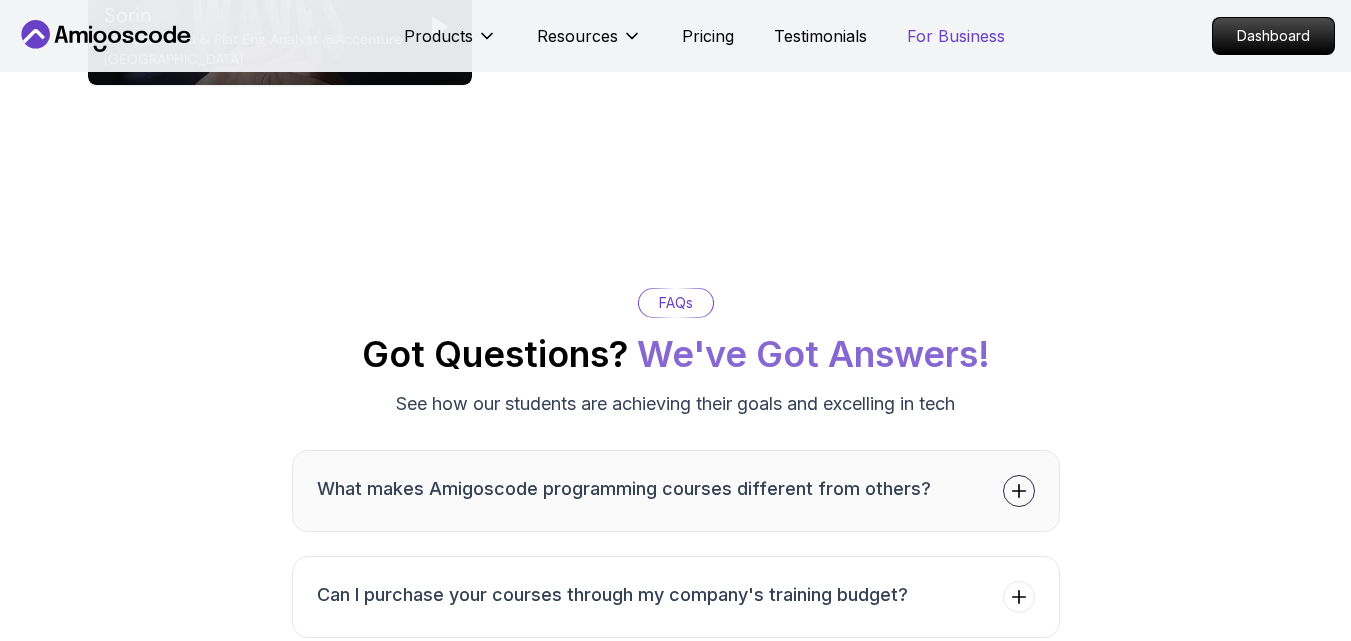 click on "For Business" at bounding box center [956, 36] 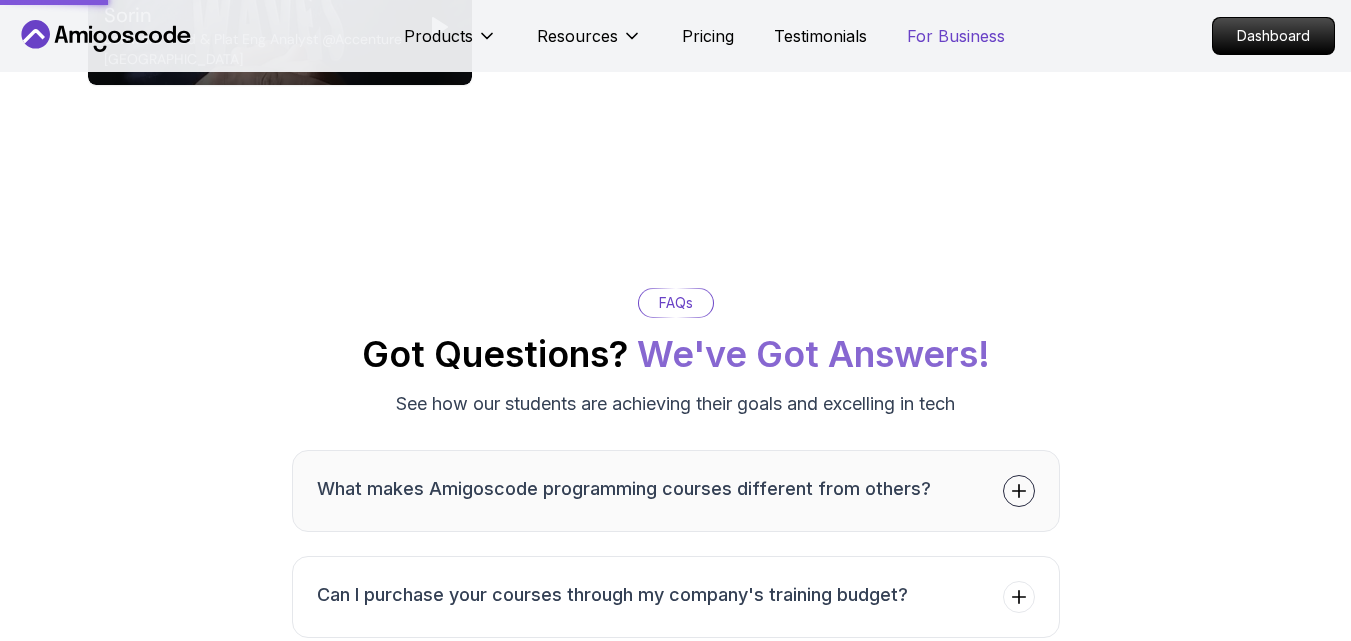 scroll, scrollTop: 0, scrollLeft: 0, axis: both 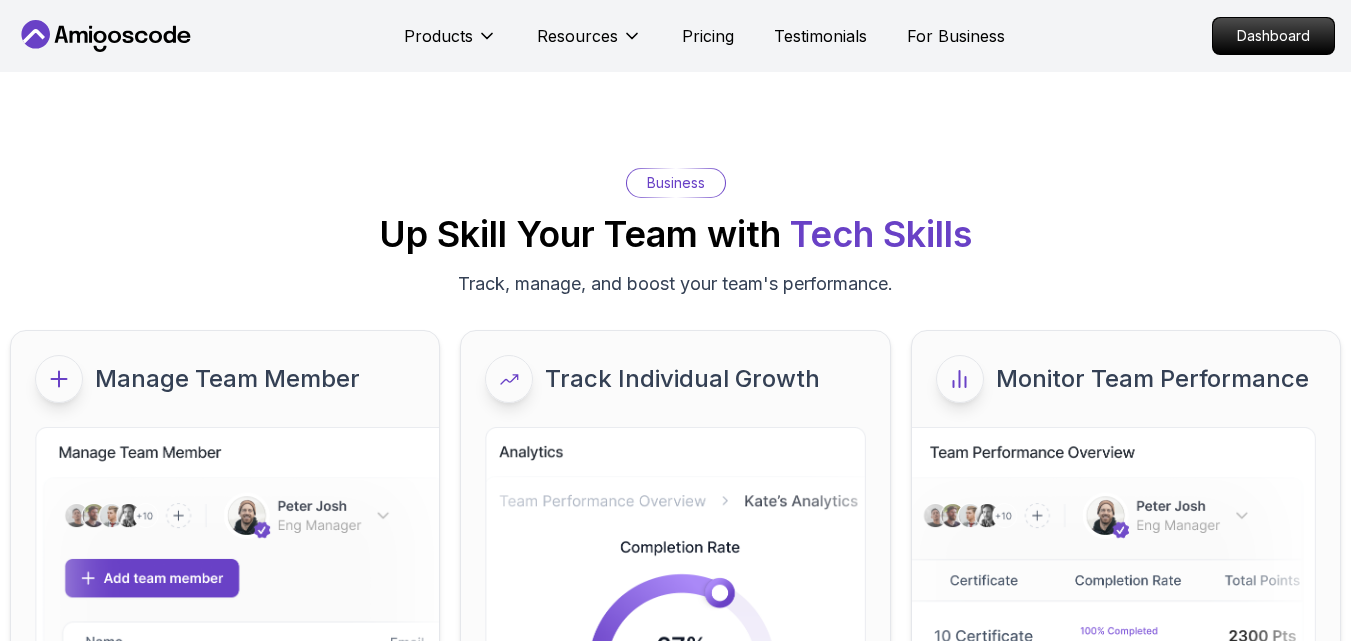 click on "Business Up Skill Your Team with   Tech Skills Track, manage, and boost your team's performance." at bounding box center [675, 233] 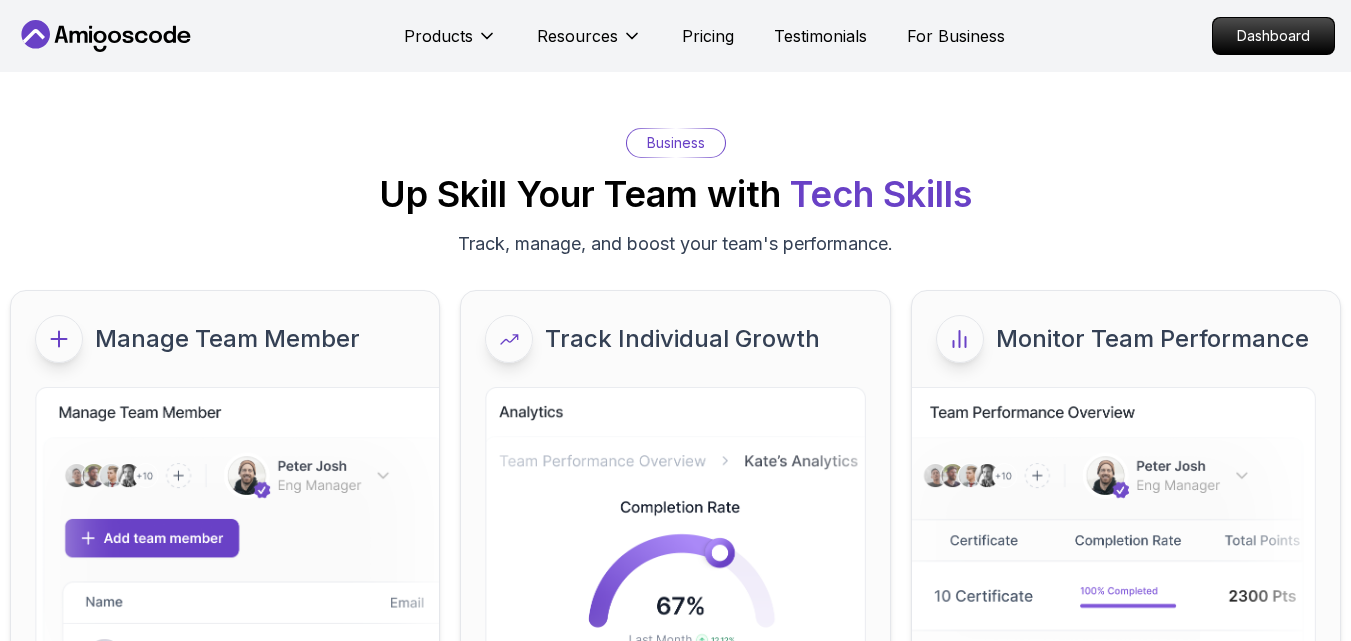 scroll, scrollTop: 0, scrollLeft: 0, axis: both 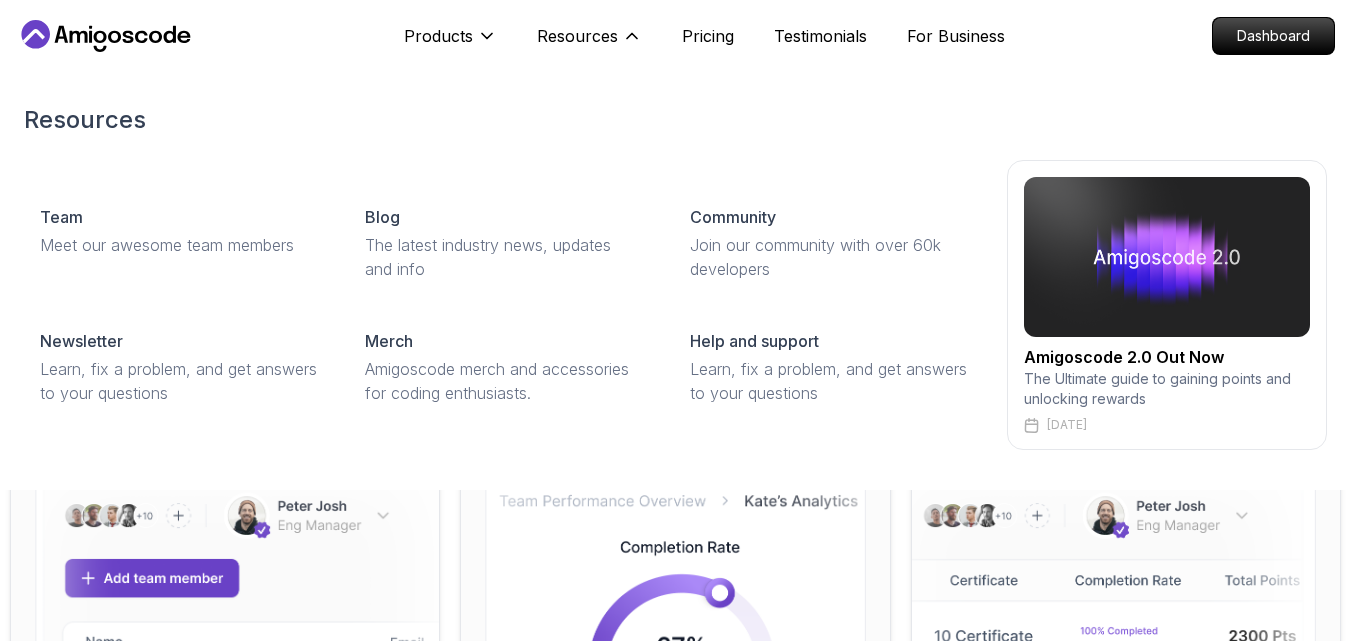 click on "Resources" at bounding box center [675, 120] 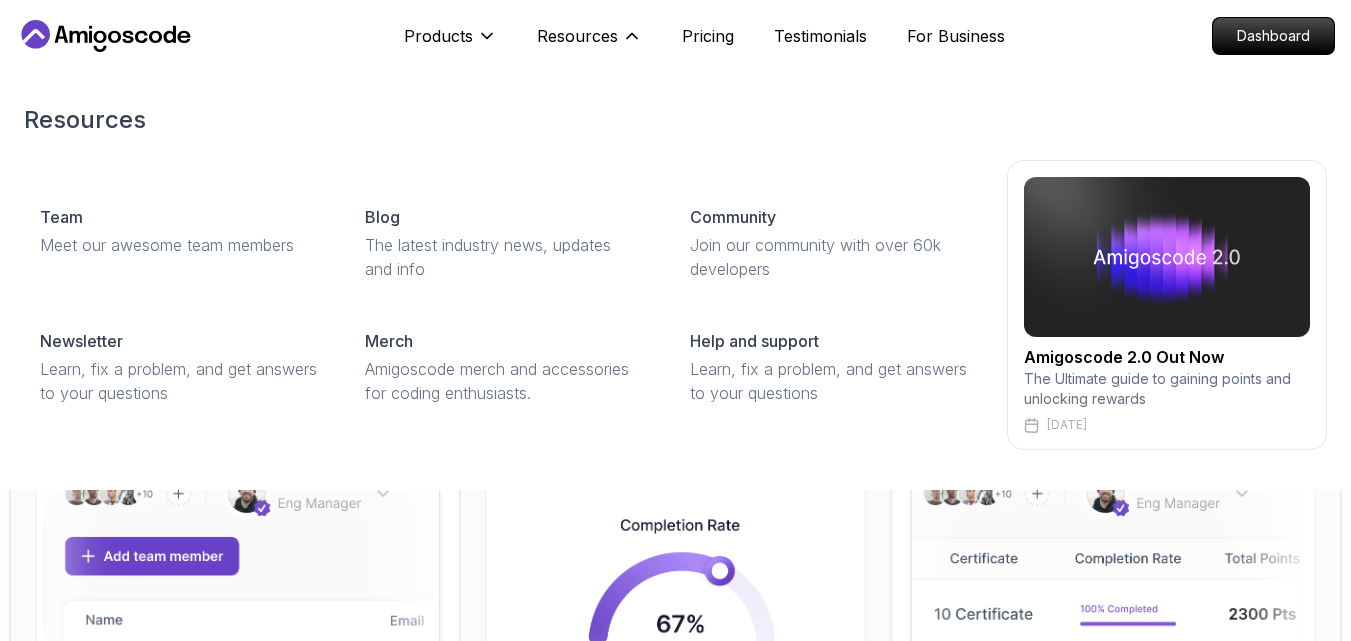 scroll, scrollTop: 0, scrollLeft: 0, axis: both 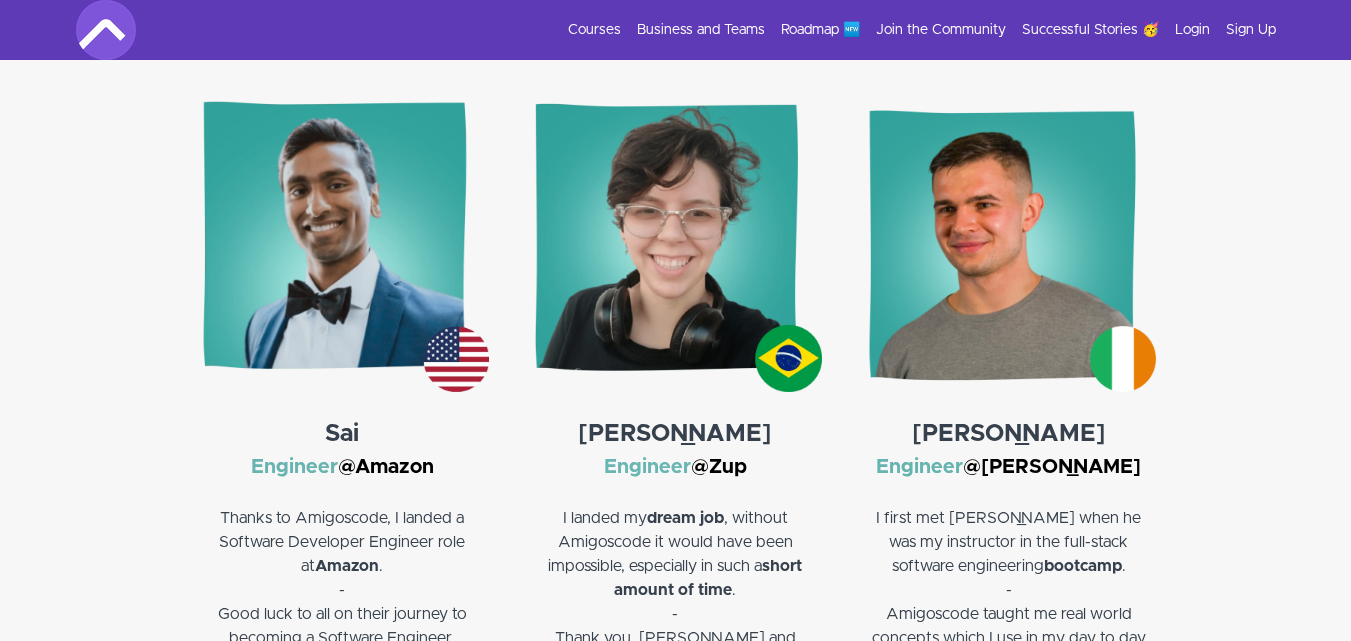 drag, startPoint x: 1350, startPoint y: 272, endPoint x: 1351, endPoint y: 291, distance: 19.026299 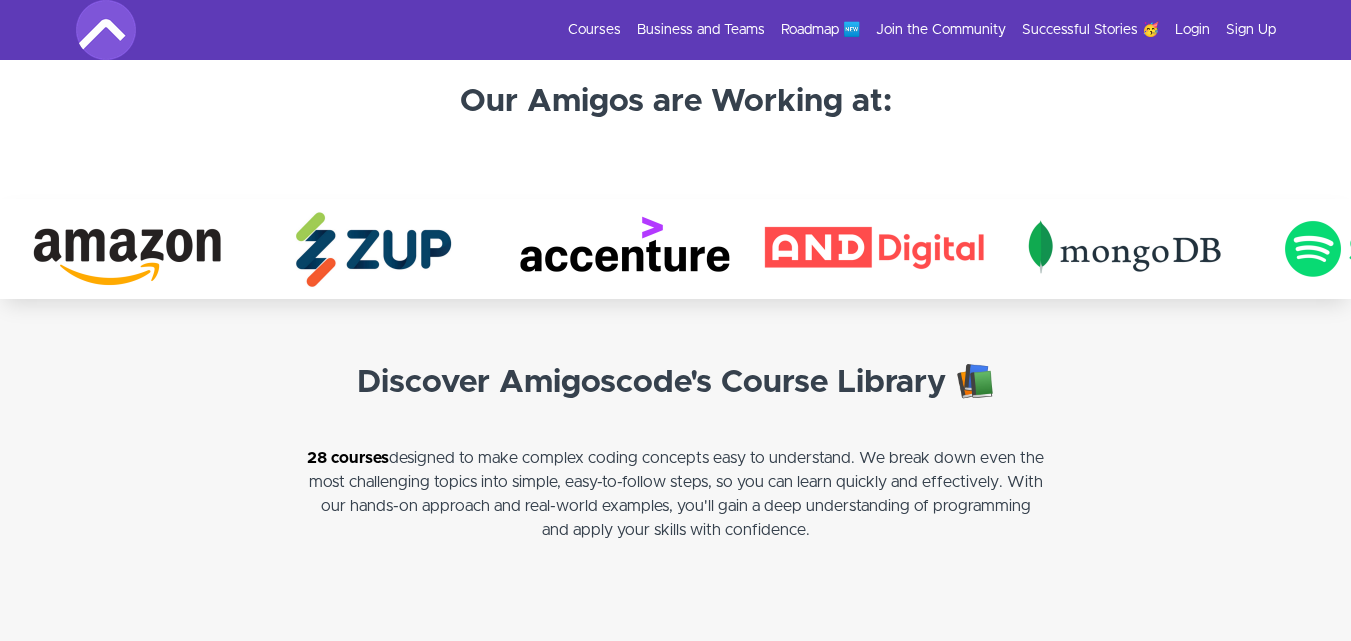 scroll, scrollTop: 3439, scrollLeft: 0, axis: vertical 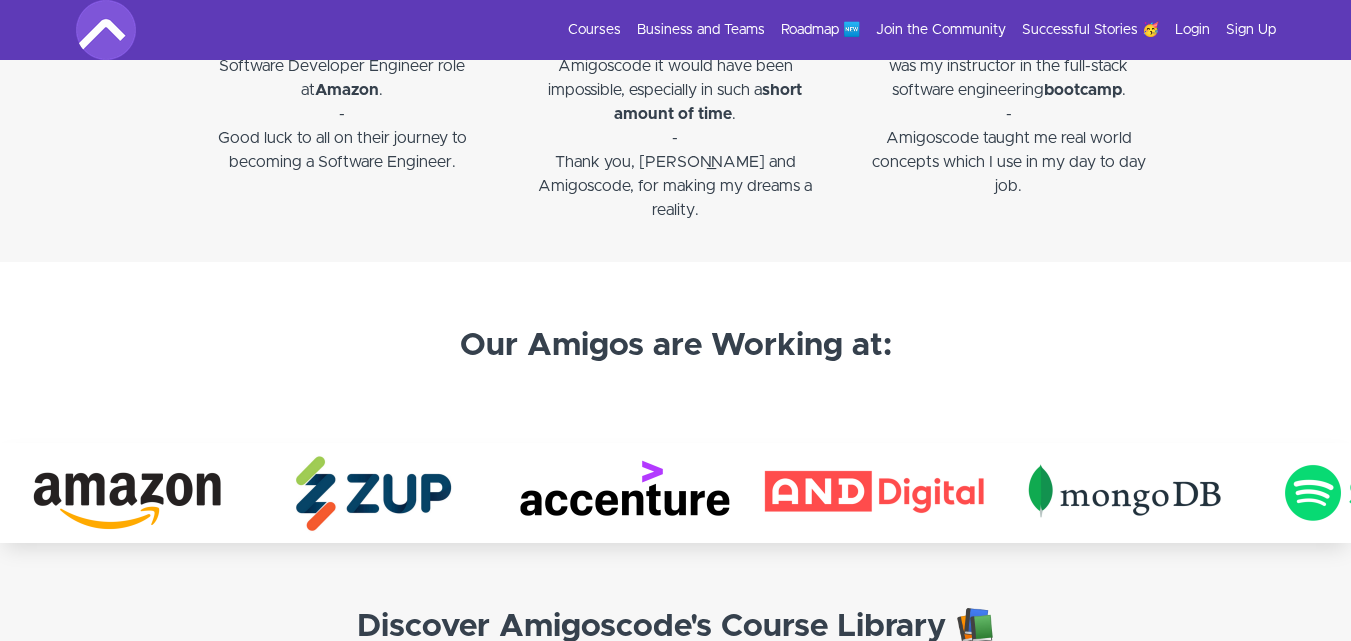 drag, startPoint x: 1348, startPoint y: 305, endPoint x: 1346, endPoint y: 249, distance: 56.0357 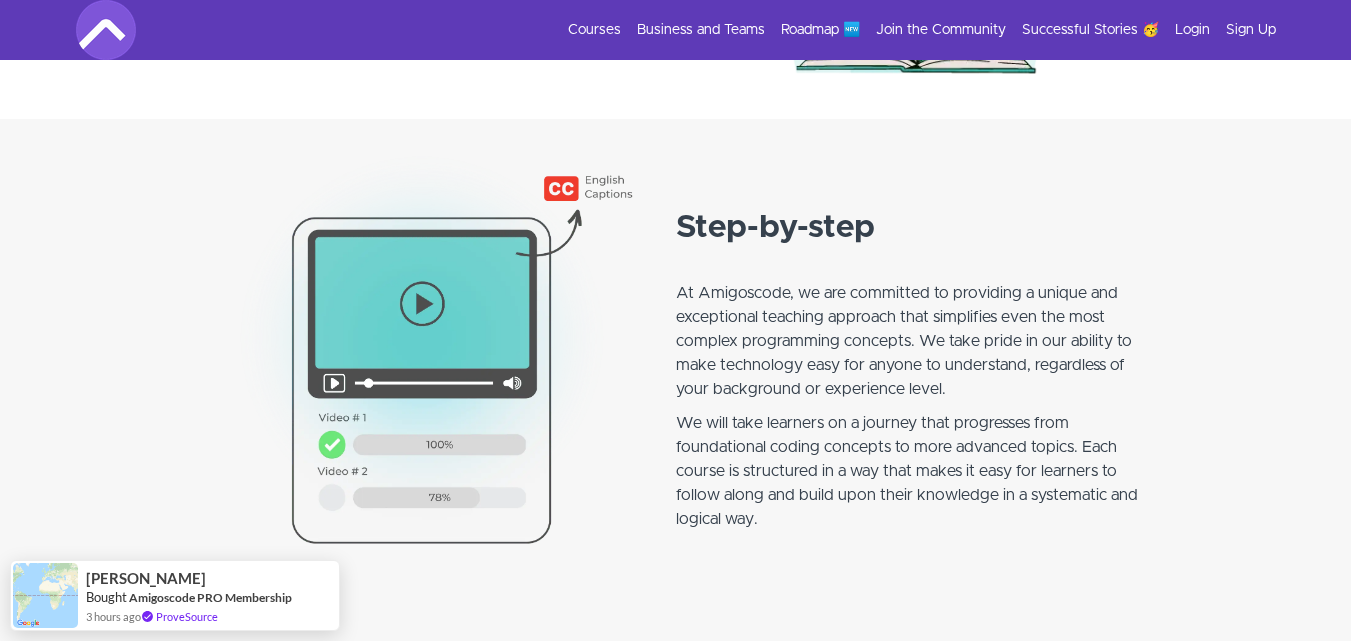 scroll, scrollTop: 1318, scrollLeft: 0, axis: vertical 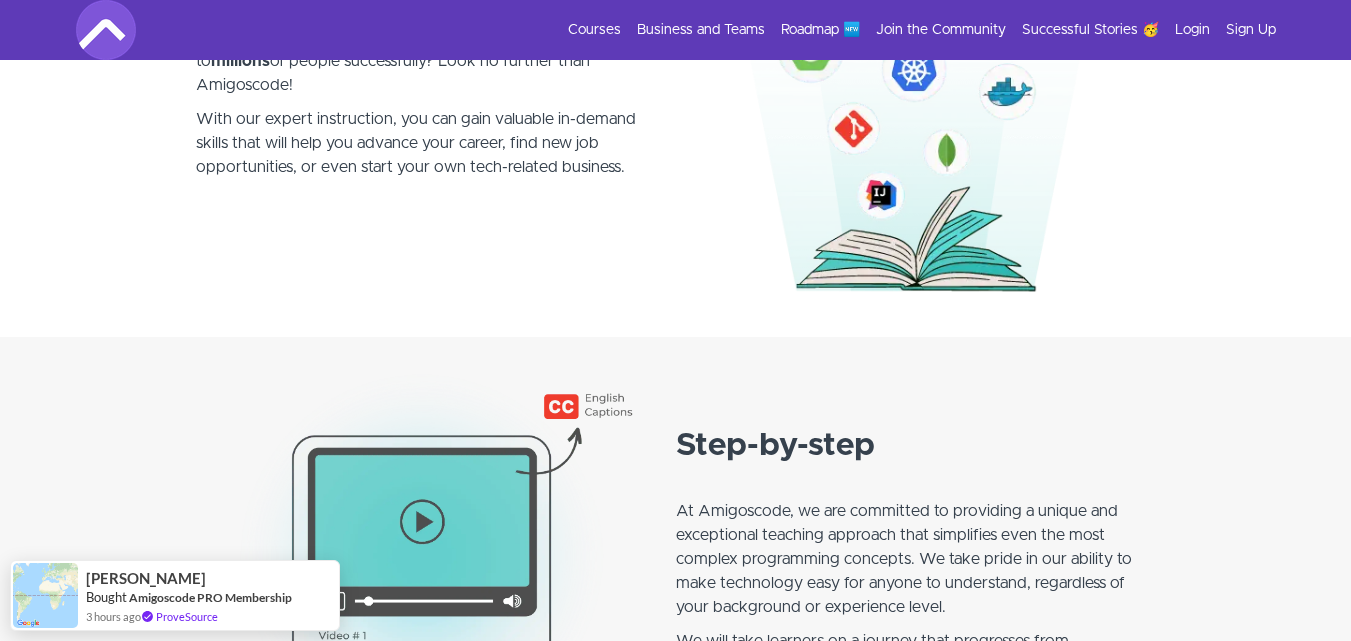 click on "Key technical skills
Looking to learn the most popular and relevant topics in the tech industry from an industry expert who has taught coding to  millions  of people successfully? Look no further than Amigoscode! With our expert instruction, you can gain valuable in-demand skills that will help you advance your career, find new job opportunities, or even start your own tech-related business." at bounding box center (675, 83) 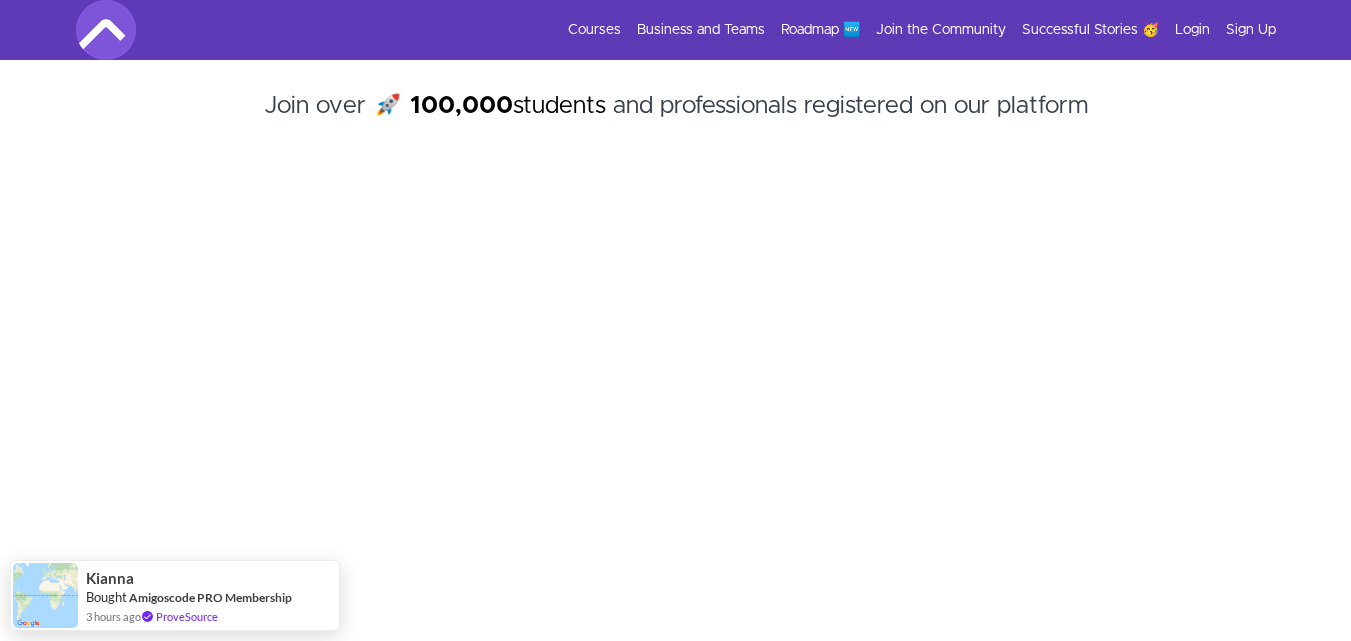 scroll, scrollTop: 0, scrollLeft: 0, axis: both 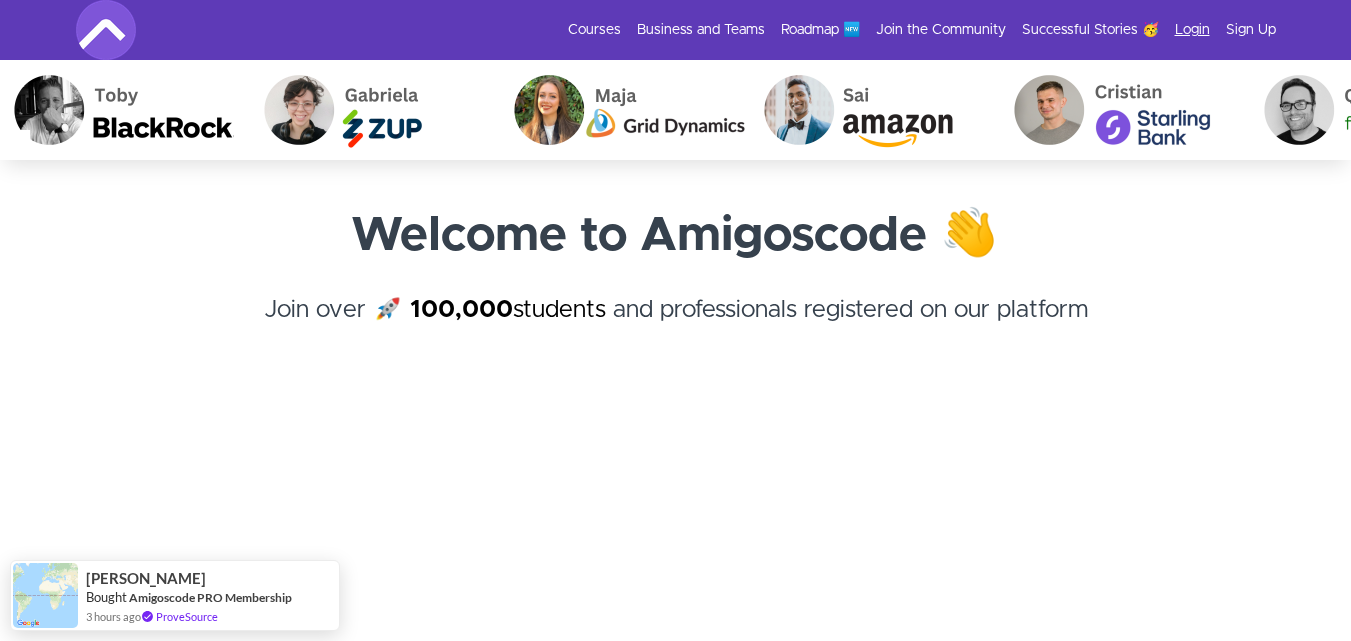 click on "Login" at bounding box center [1192, 30] 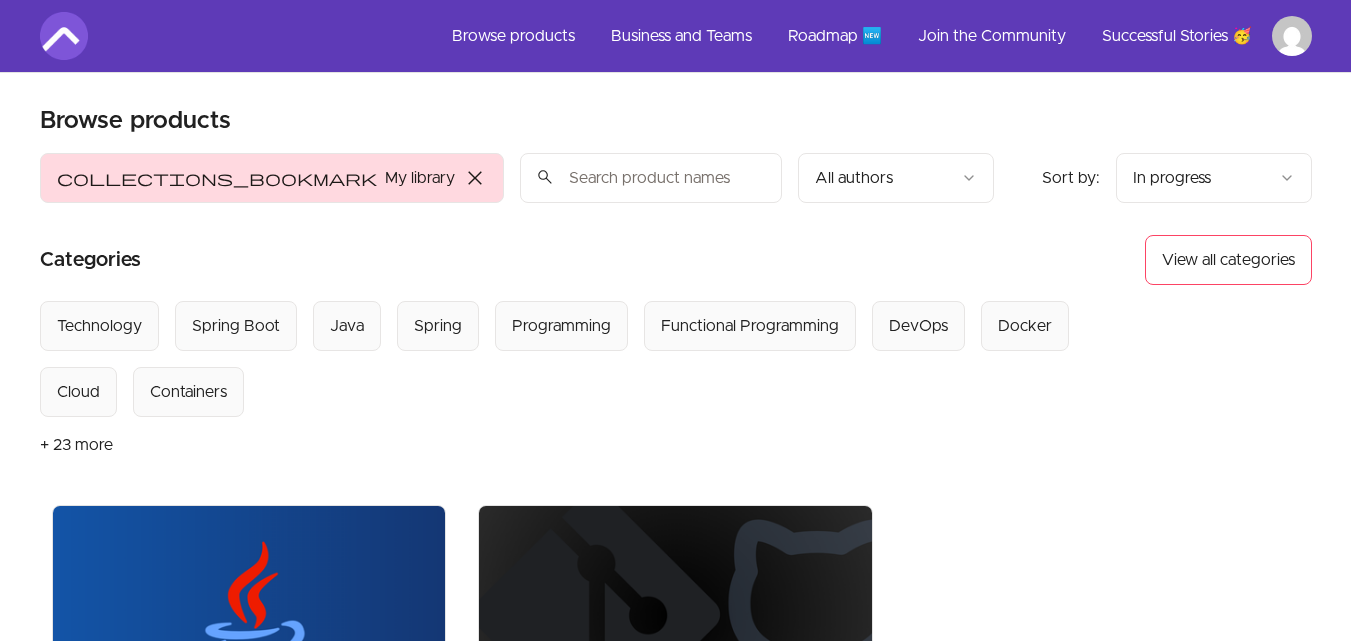 scroll, scrollTop: 0, scrollLeft: 0, axis: both 